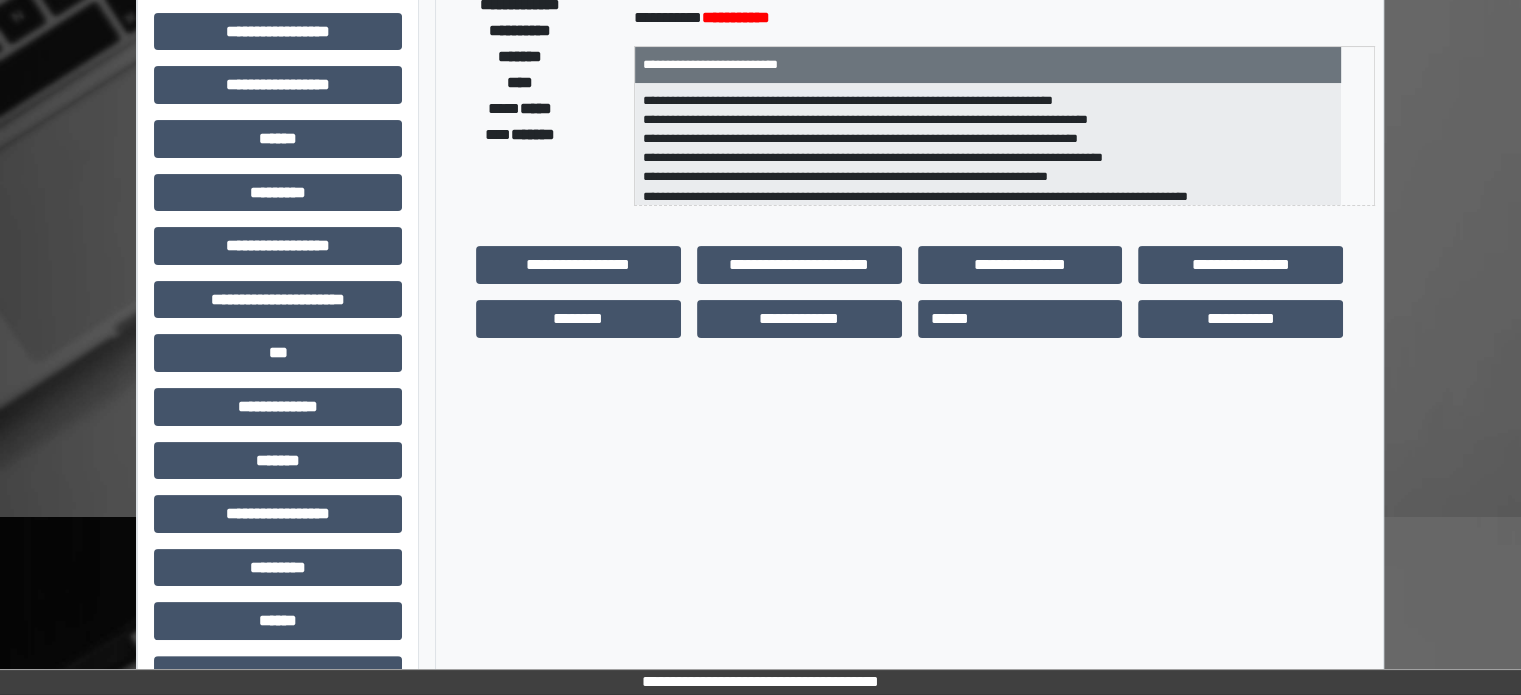 scroll, scrollTop: 400, scrollLeft: 0, axis: vertical 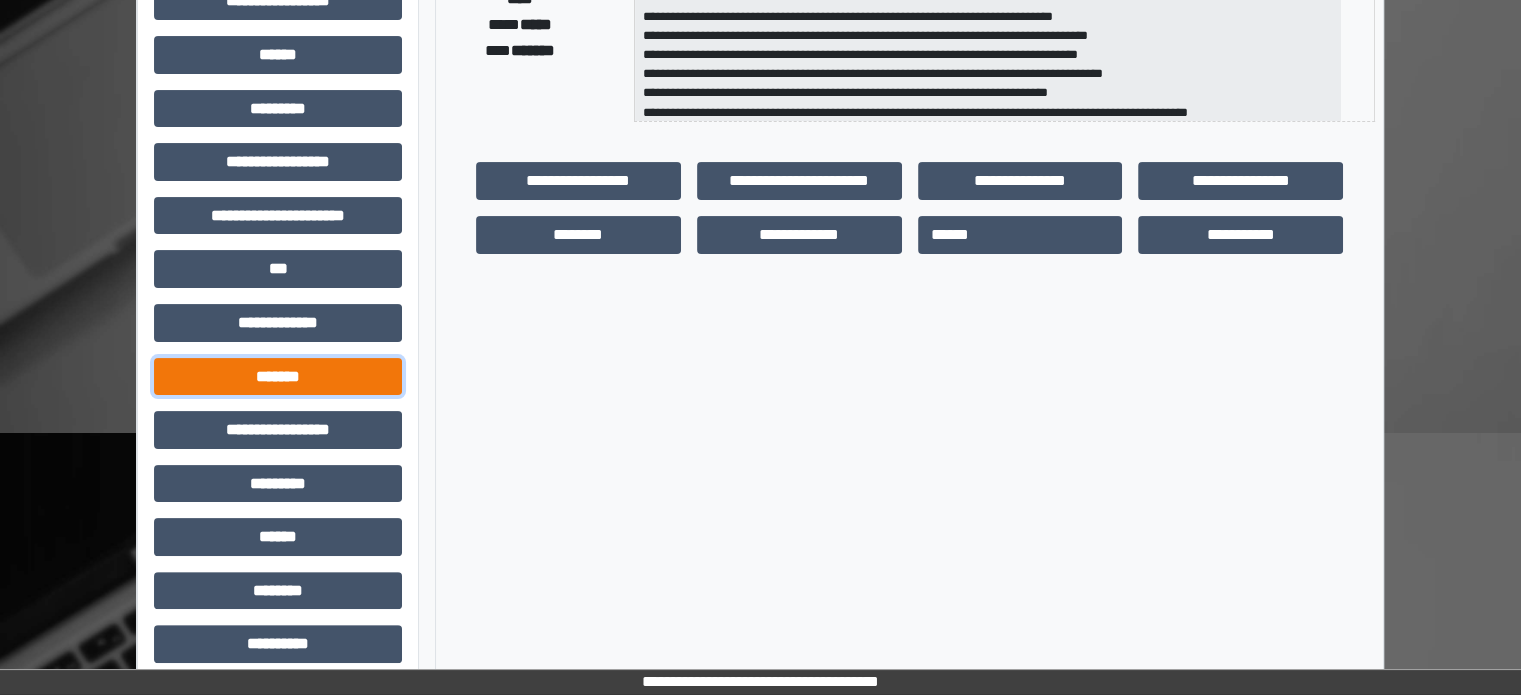 click on "*******" at bounding box center [278, 377] 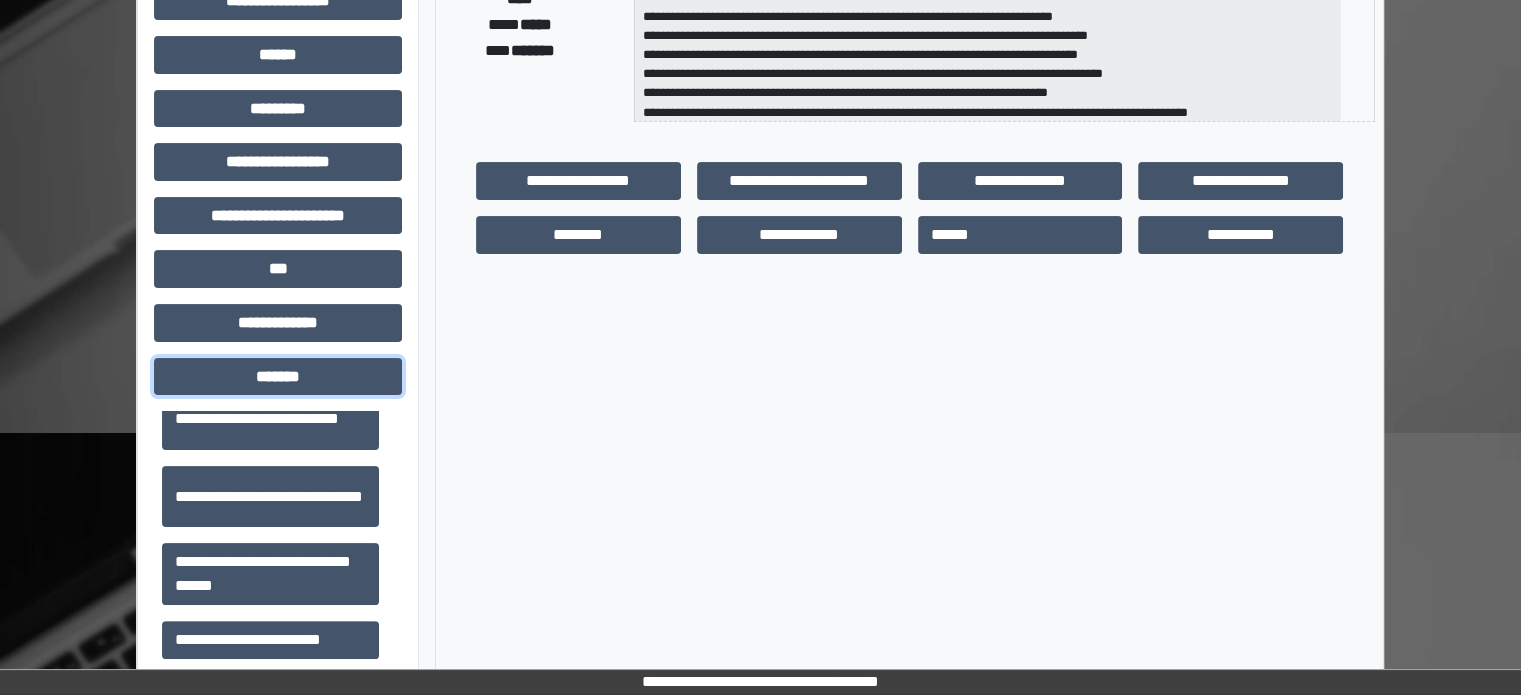 scroll, scrollTop: 700, scrollLeft: 0, axis: vertical 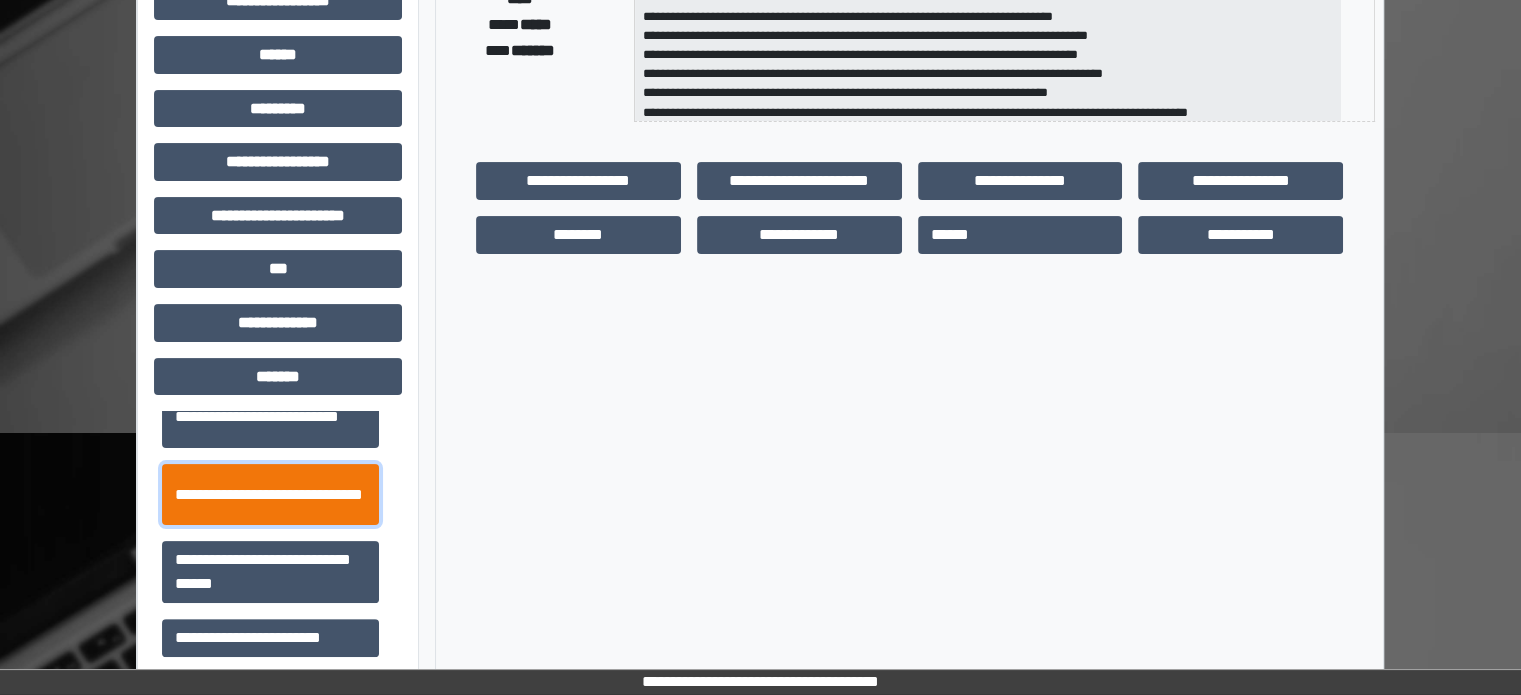 click on "**********" at bounding box center [270, 495] 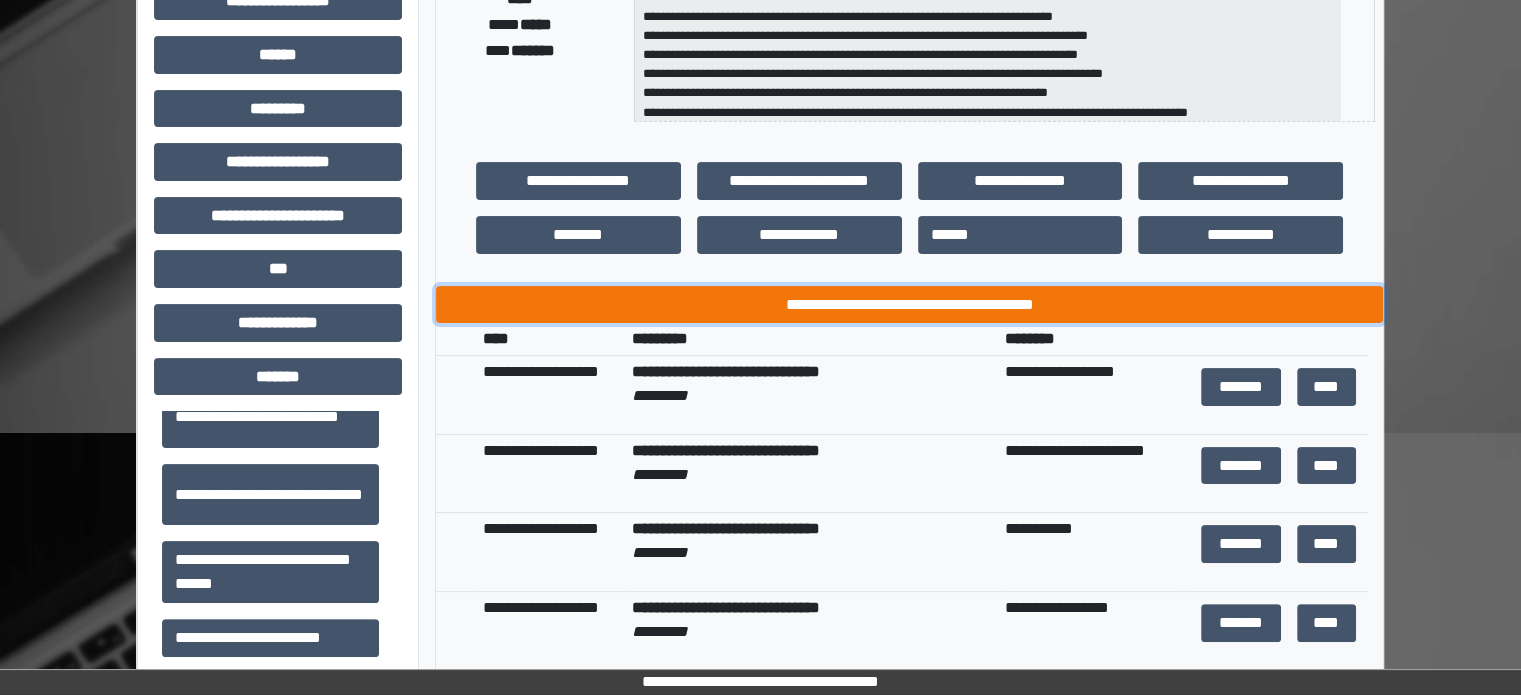 click on "**********" at bounding box center (909, 305) 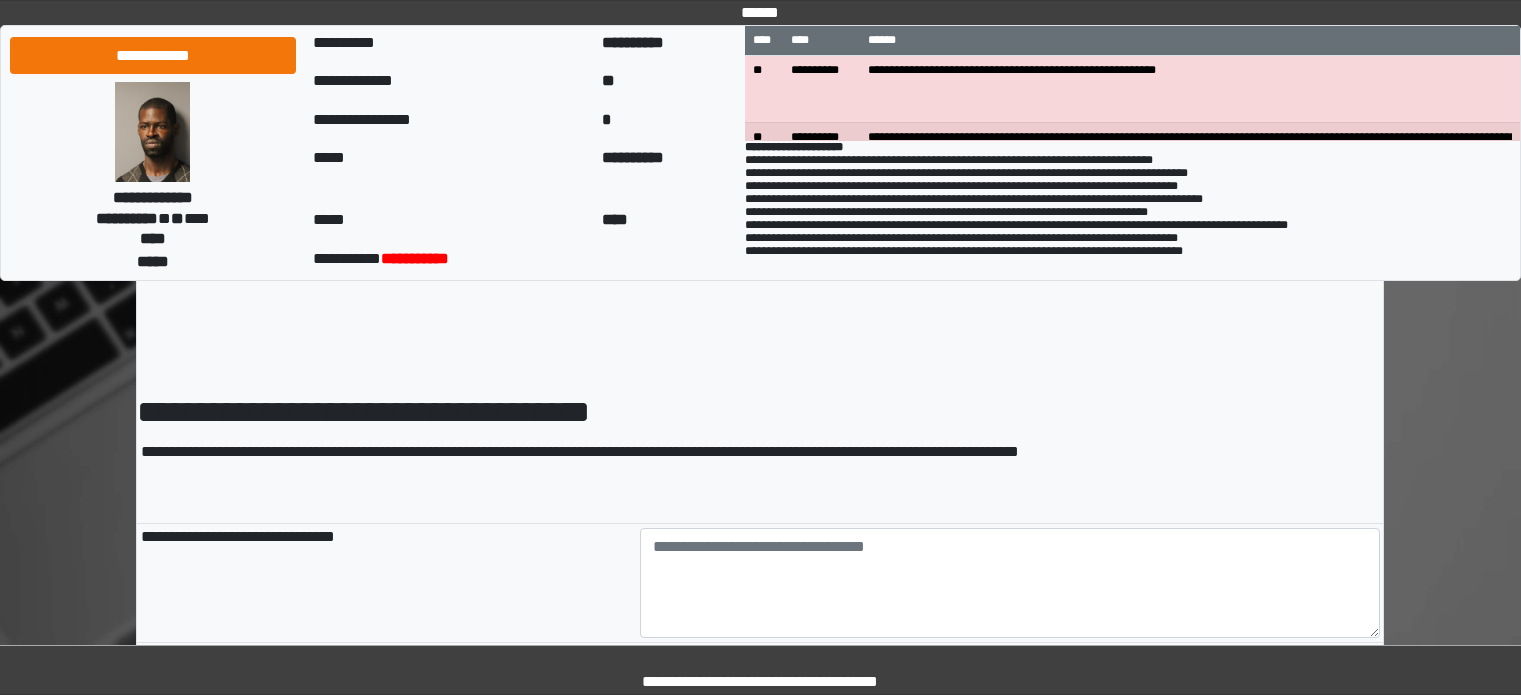 scroll, scrollTop: 0, scrollLeft: 0, axis: both 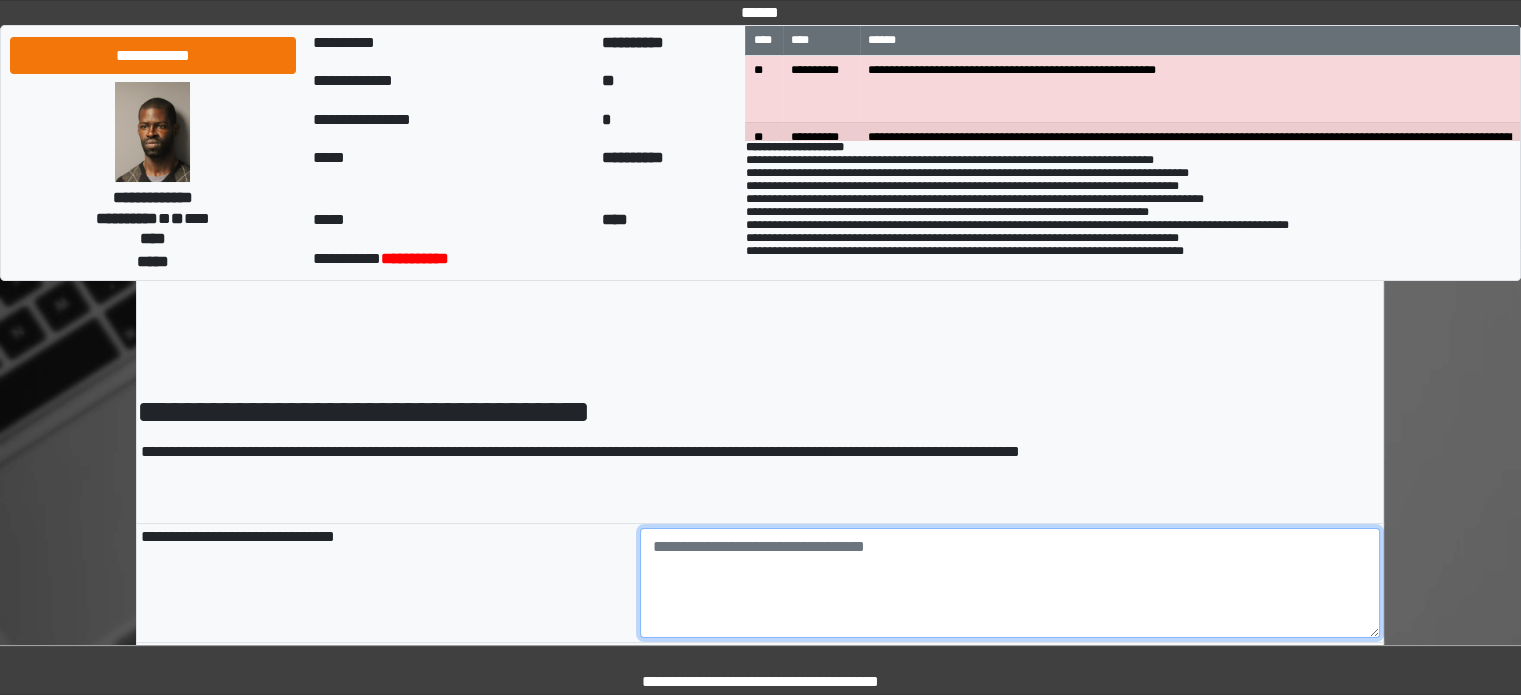 click at bounding box center [1010, 583] 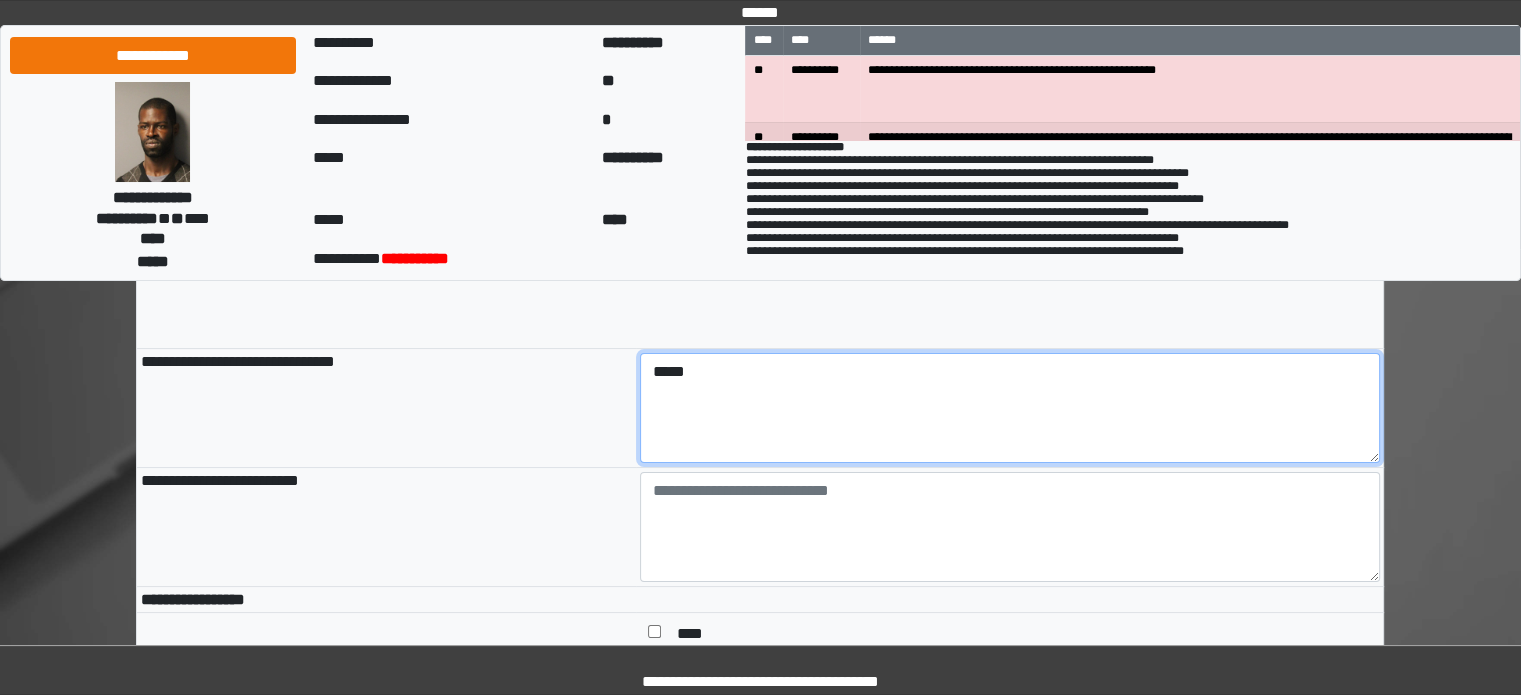 scroll, scrollTop: 200, scrollLeft: 0, axis: vertical 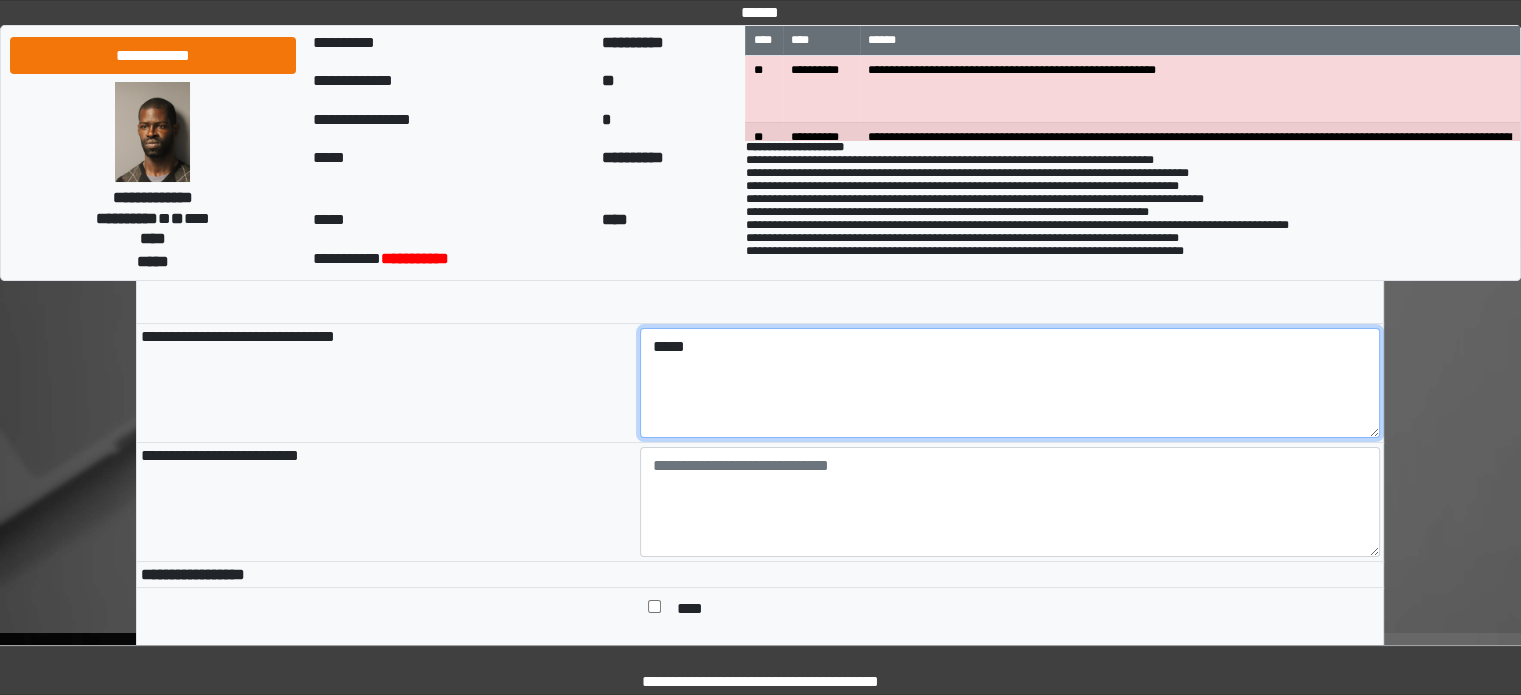 type on "*****" 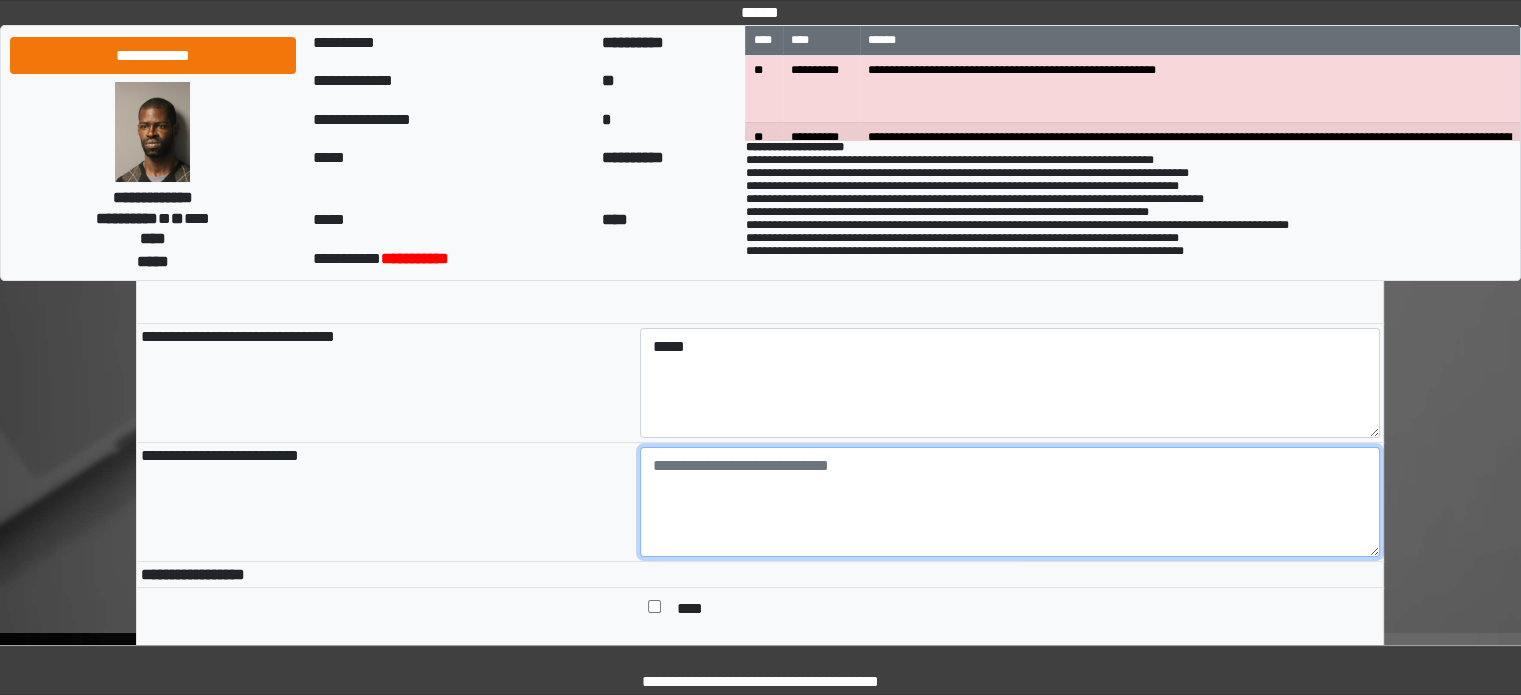 click at bounding box center [1010, 502] 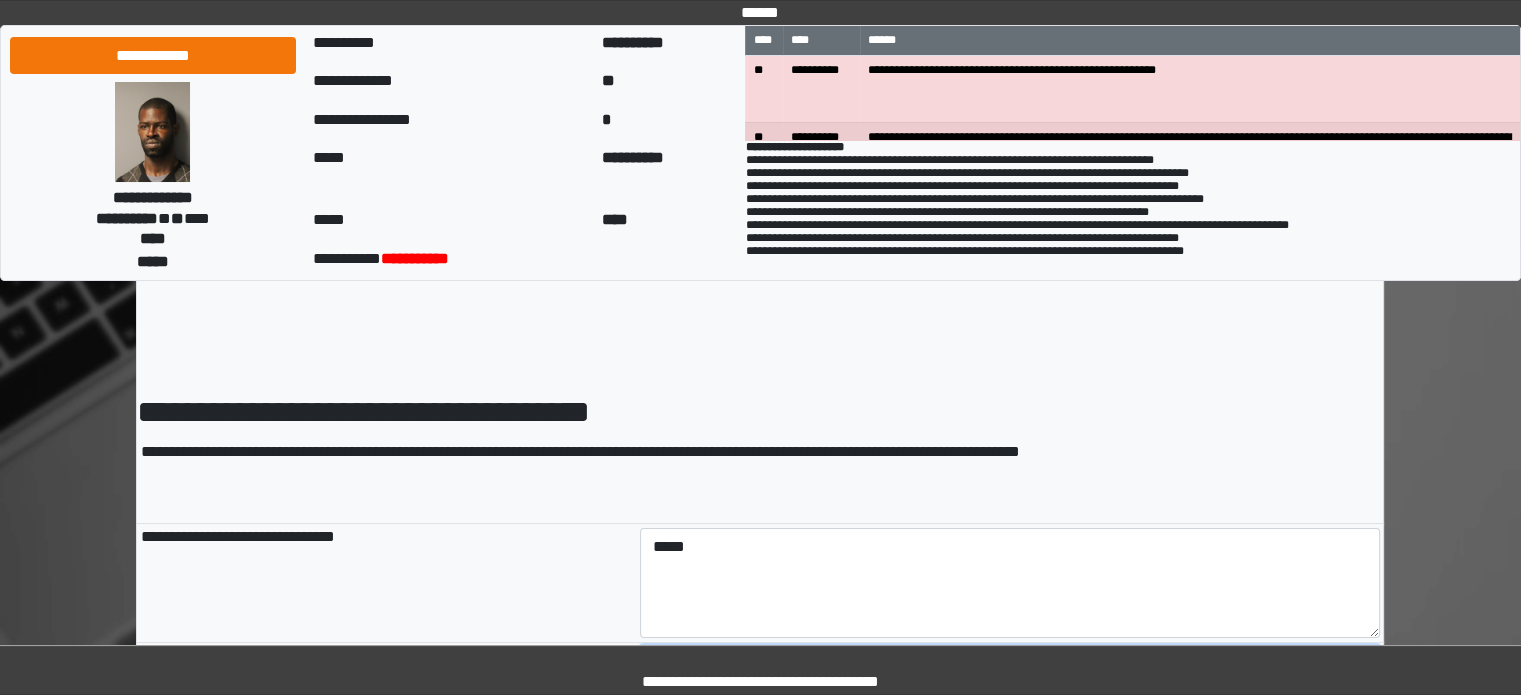 scroll, scrollTop: 100, scrollLeft: 0, axis: vertical 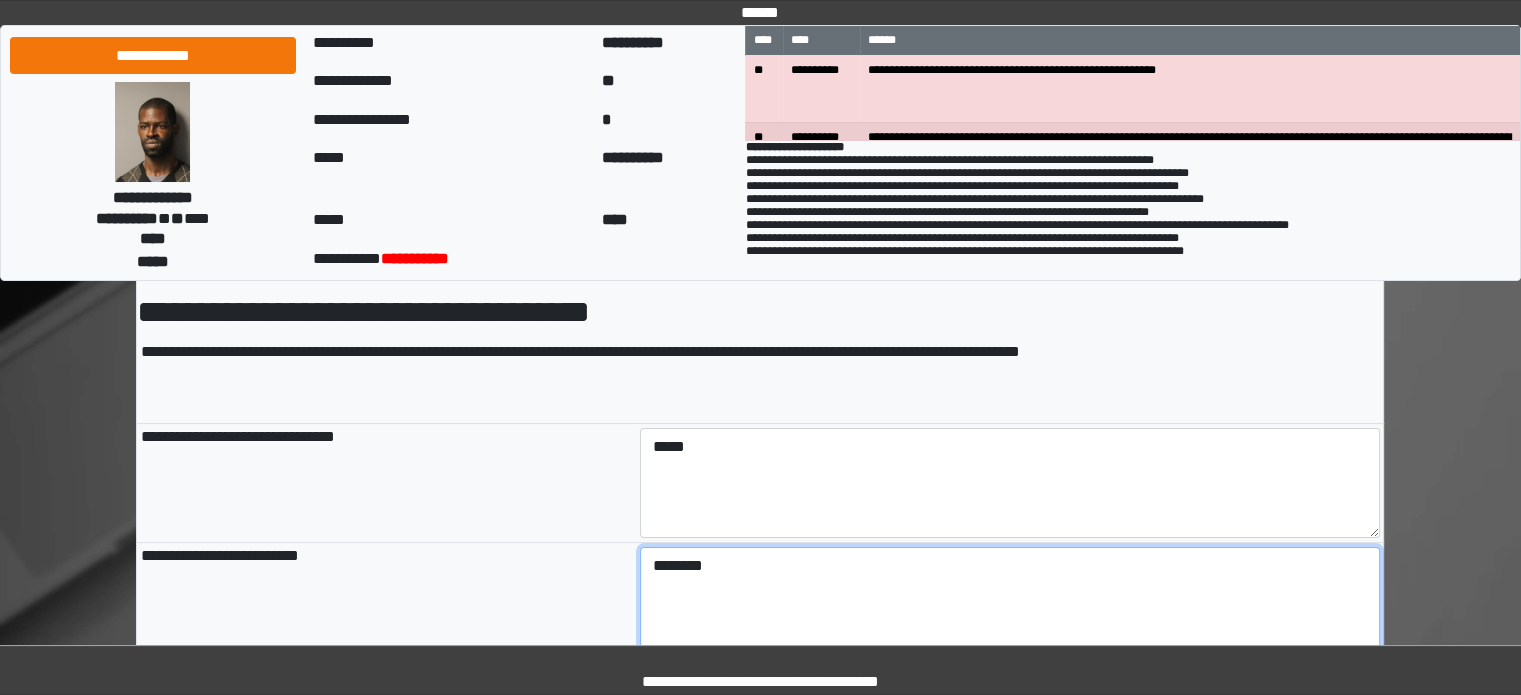 type on "*******" 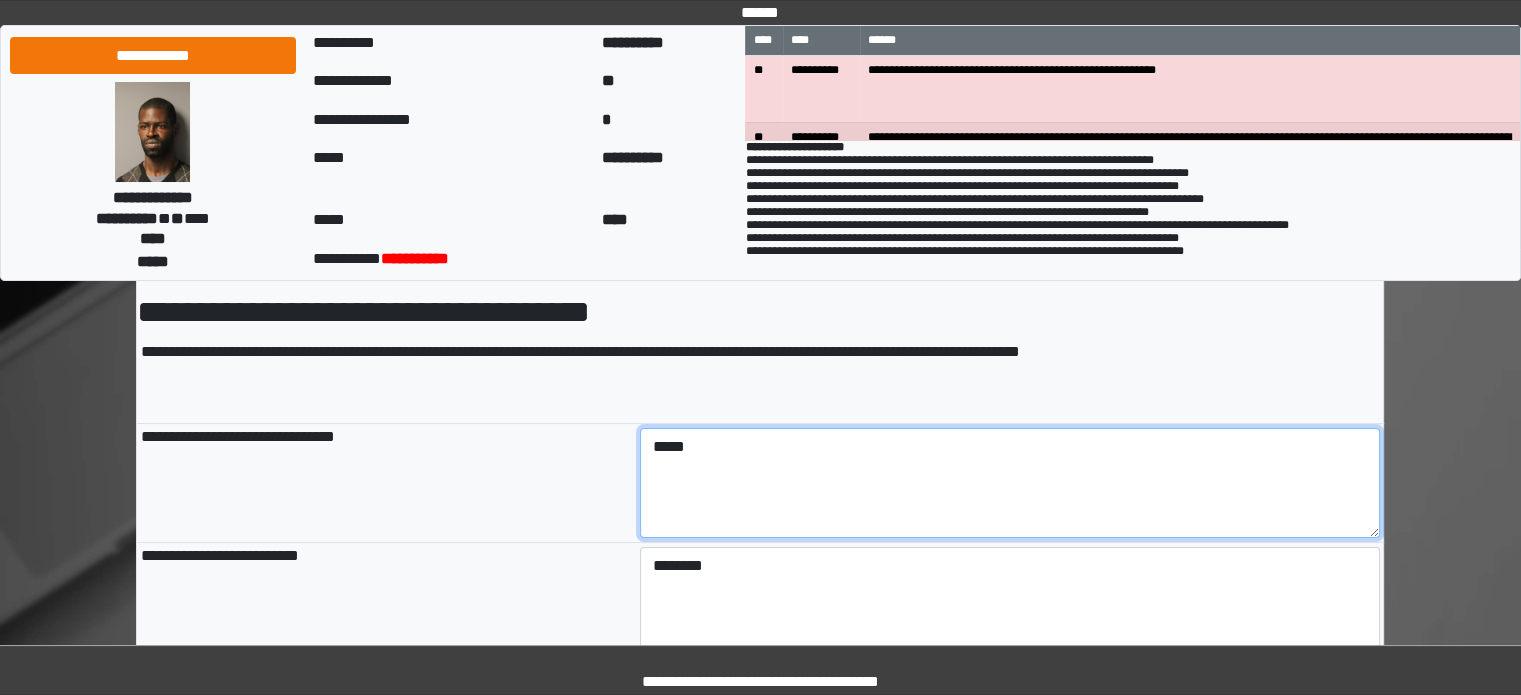 click on "*****" at bounding box center (1010, 483) 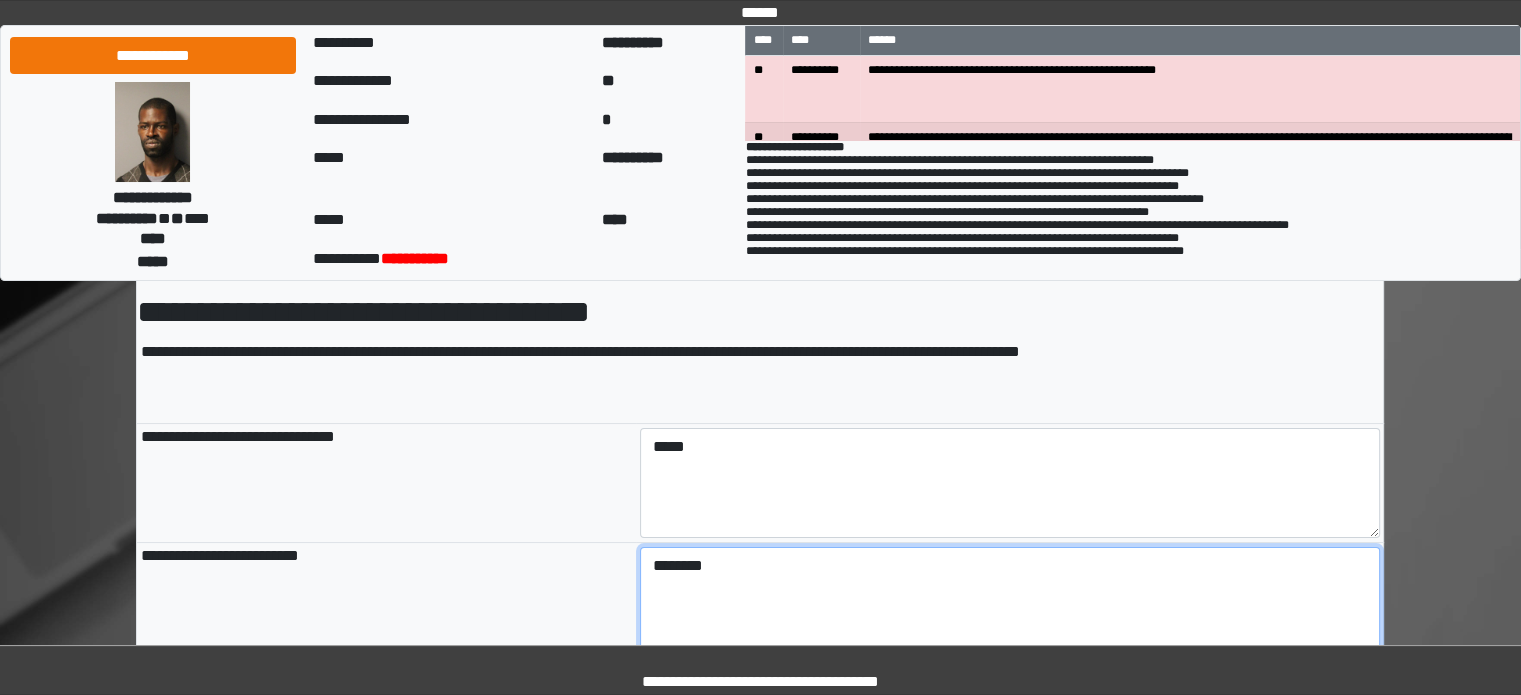 click on "*******" at bounding box center (1010, 602) 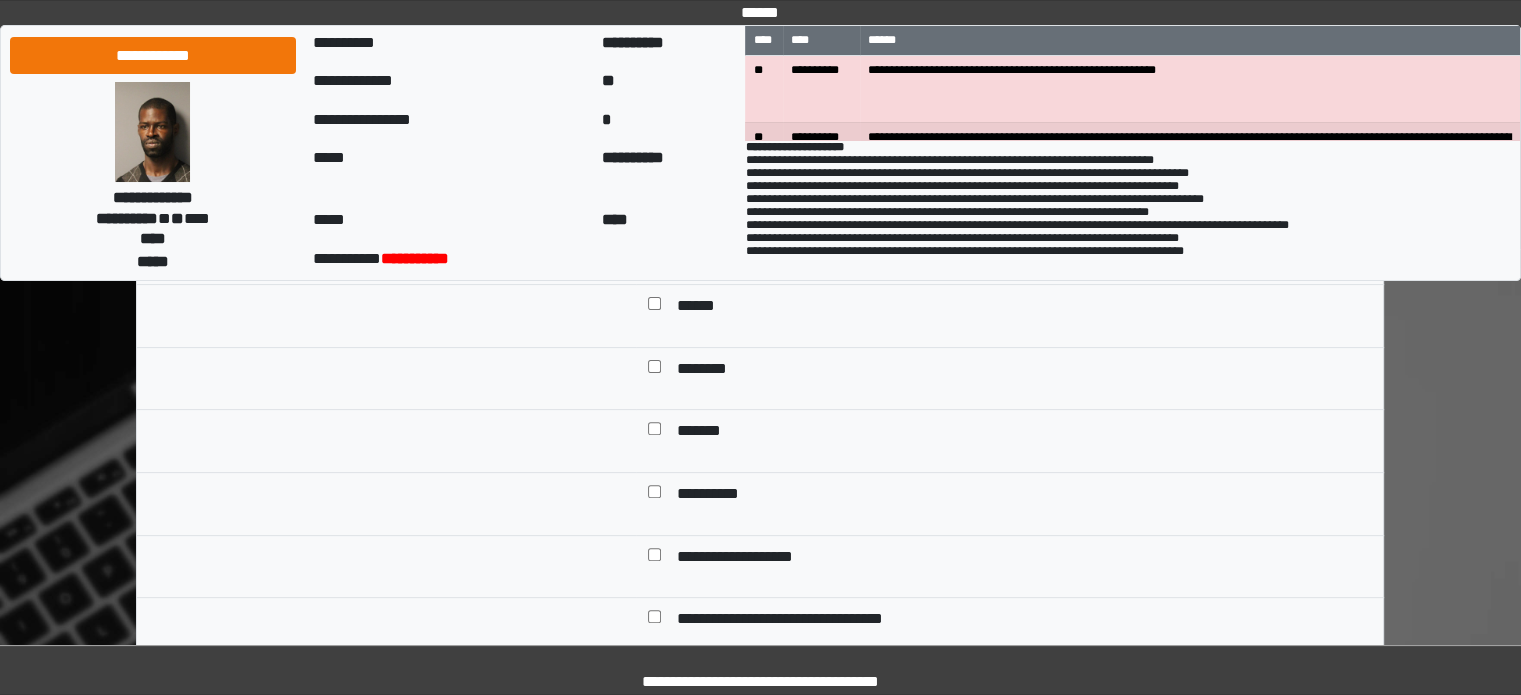 scroll, scrollTop: 600, scrollLeft: 0, axis: vertical 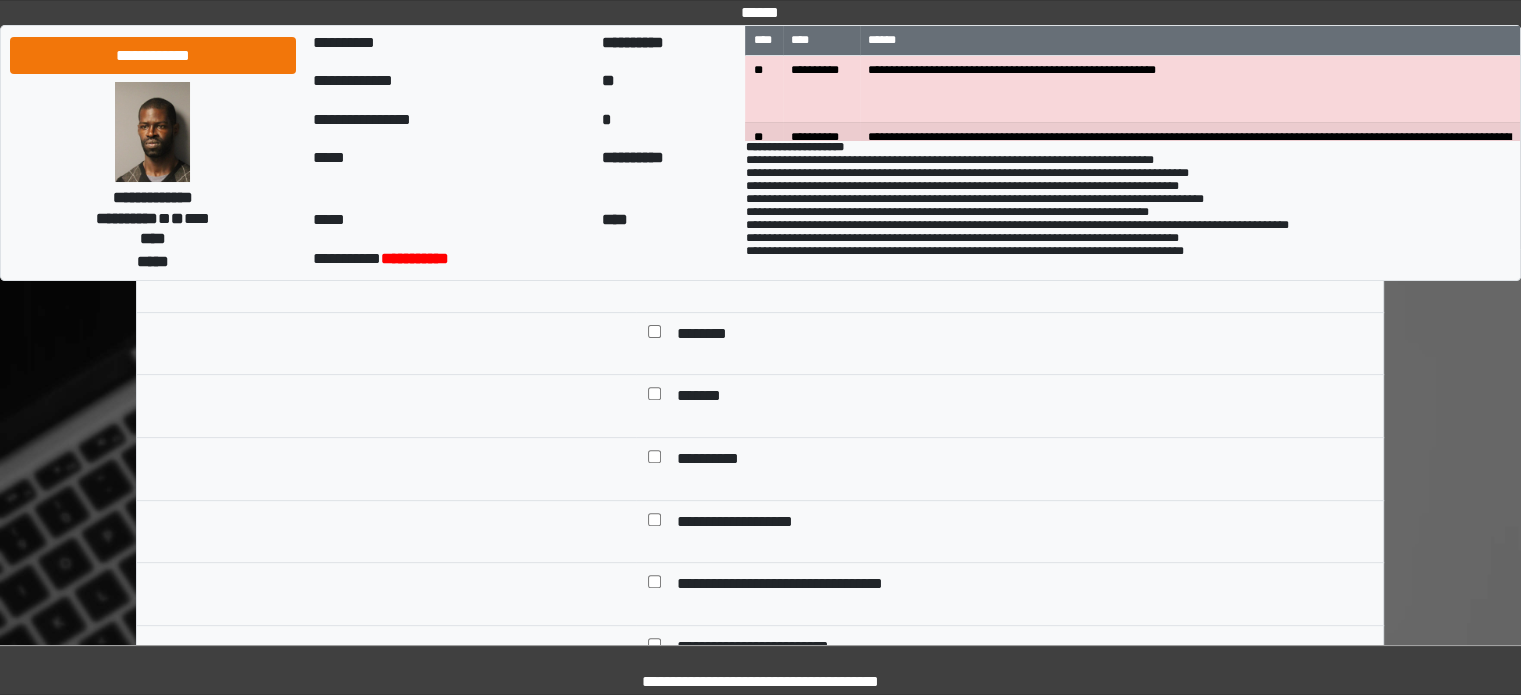 type on "*******" 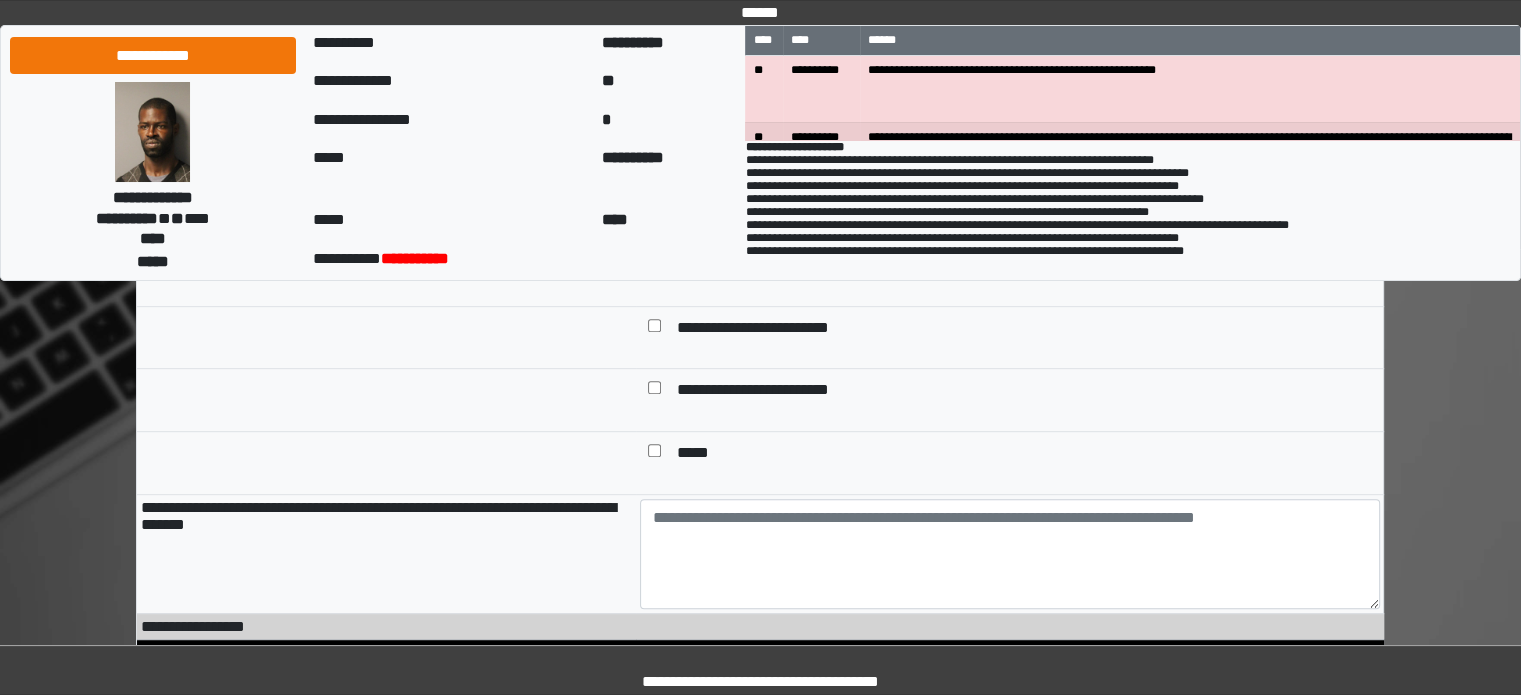 scroll, scrollTop: 1000, scrollLeft: 0, axis: vertical 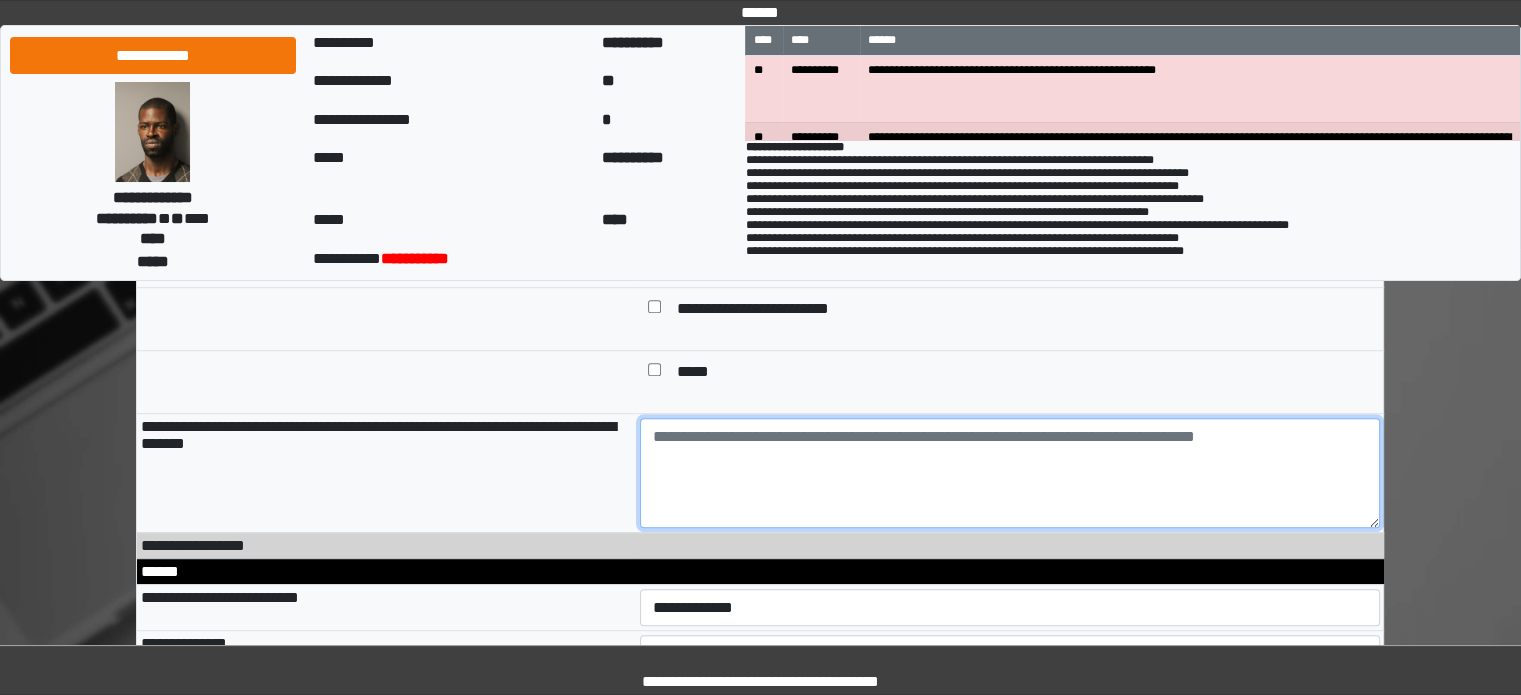 click at bounding box center (1010, 473) 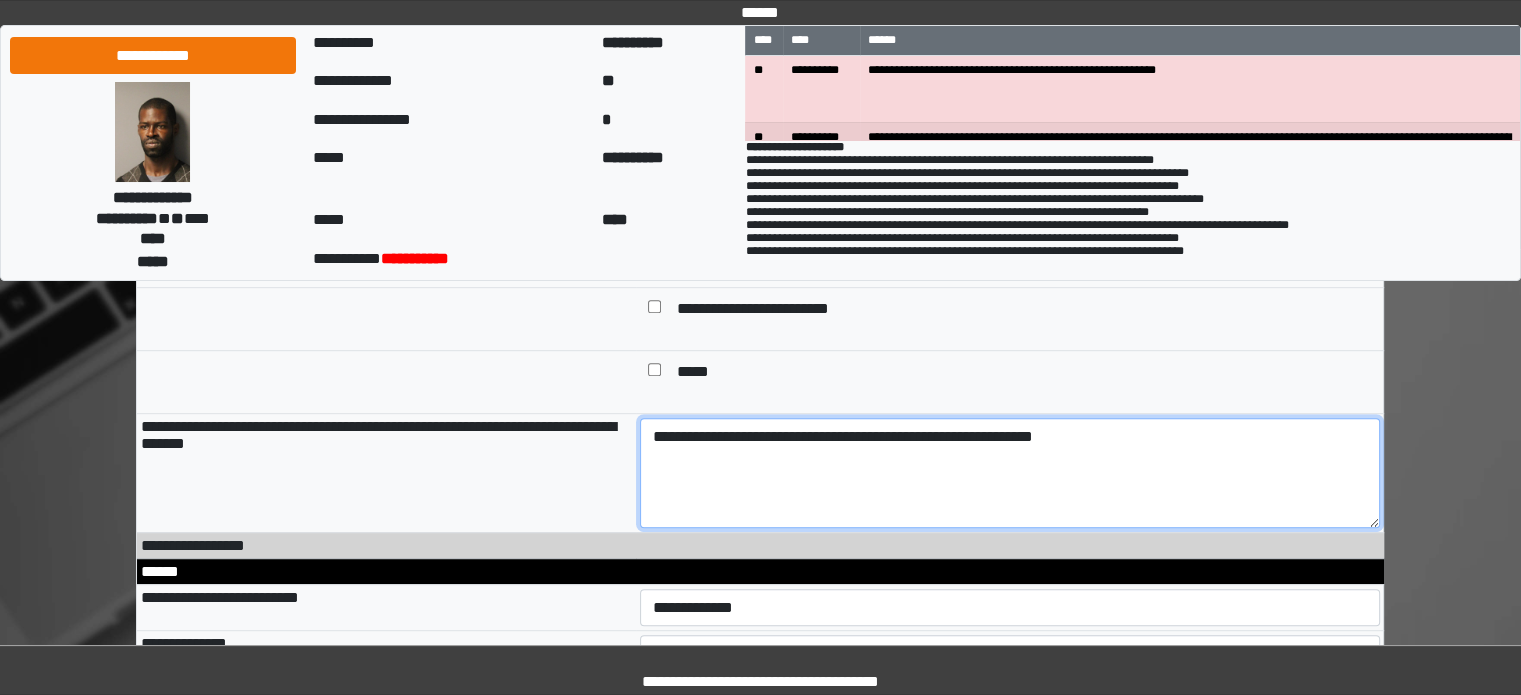 click on "**********" at bounding box center (1010, 473) 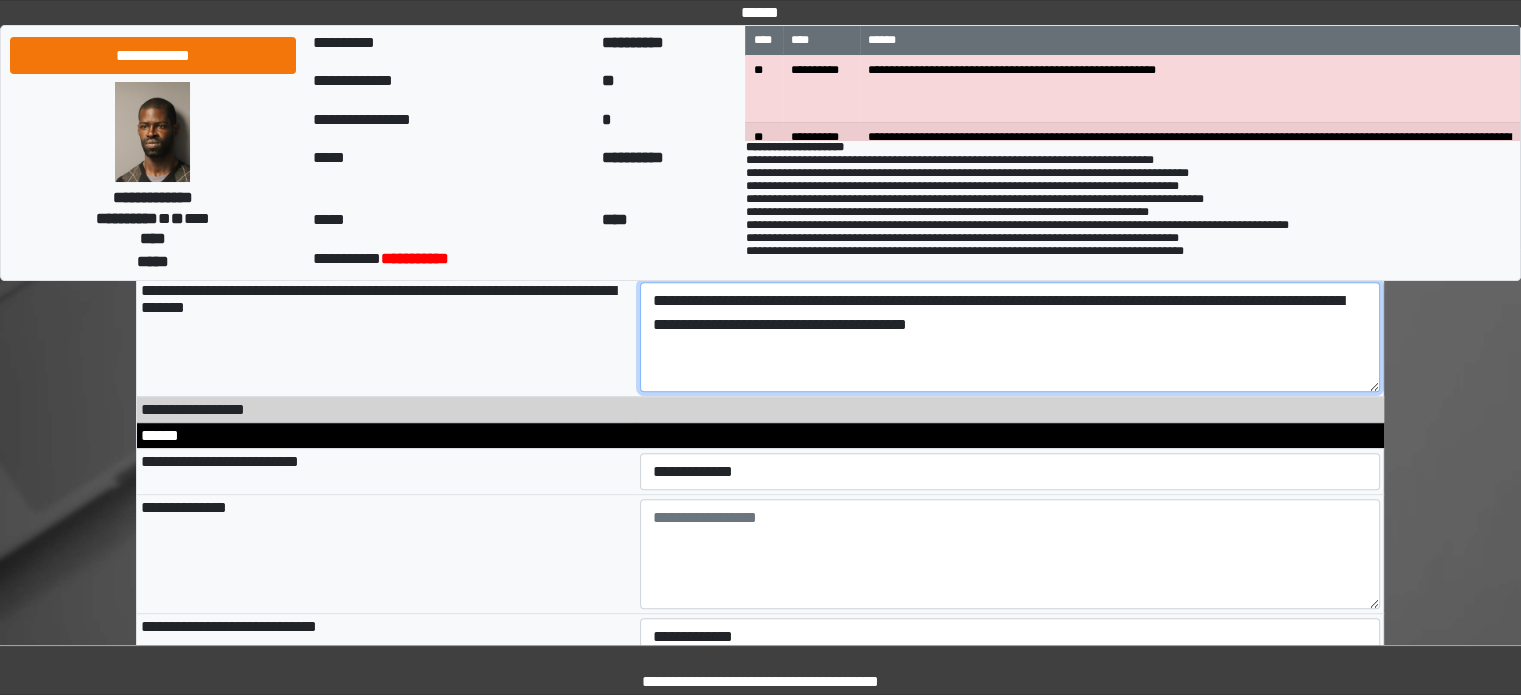 scroll, scrollTop: 1200, scrollLeft: 0, axis: vertical 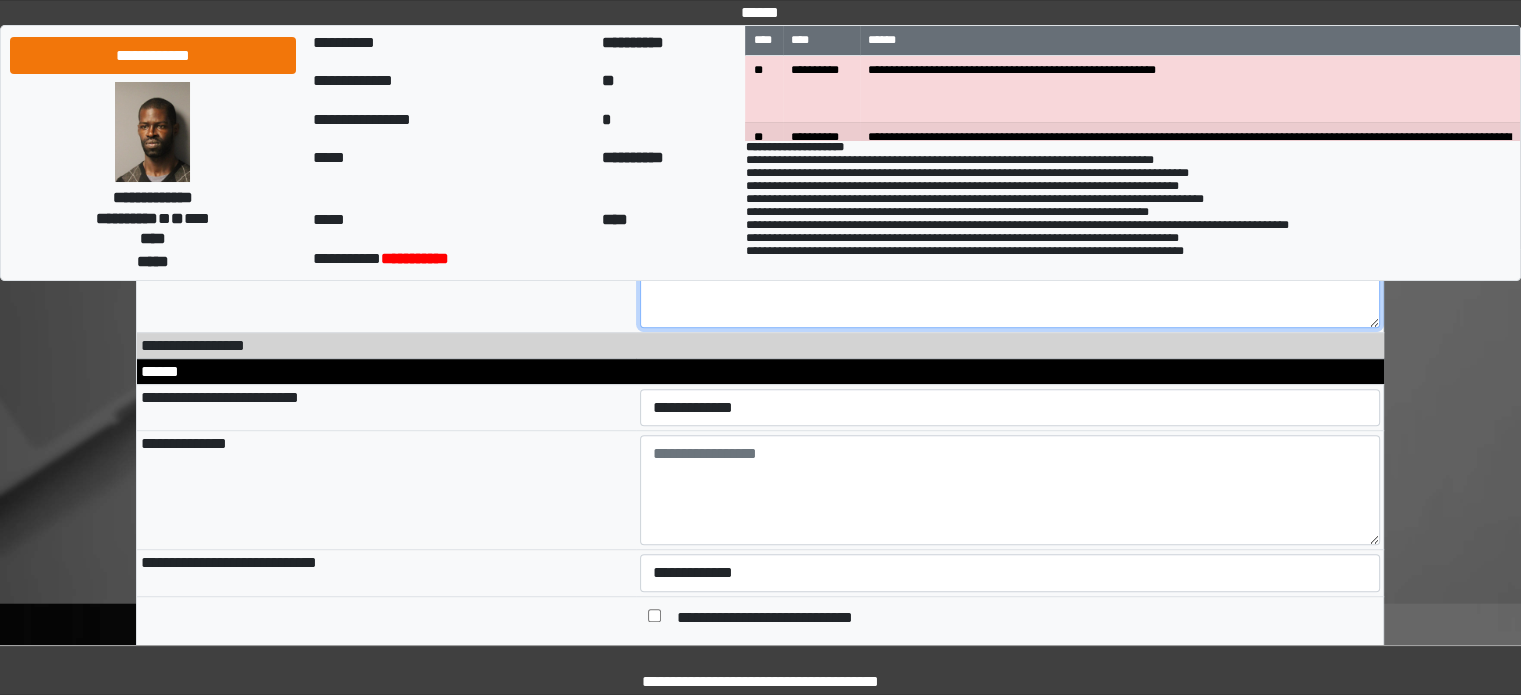 type on "**********" 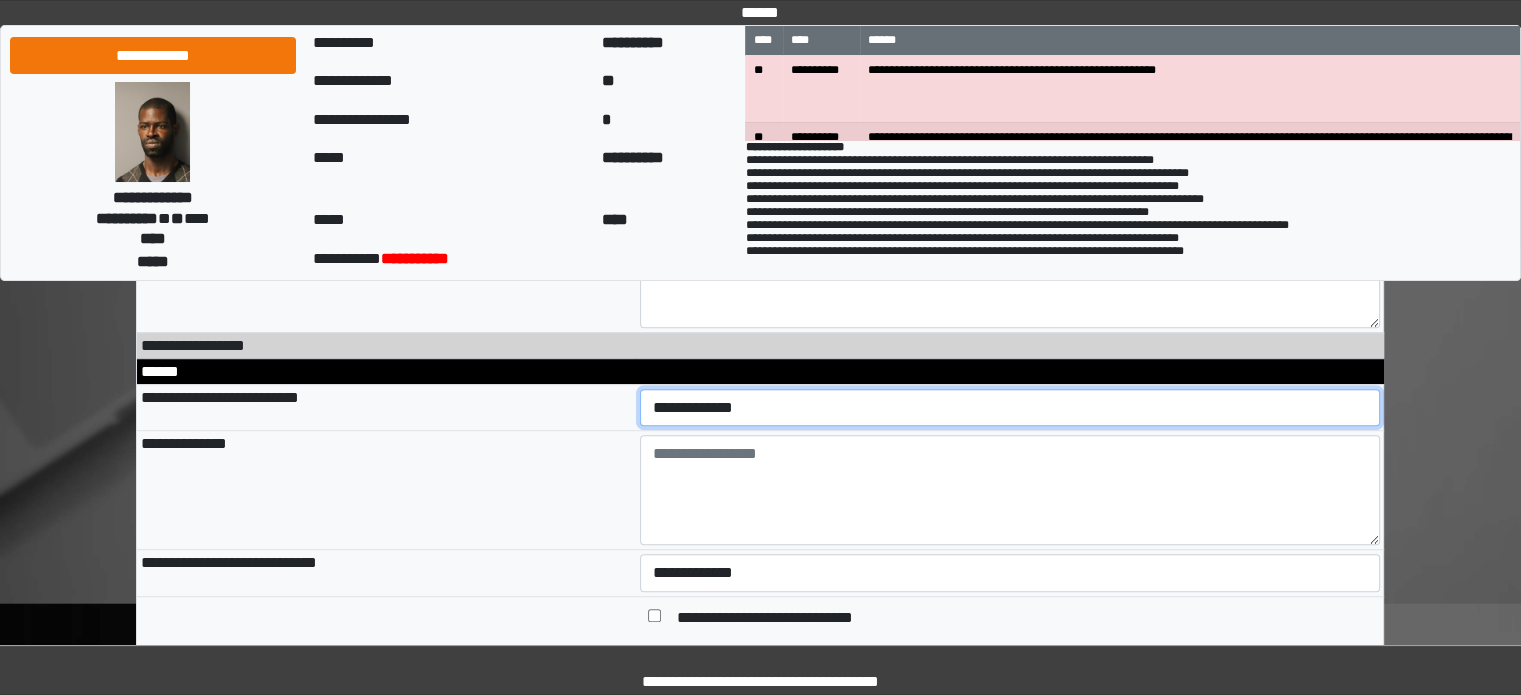 click on "**********" at bounding box center [1010, 408] 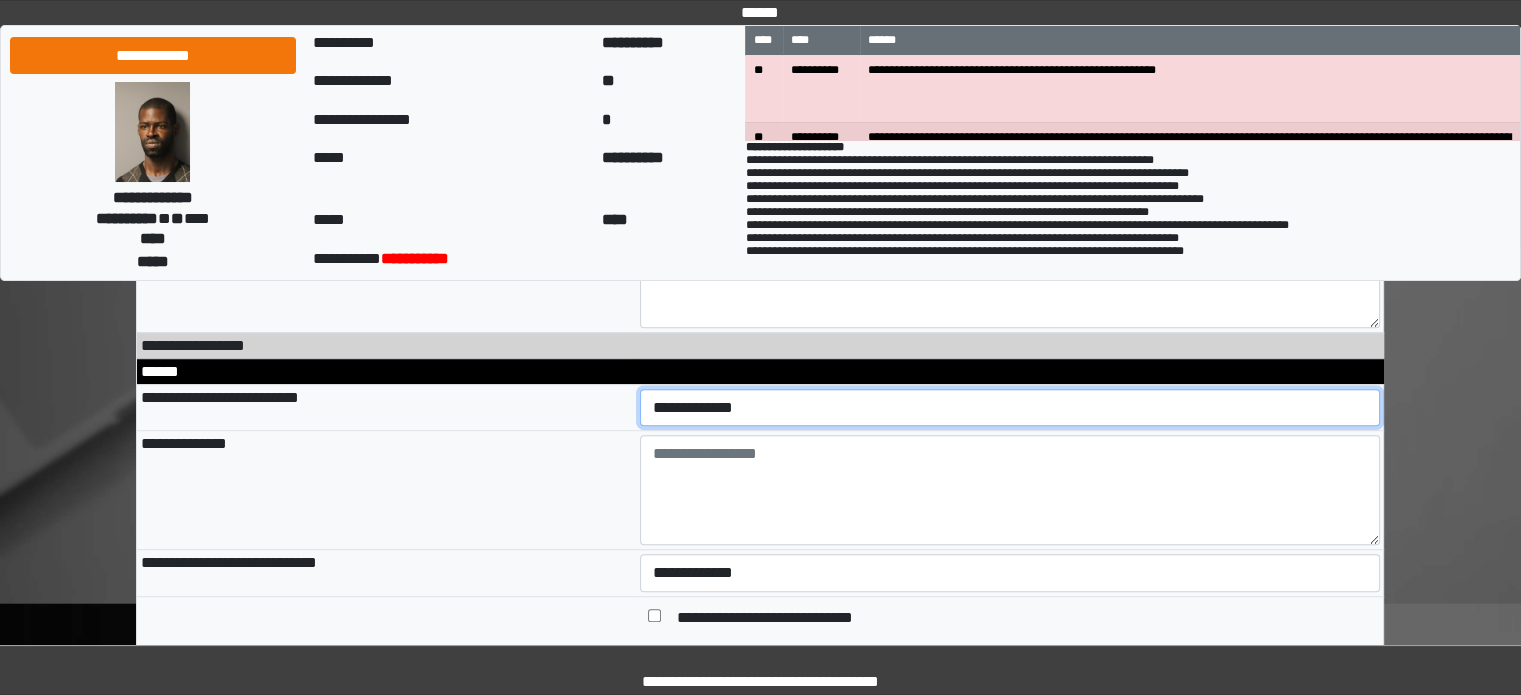 select on "*" 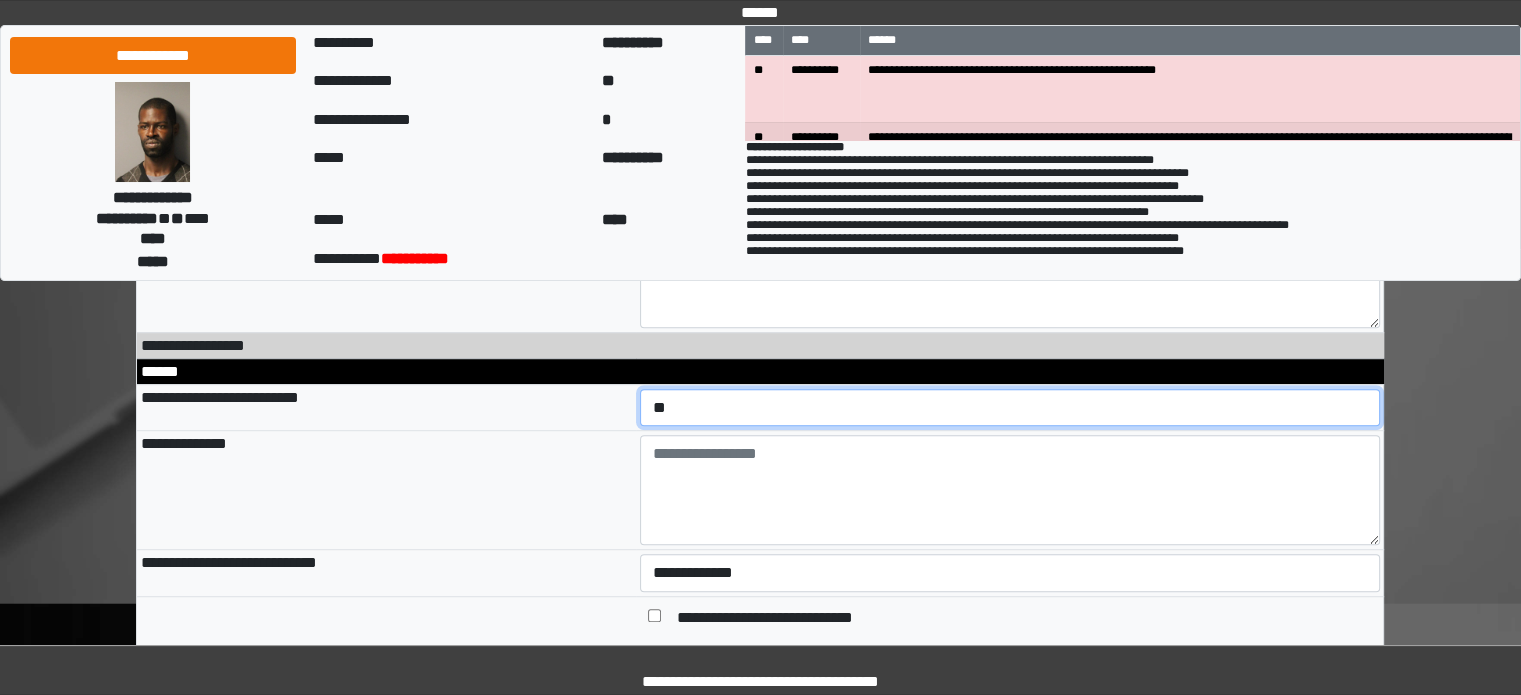 click on "**********" at bounding box center (1010, 408) 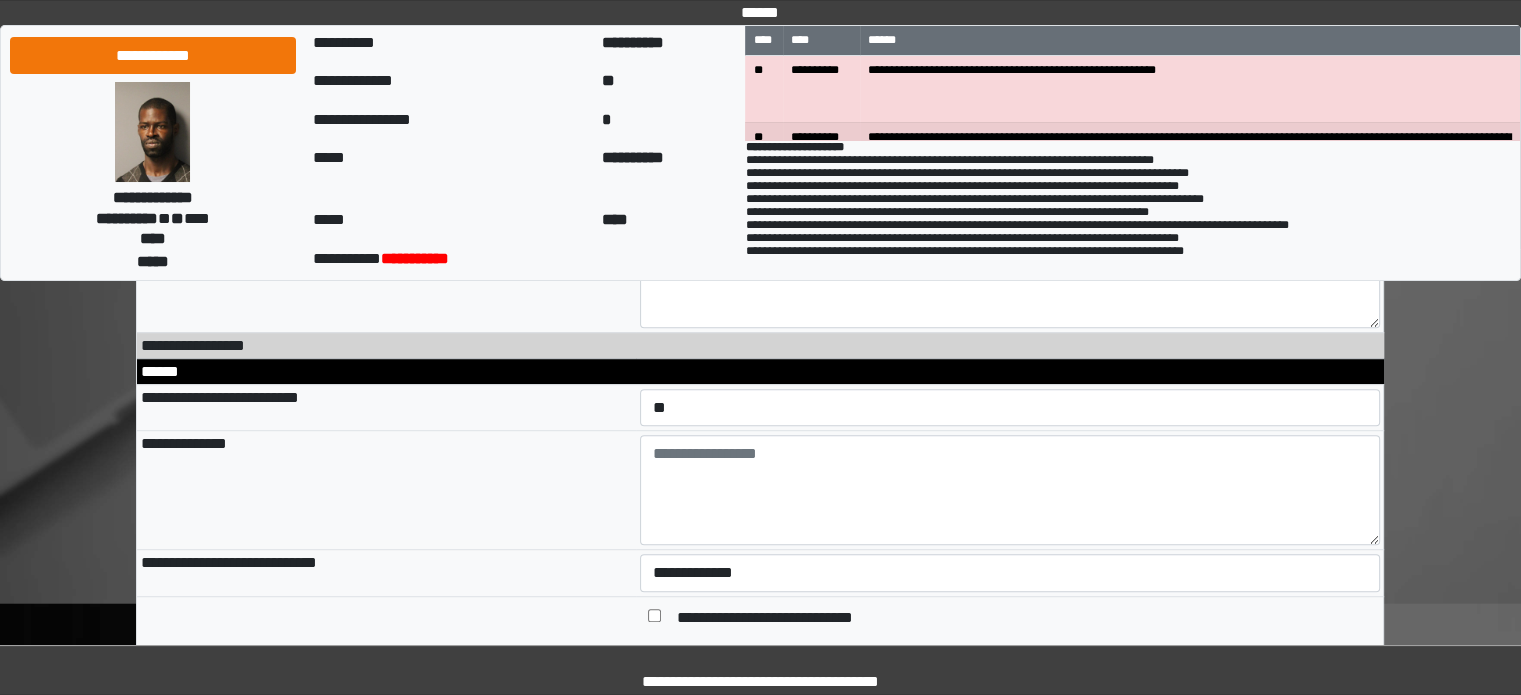 click on "**********" at bounding box center [386, 490] 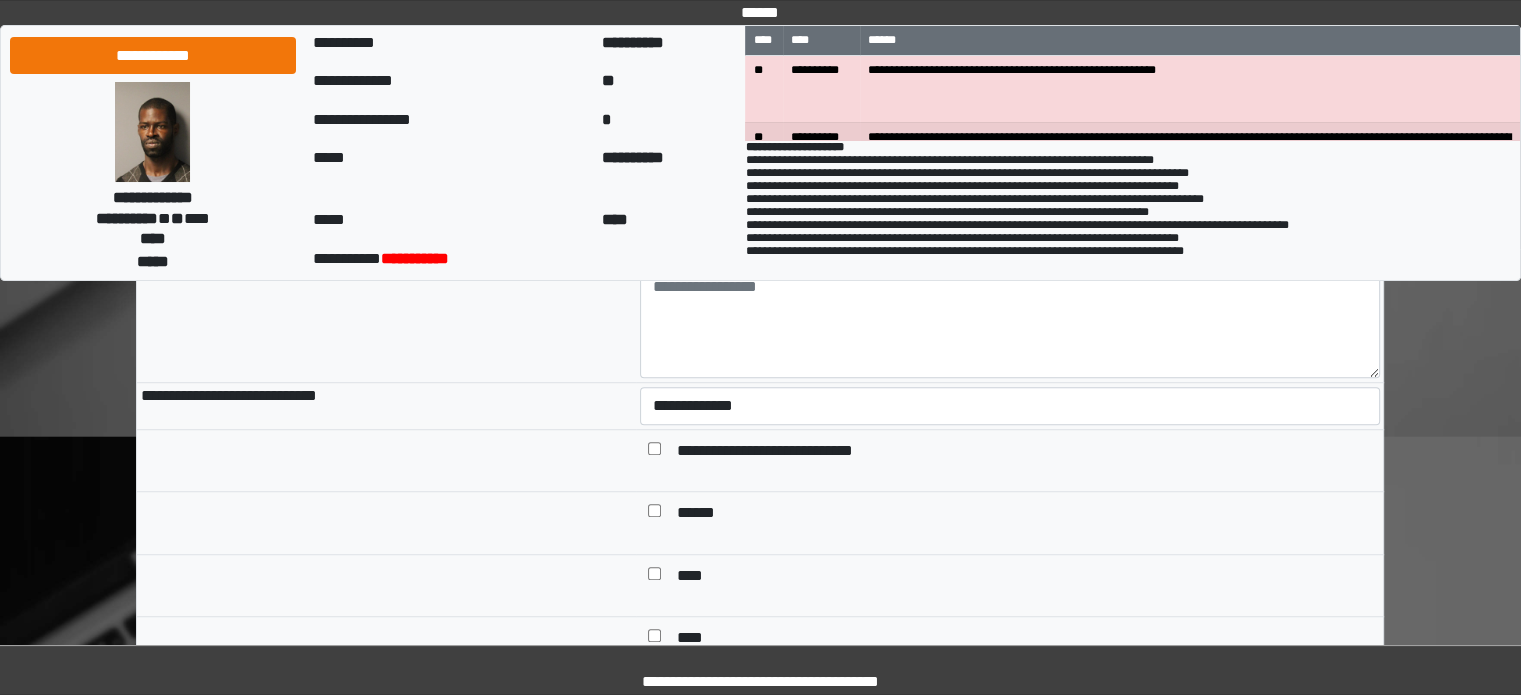 scroll, scrollTop: 1400, scrollLeft: 0, axis: vertical 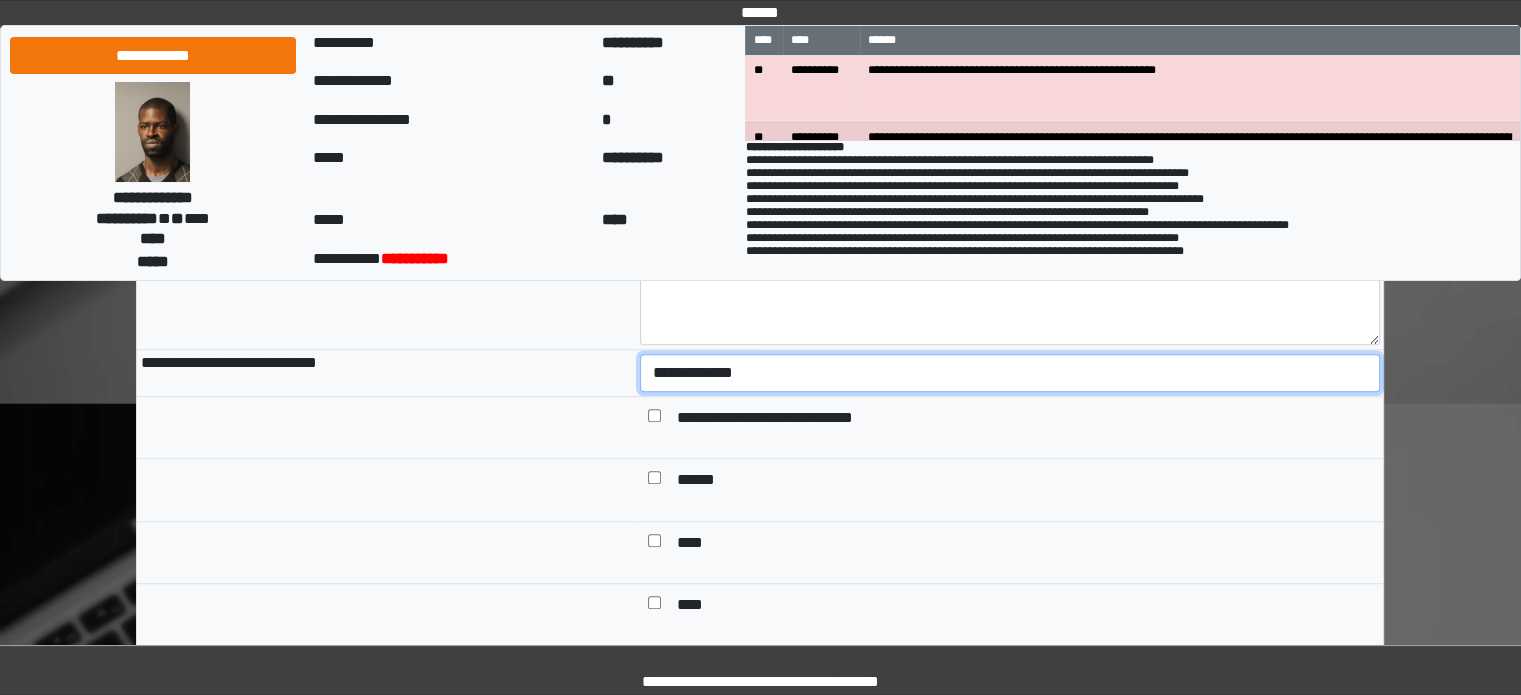 click on "**********" at bounding box center [1010, 373] 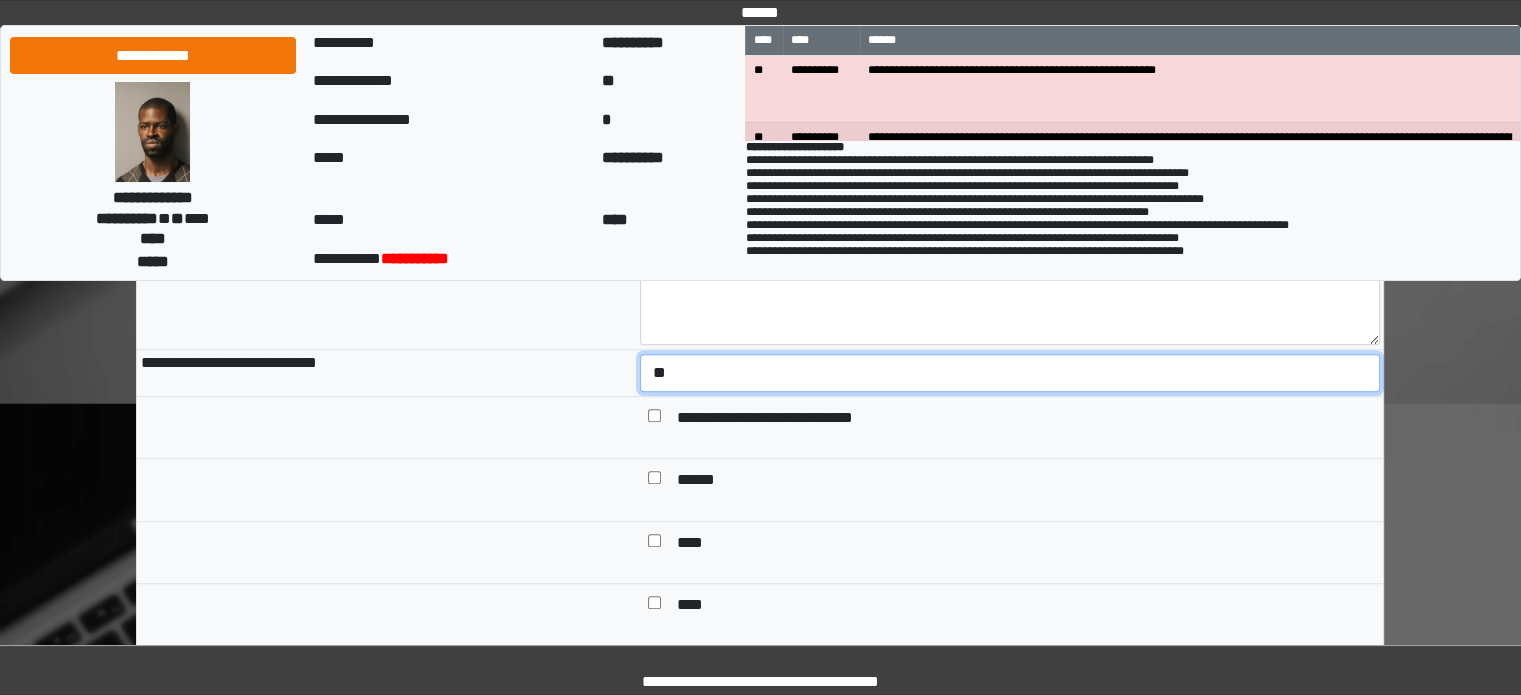 click on "**********" at bounding box center (1010, 373) 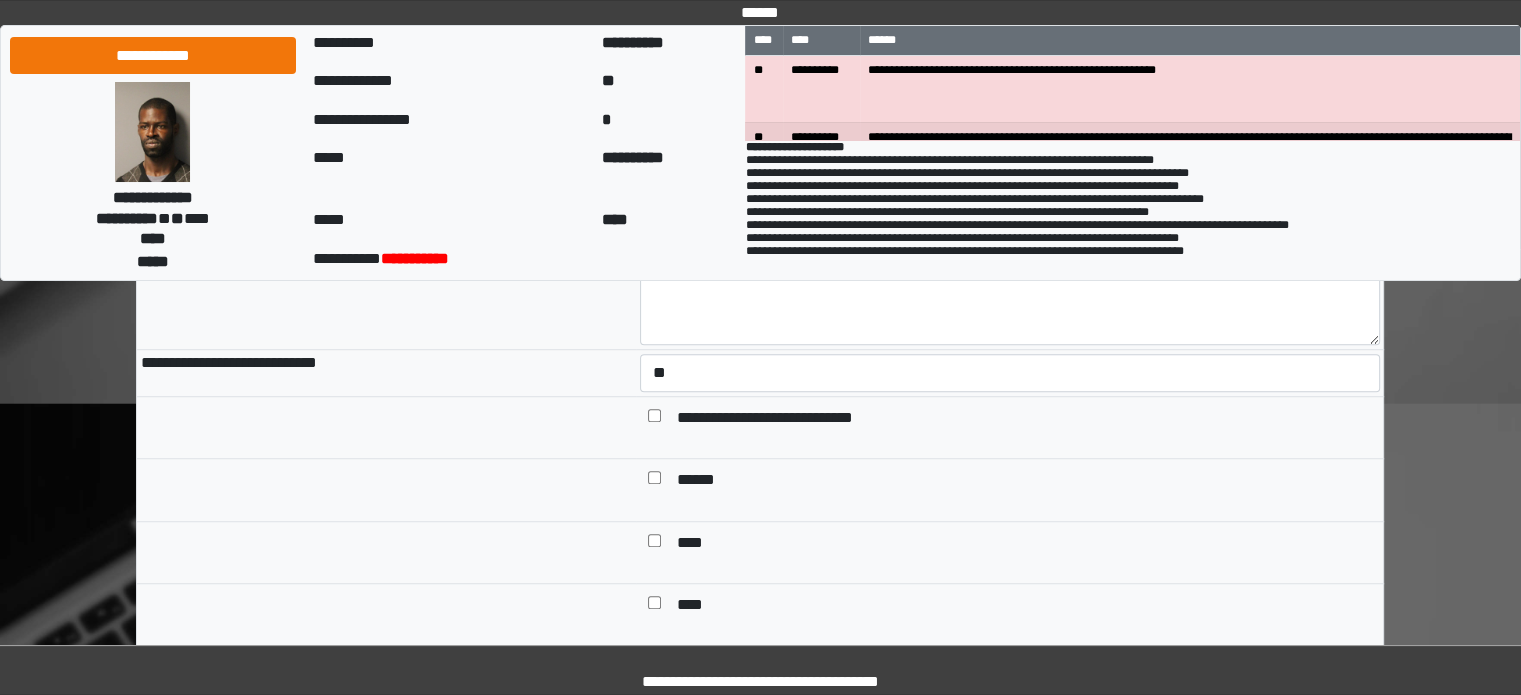 click on "******" at bounding box center [702, 482] 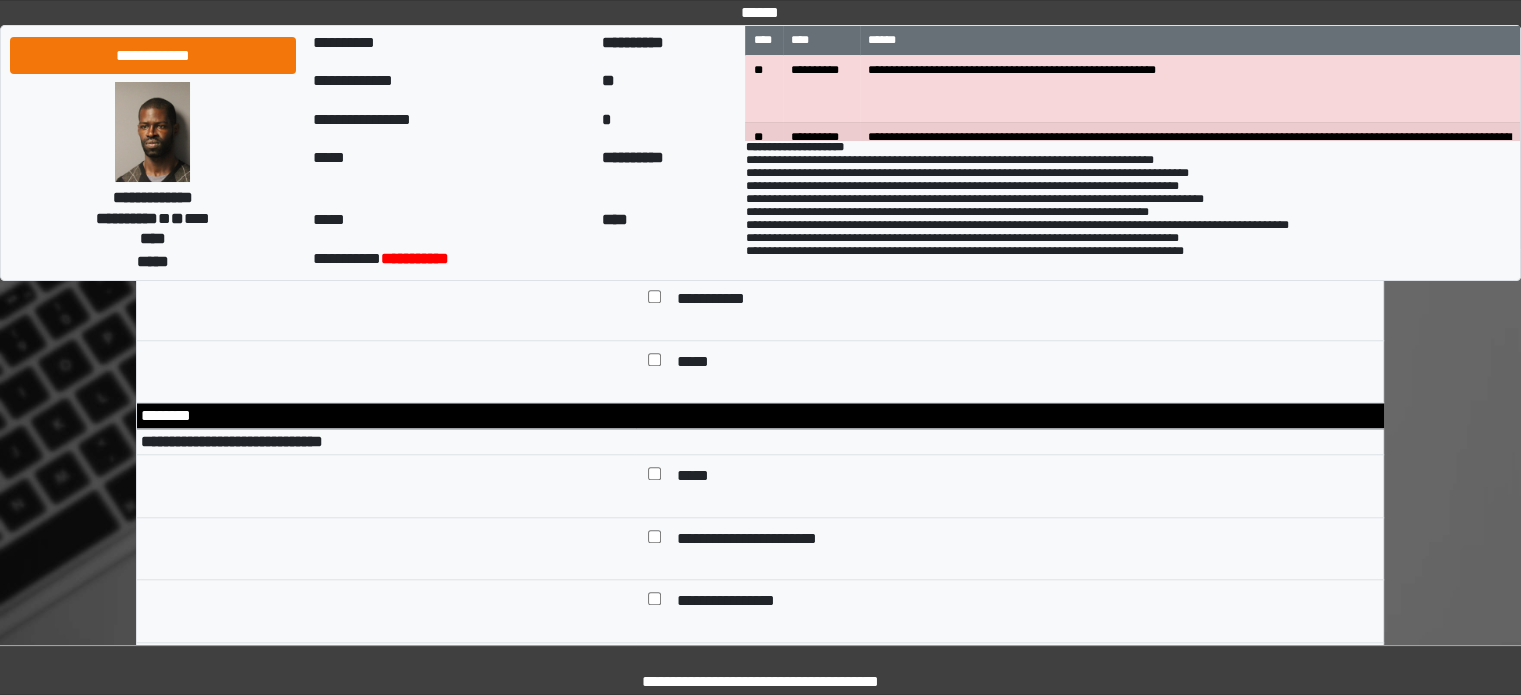 scroll, scrollTop: 1800, scrollLeft: 0, axis: vertical 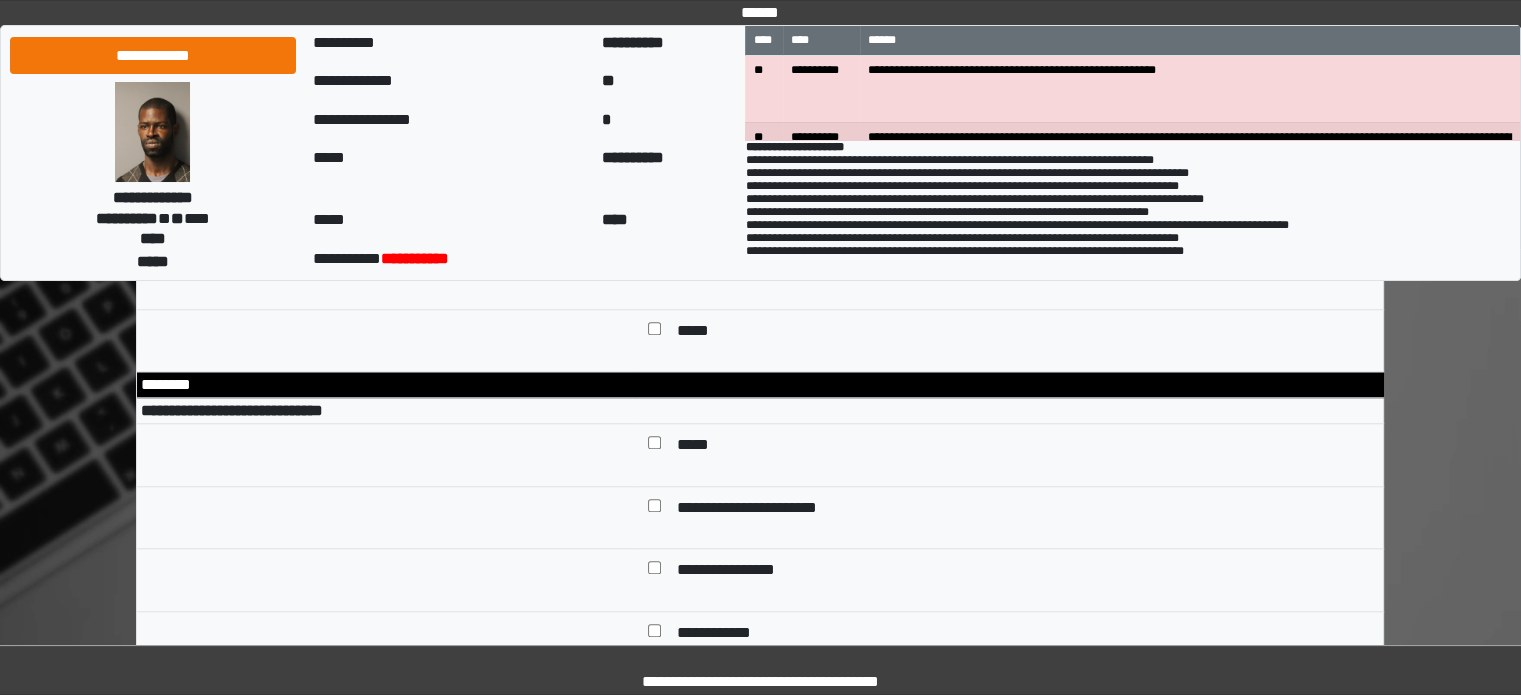 click on "*****" at bounding box center (696, 447) 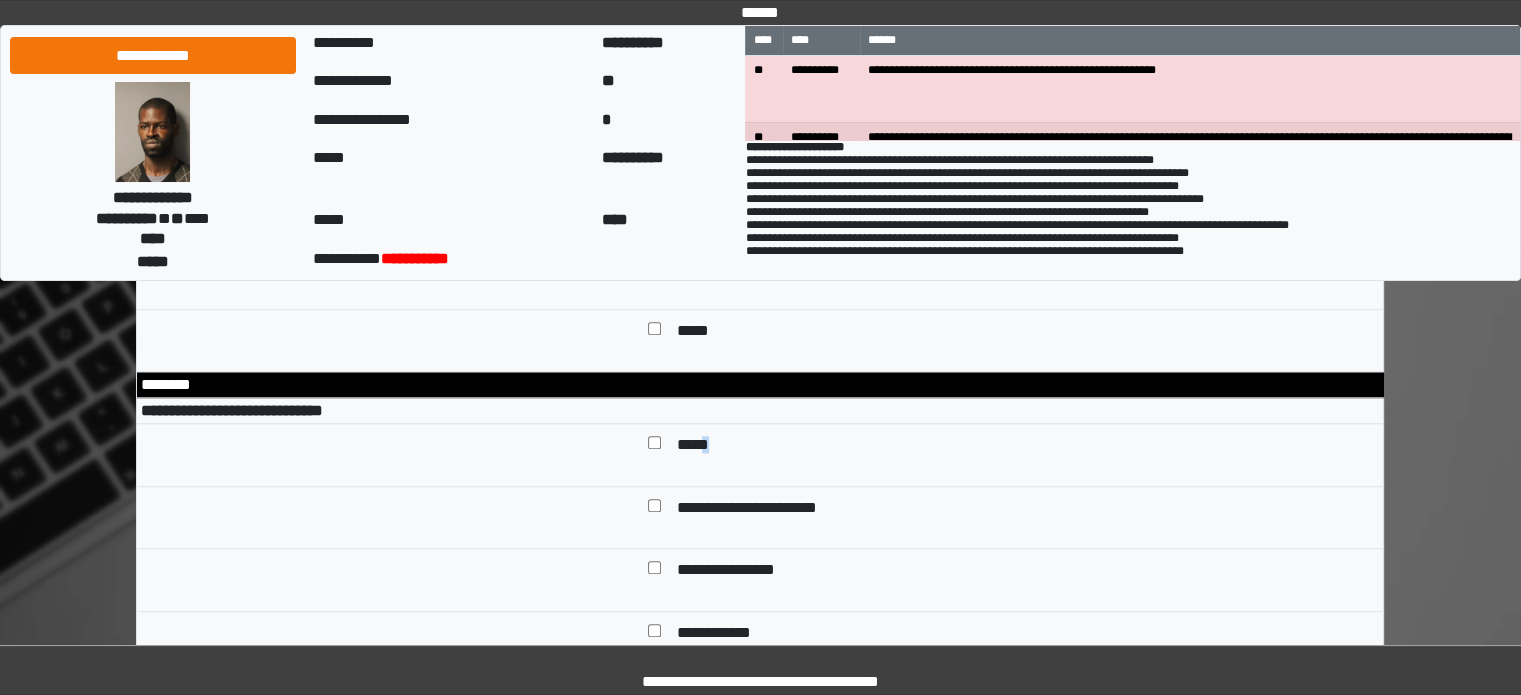 click on "**********" at bounding box center (1132, 210) 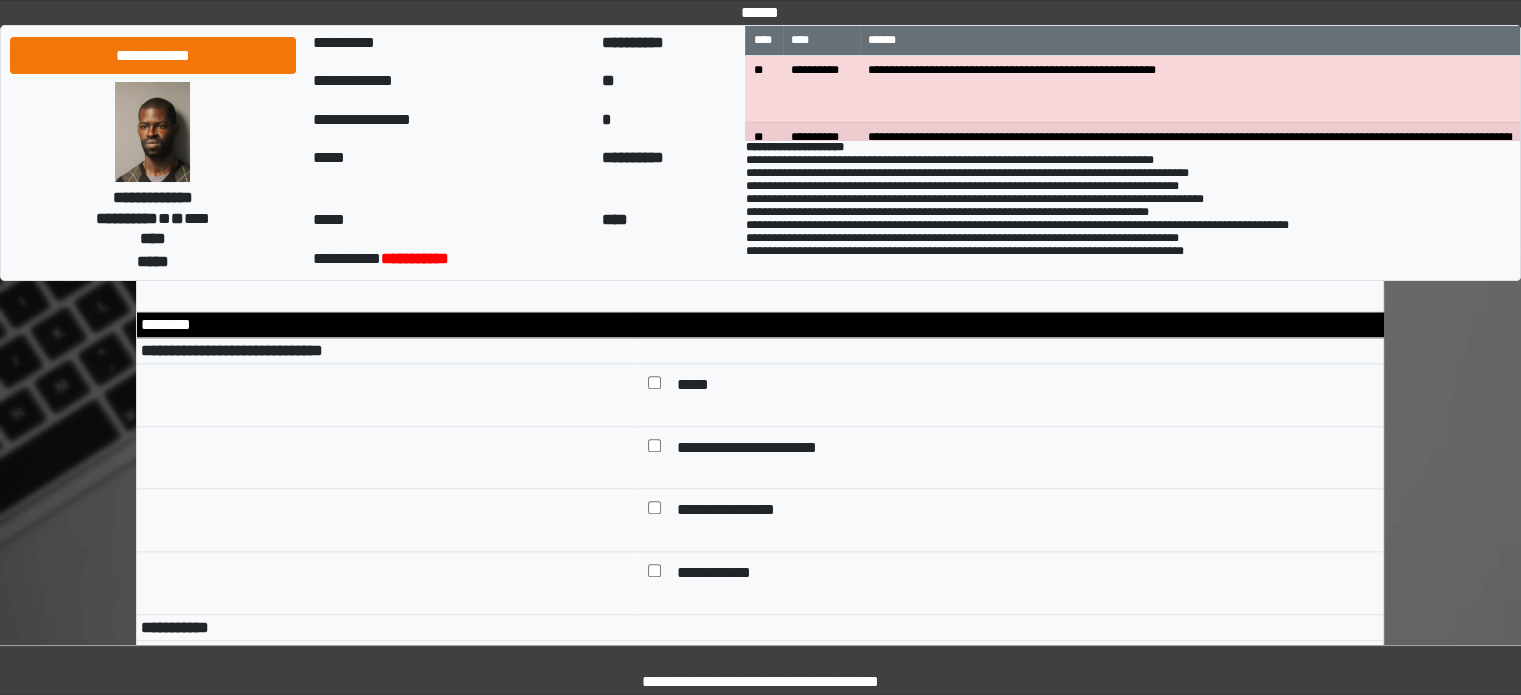 scroll, scrollTop: 1863, scrollLeft: 0, axis: vertical 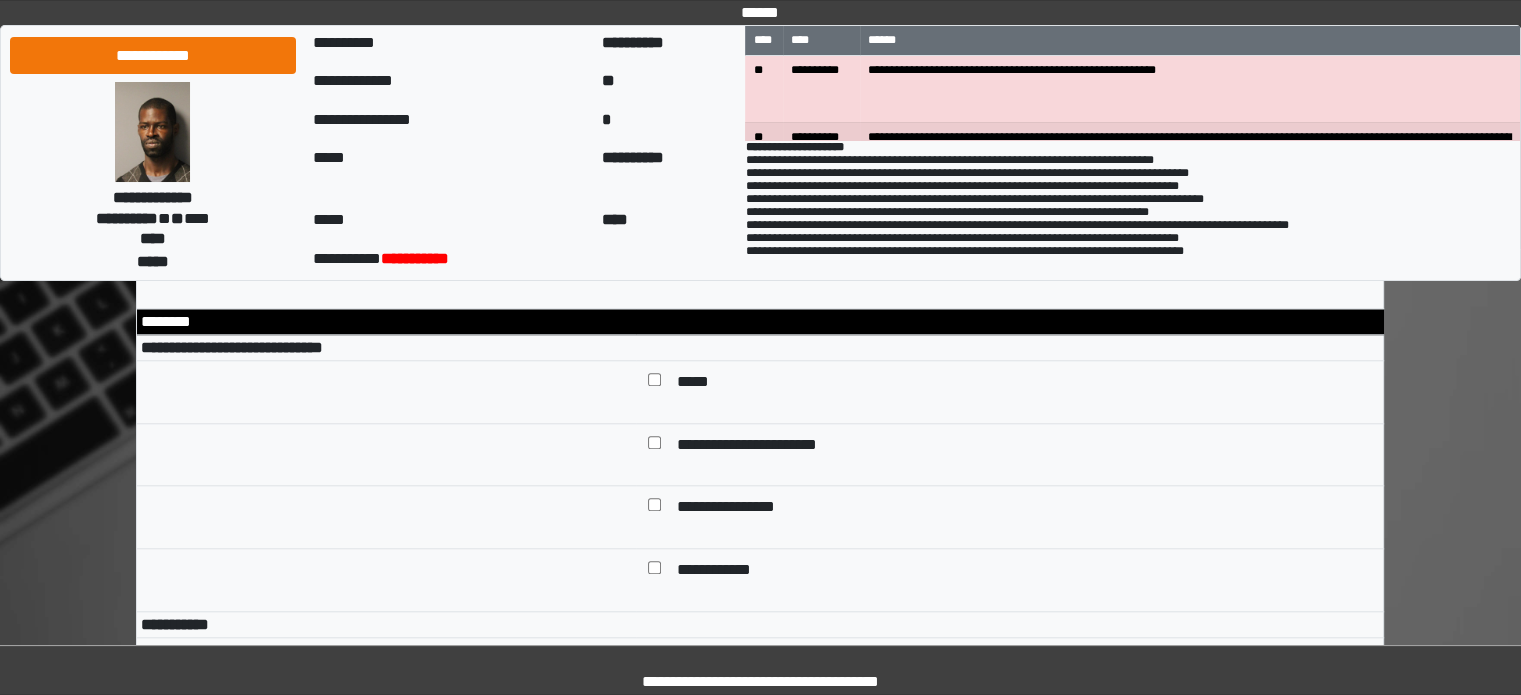 click on "*****" at bounding box center [696, 384] 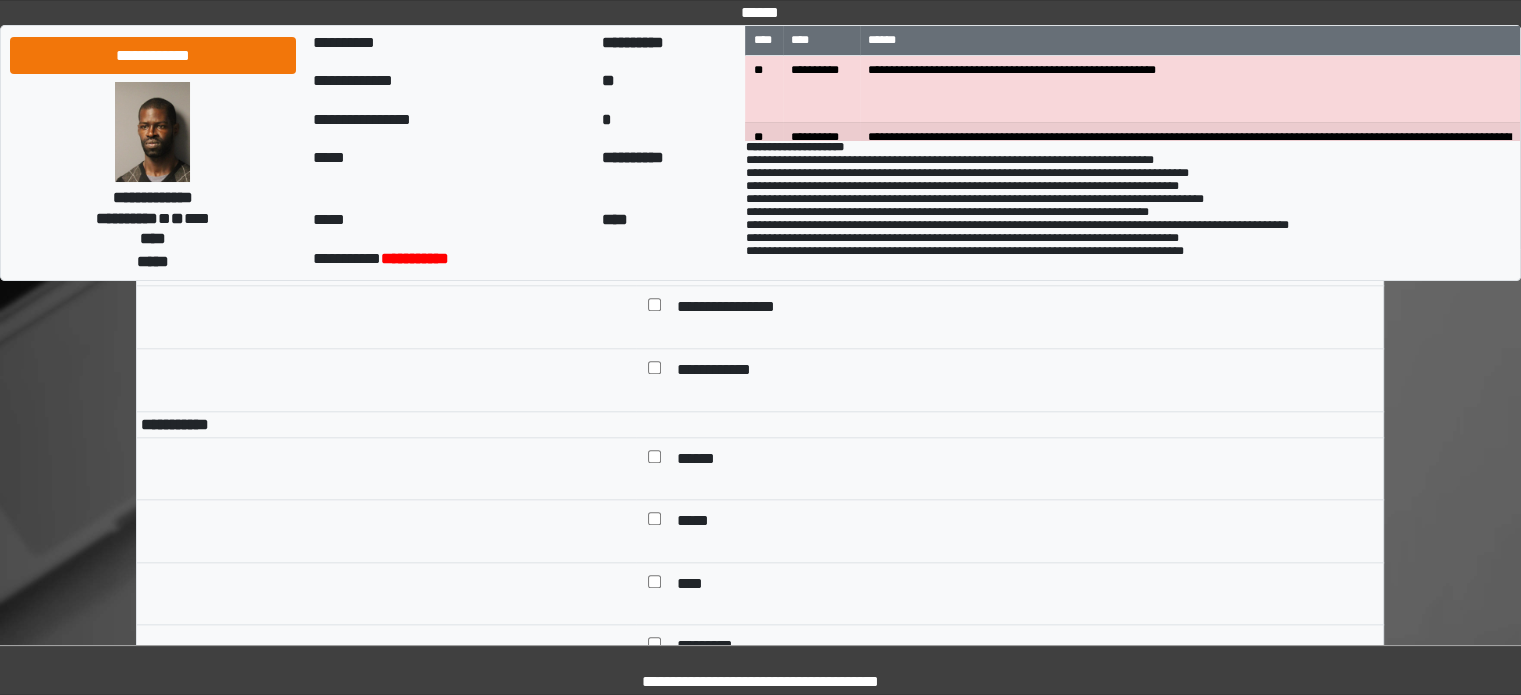 scroll, scrollTop: 2163, scrollLeft: 0, axis: vertical 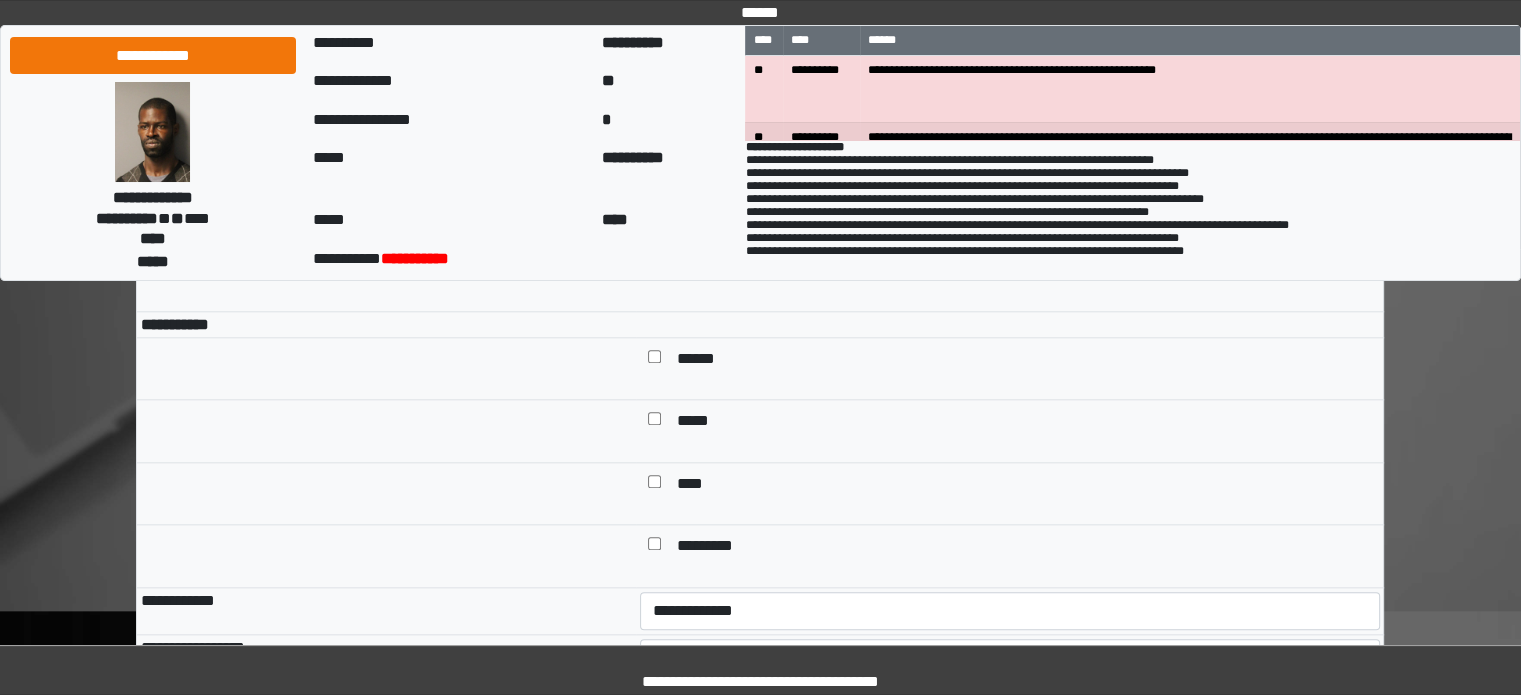 click on "******" at bounding box center [703, 361] 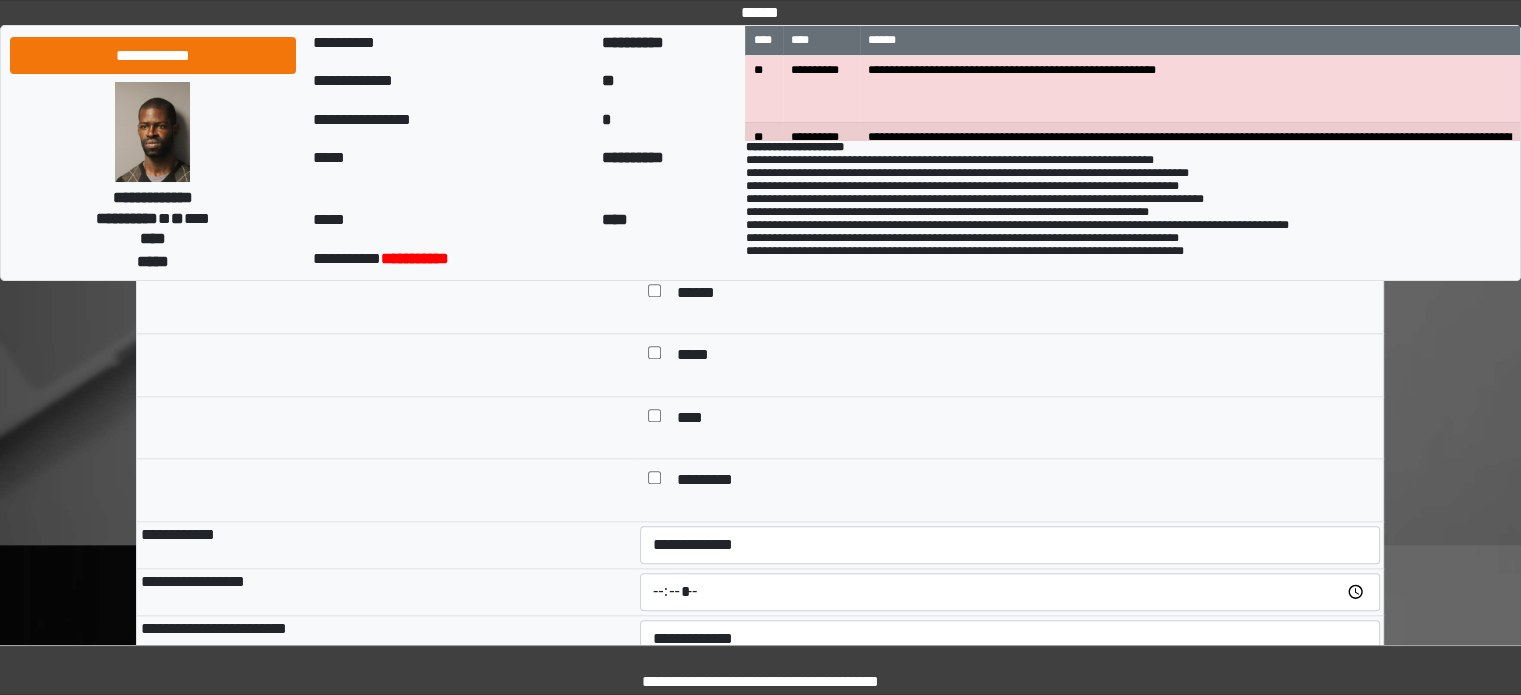 scroll, scrollTop: 2263, scrollLeft: 0, axis: vertical 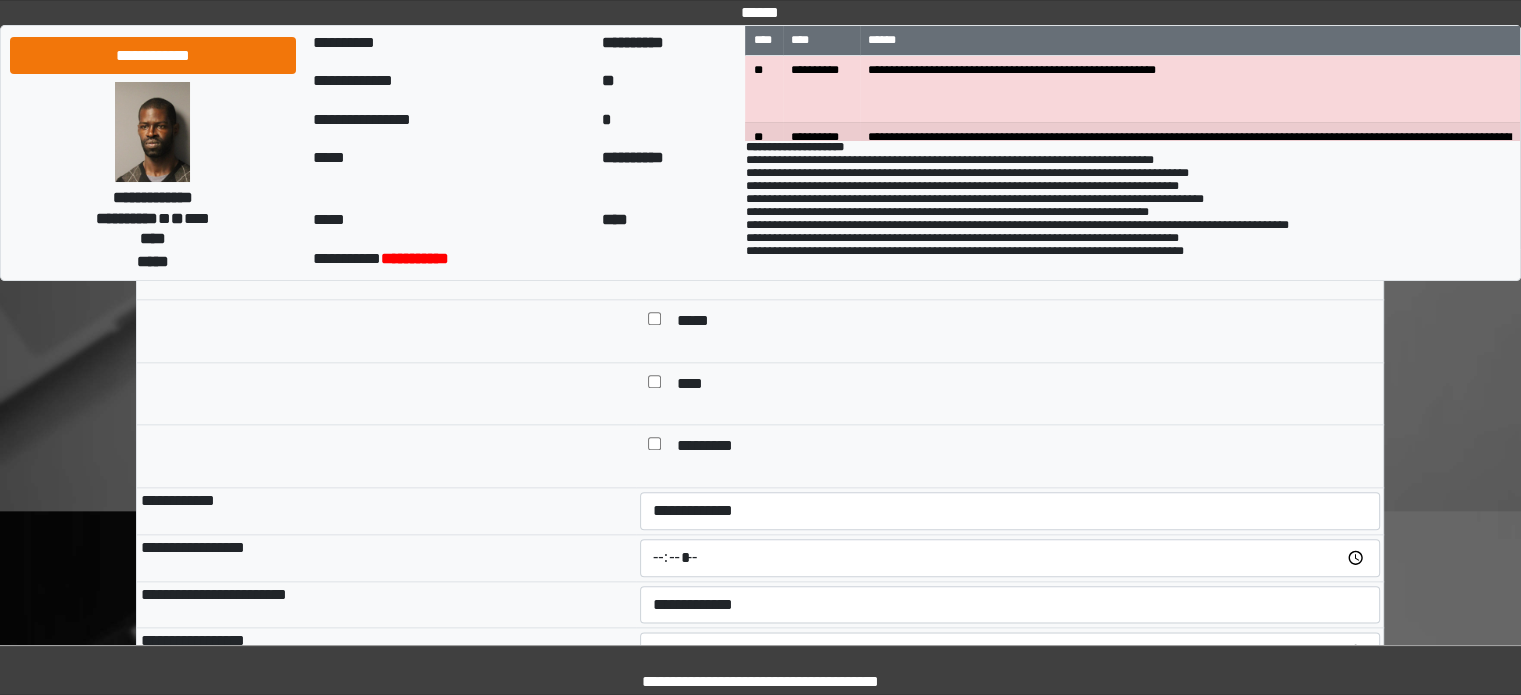 click on "*****" at bounding box center (1024, 323) 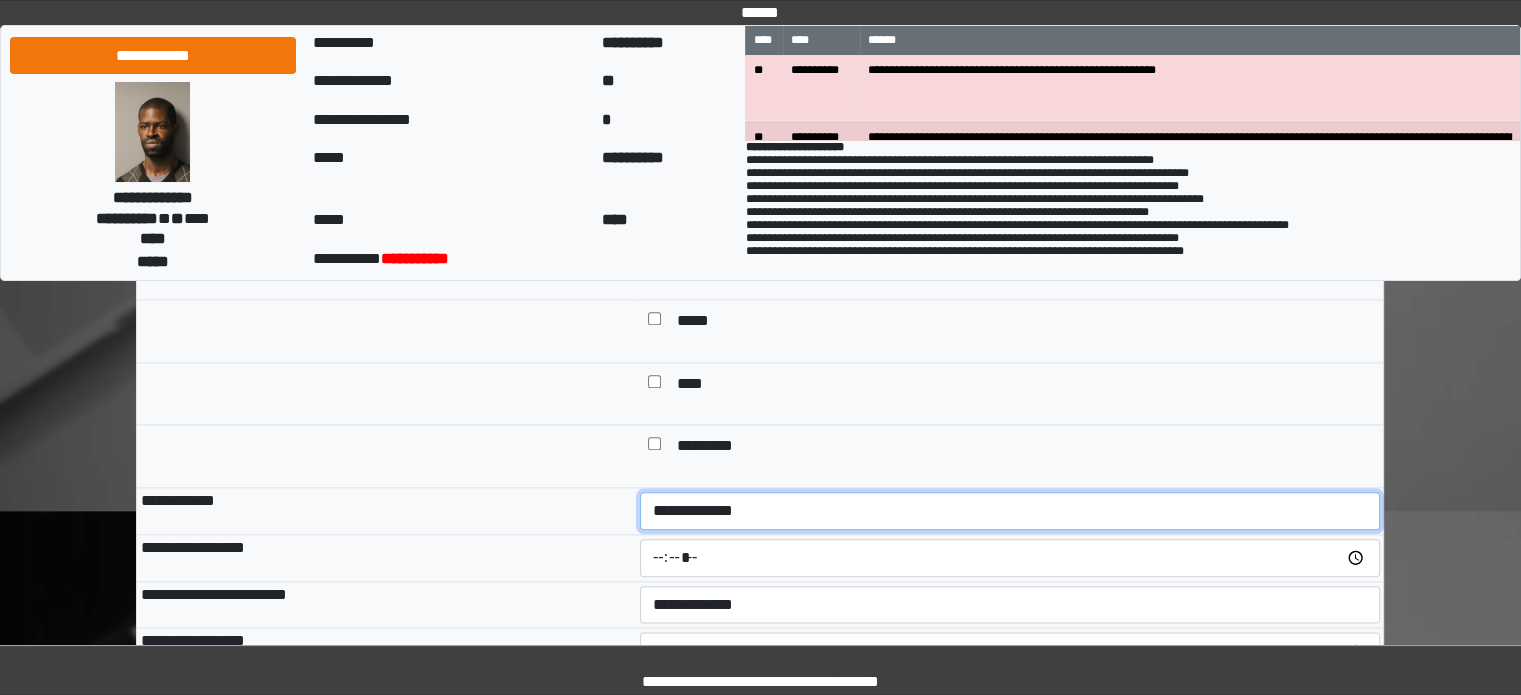 drag, startPoint x: 695, startPoint y: 529, endPoint x: 694, endPoint y: 542, distance: 13.038404 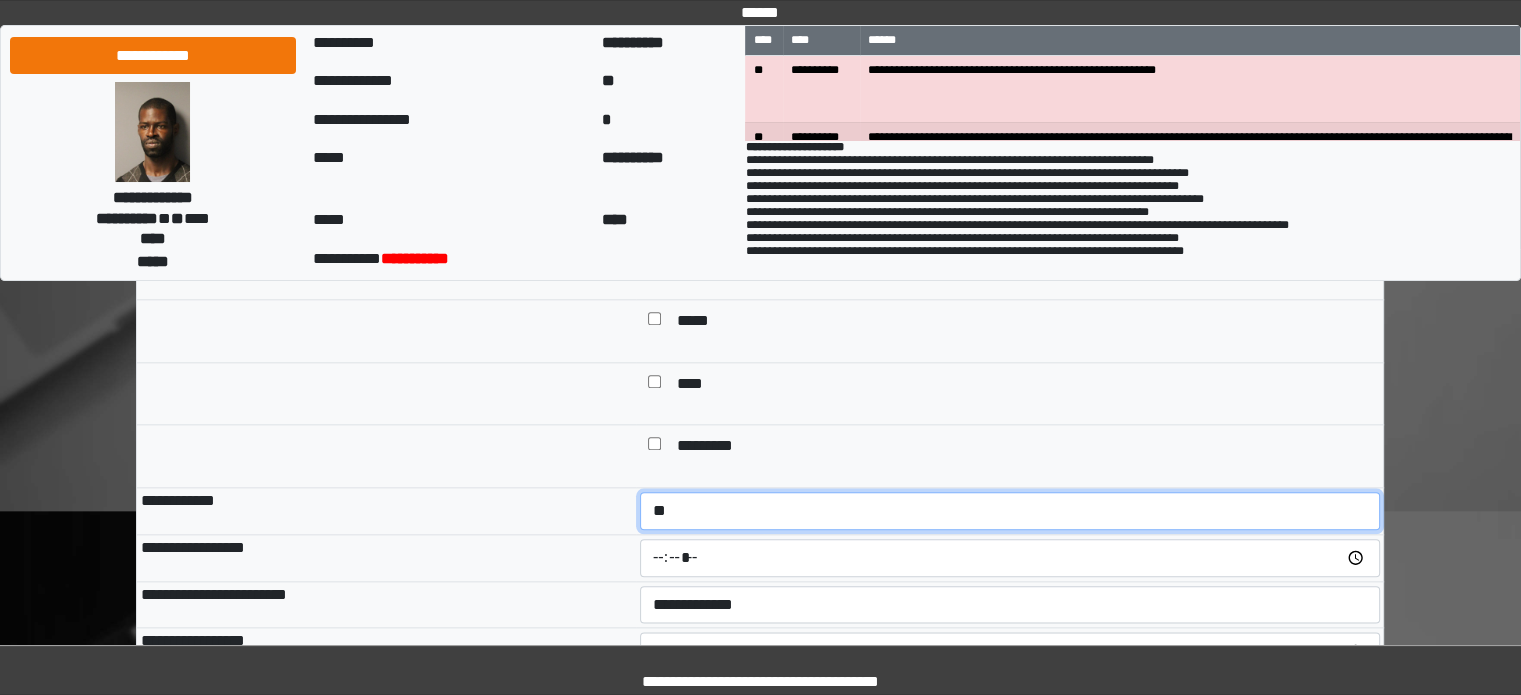 click on "**********" at bounding box center (1010, 511) 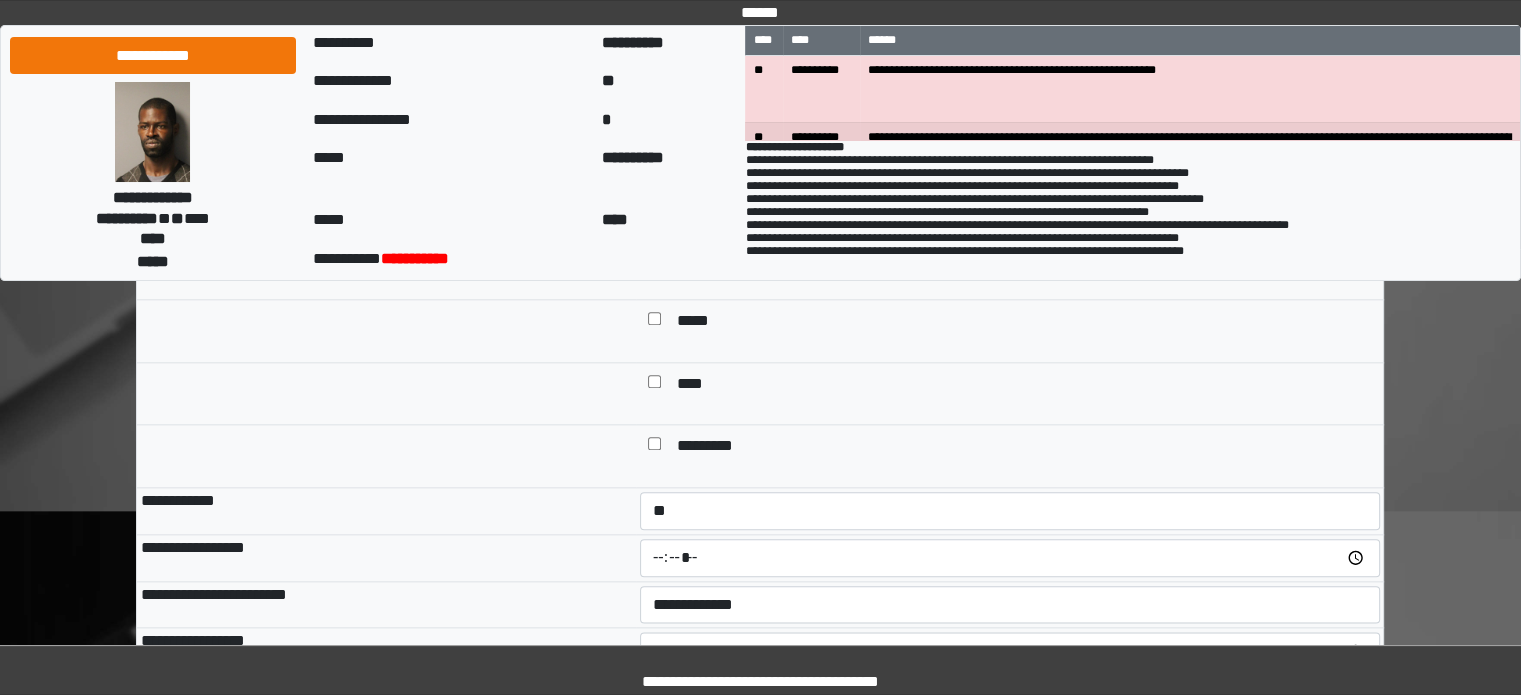 click on "**********" at bounding box center [386, 557] 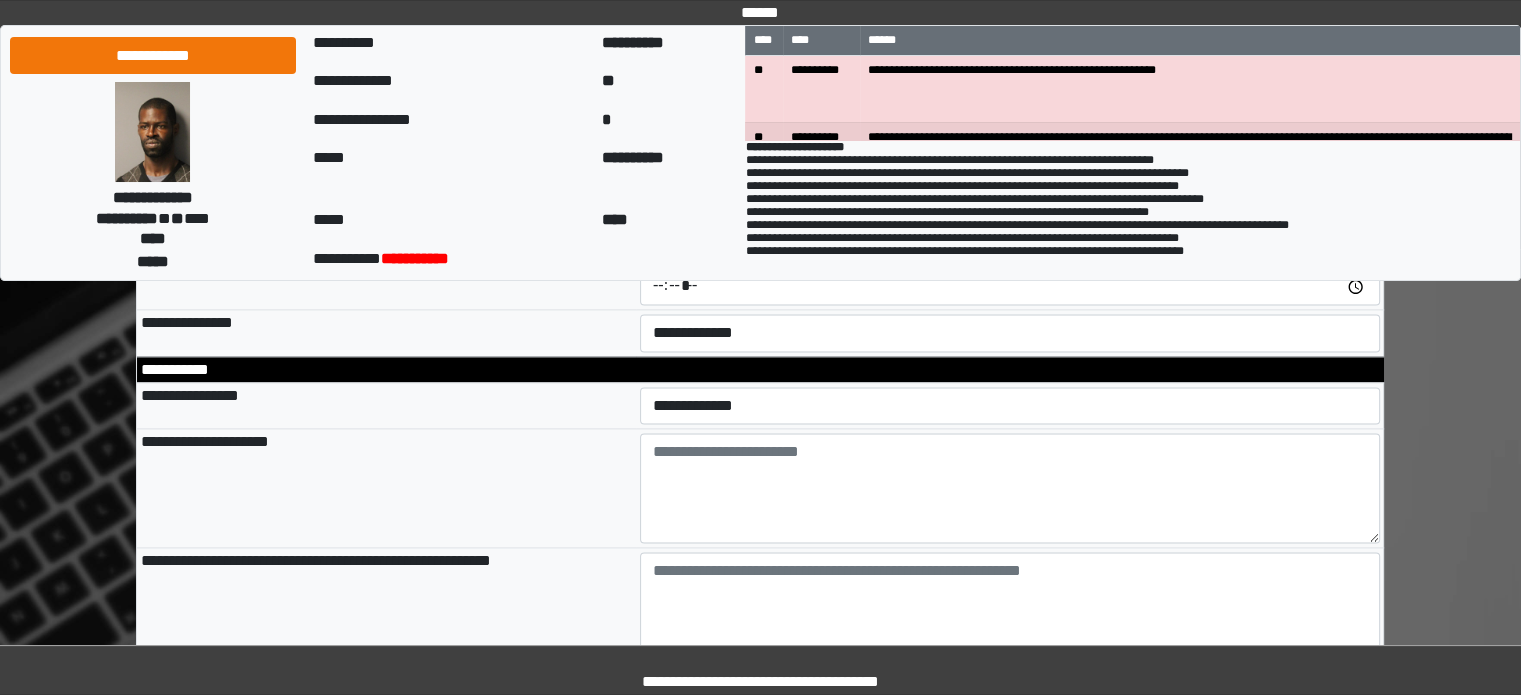 scroll, scrollTop: 2663, scrollLeft: 0, axis: vertical 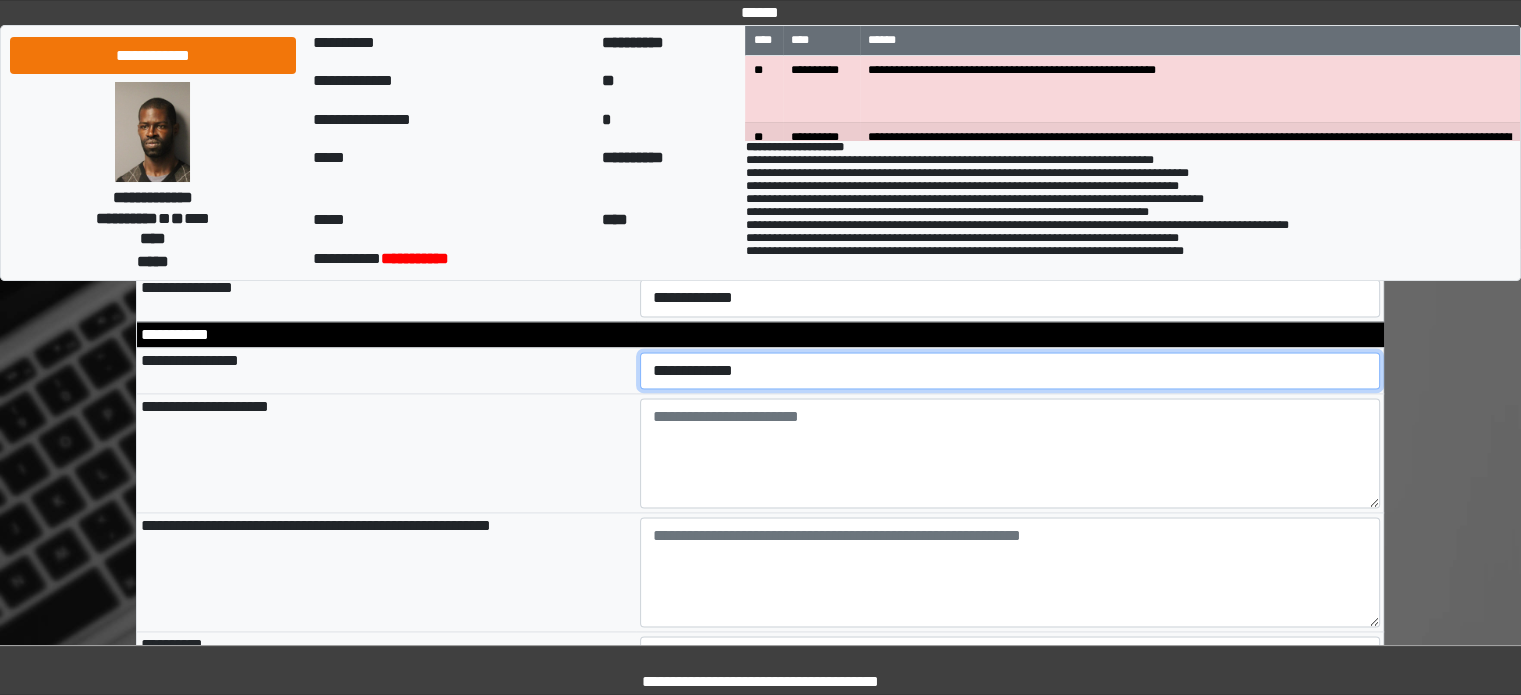 drag, startPoint x: 668, startPoint y: 392, endPoint x: 675, endPoint y: 408, distance: 17.464249 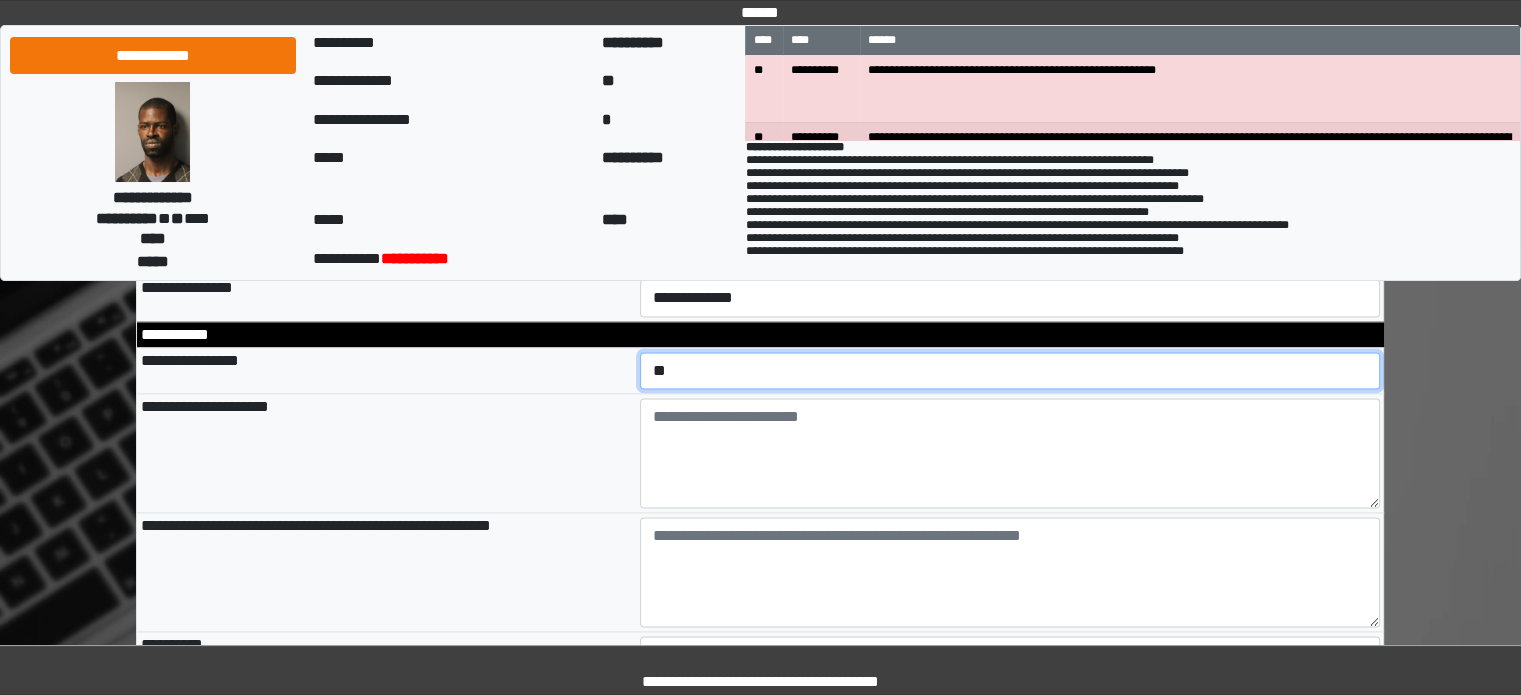 click on "**********" at bounding box center [1010, 371] 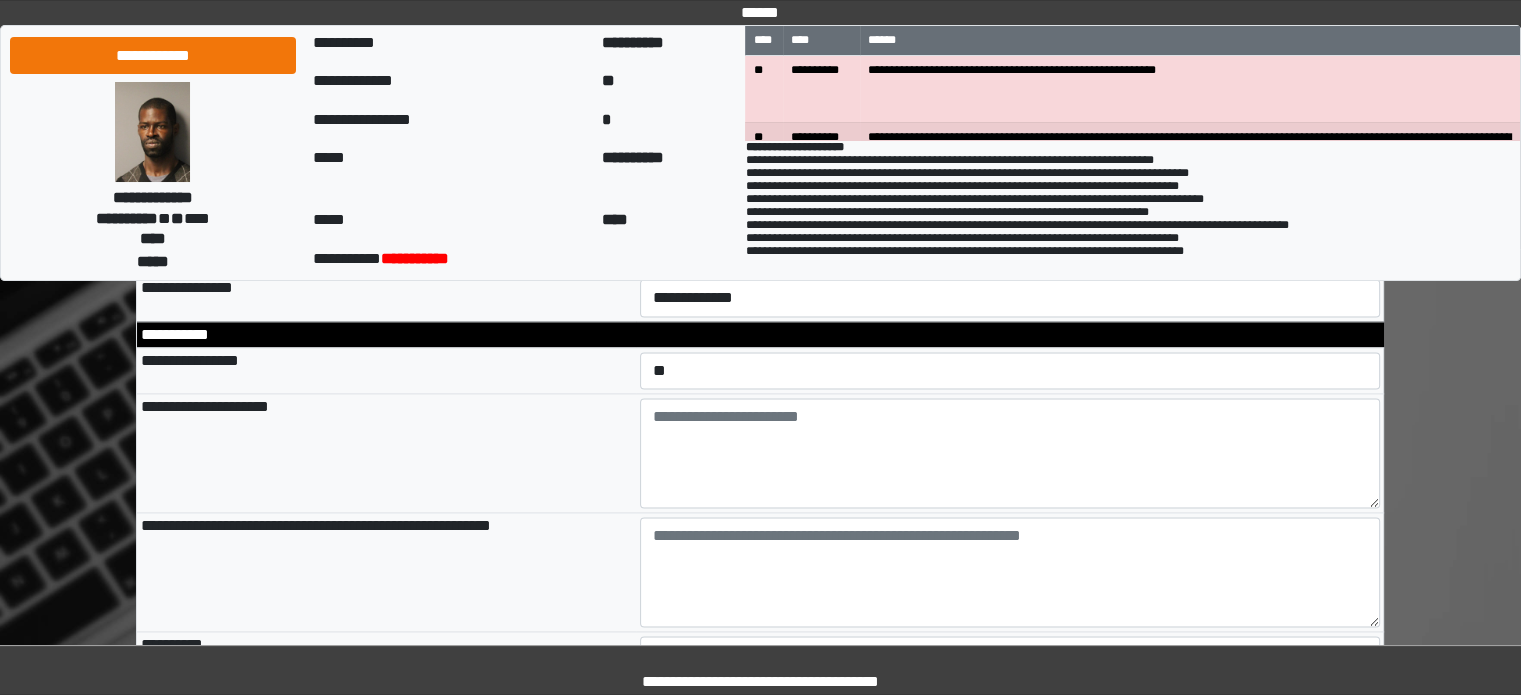 click on "**********" at bounding box center [386, 453] 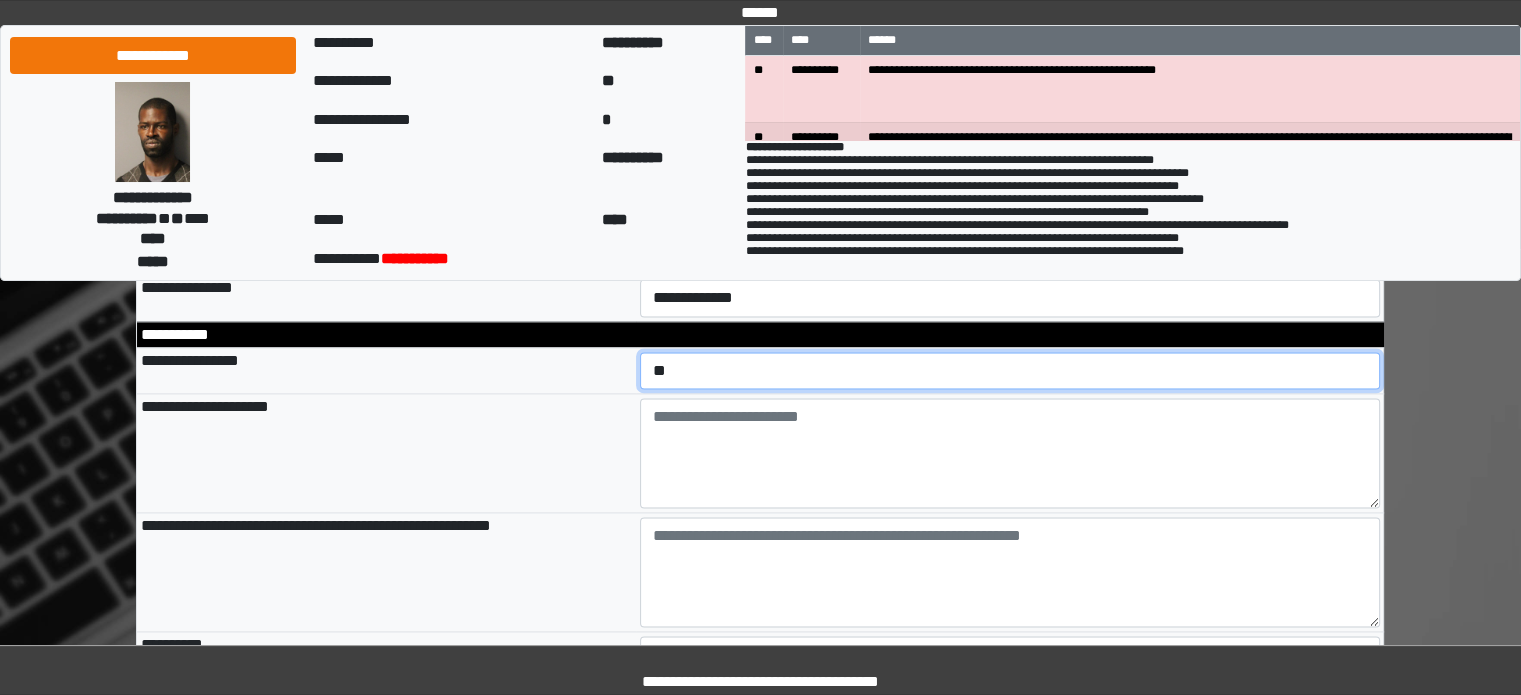 click on "**********" at bounding box center (1010, 371) 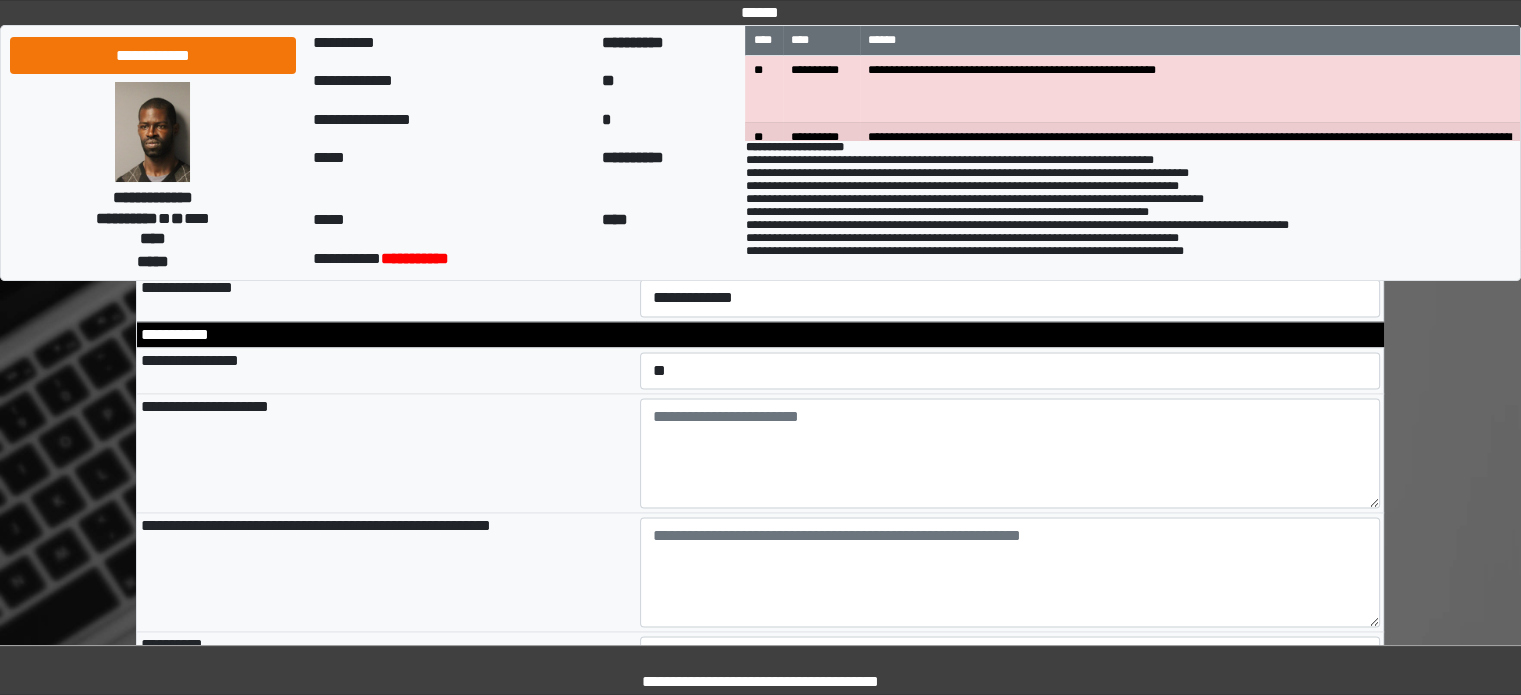click on "**********" at bounding box center [386, 453] 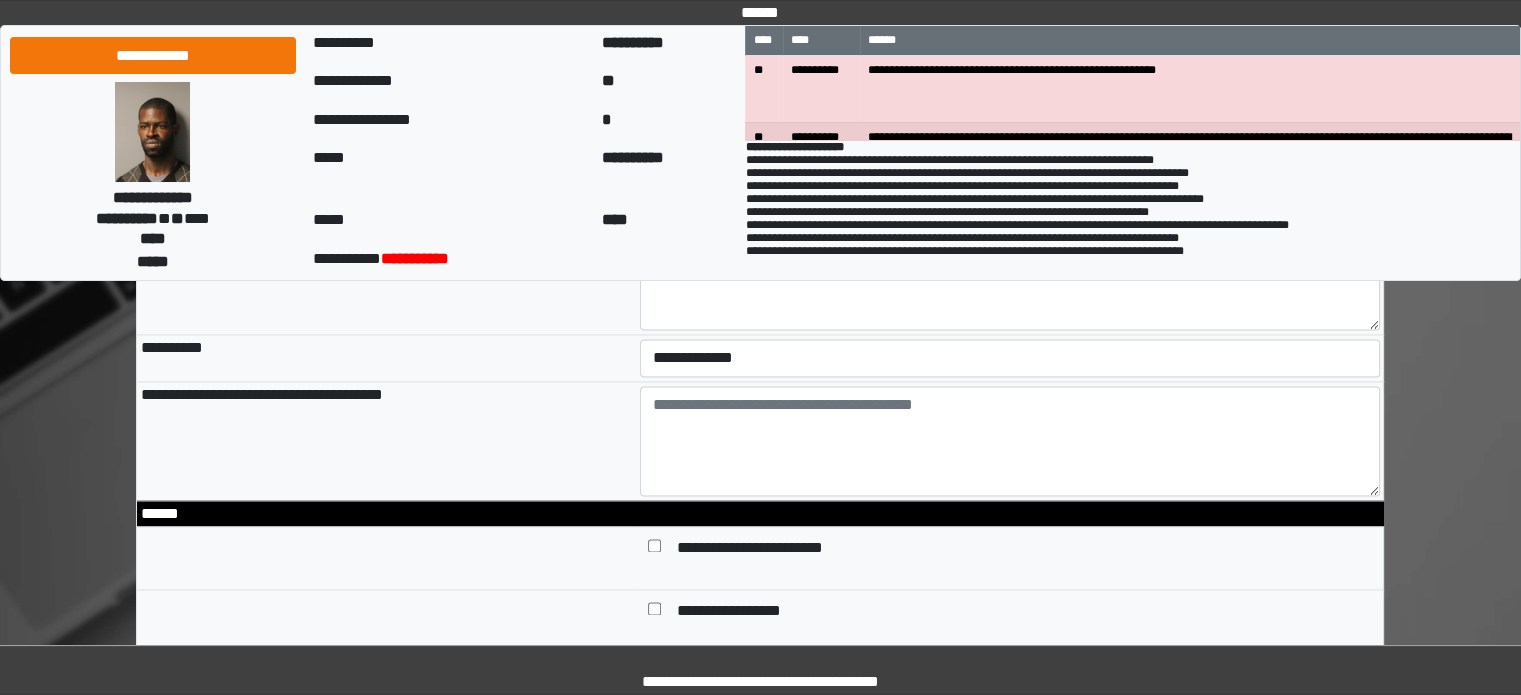 scroll, scrollTop: 2963, scrollLeft: 0, axis: vertical 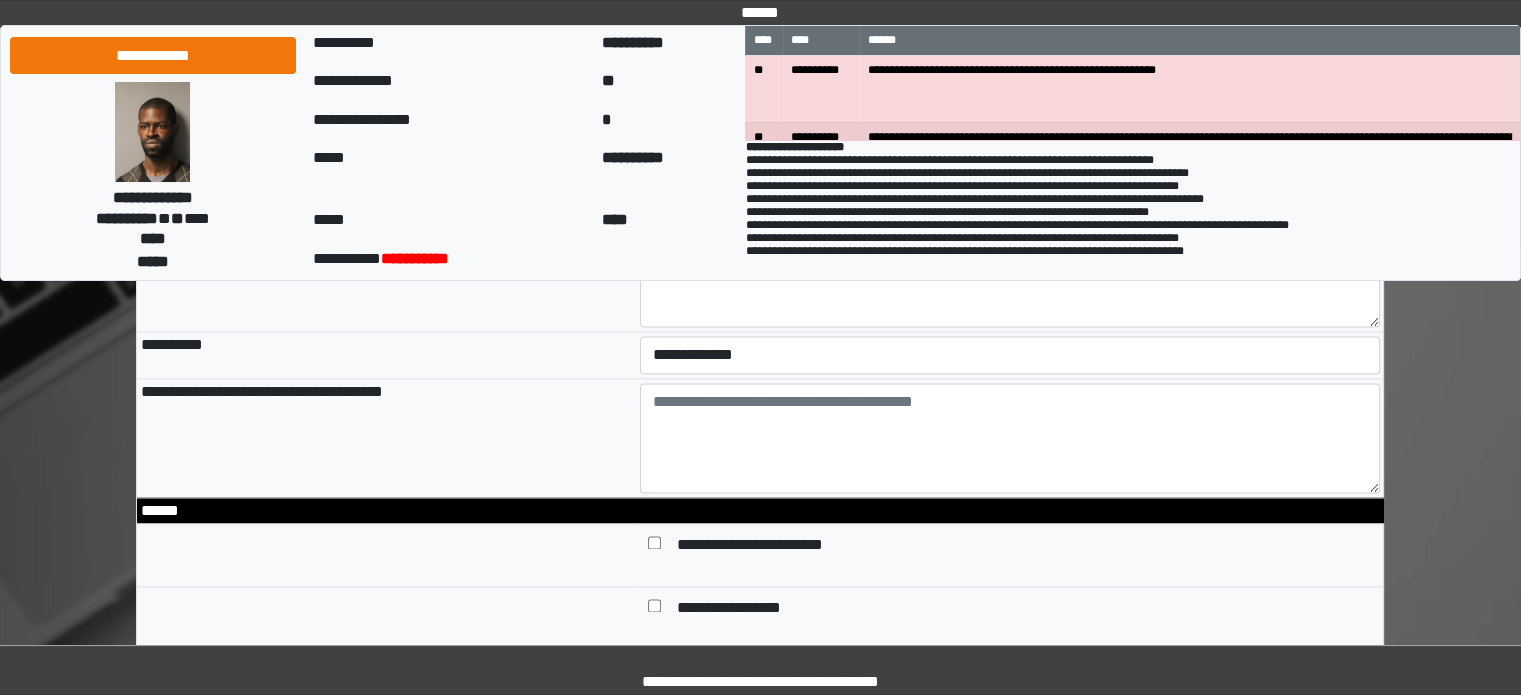 click at bounding box center (1010, 272) 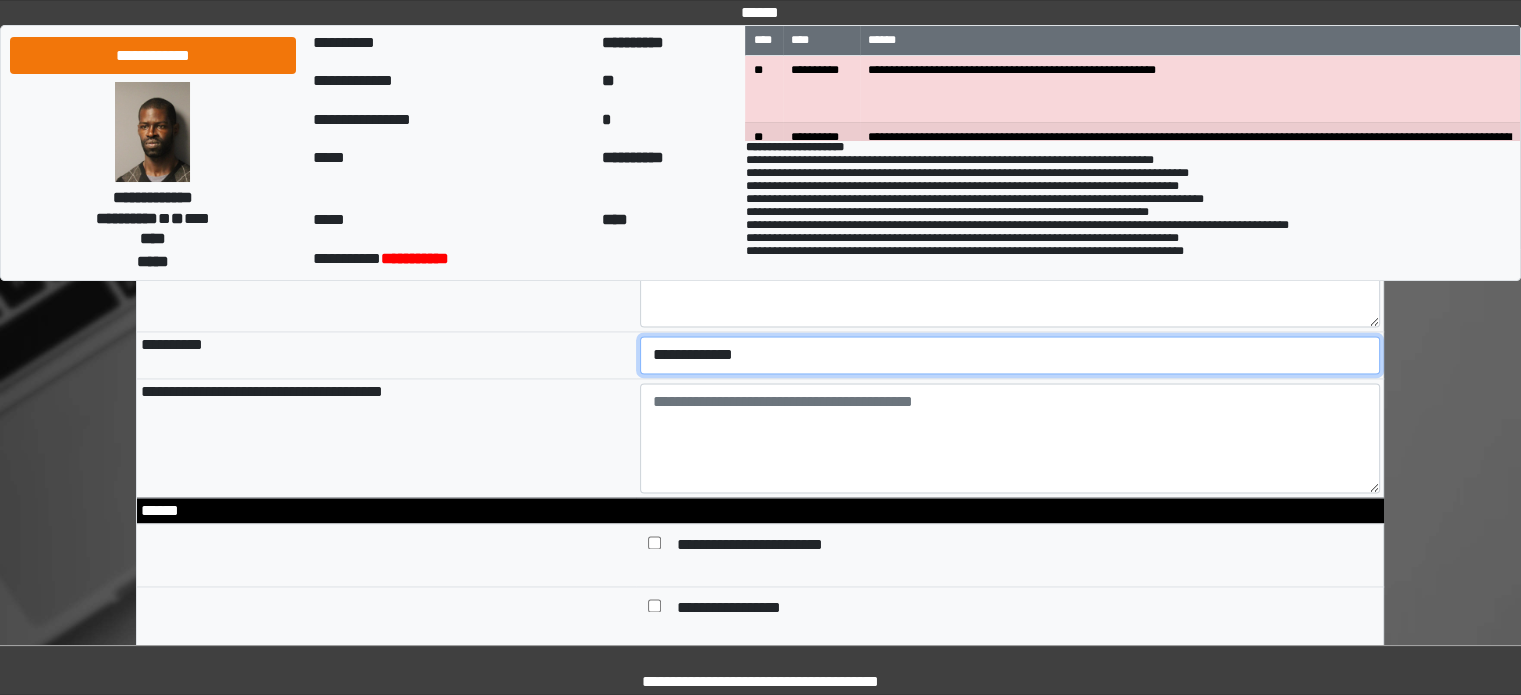drag, startPoint x: 738, startPoint y: 372, endPoint x: 731, endPoint y: 387, distance: 16.552946 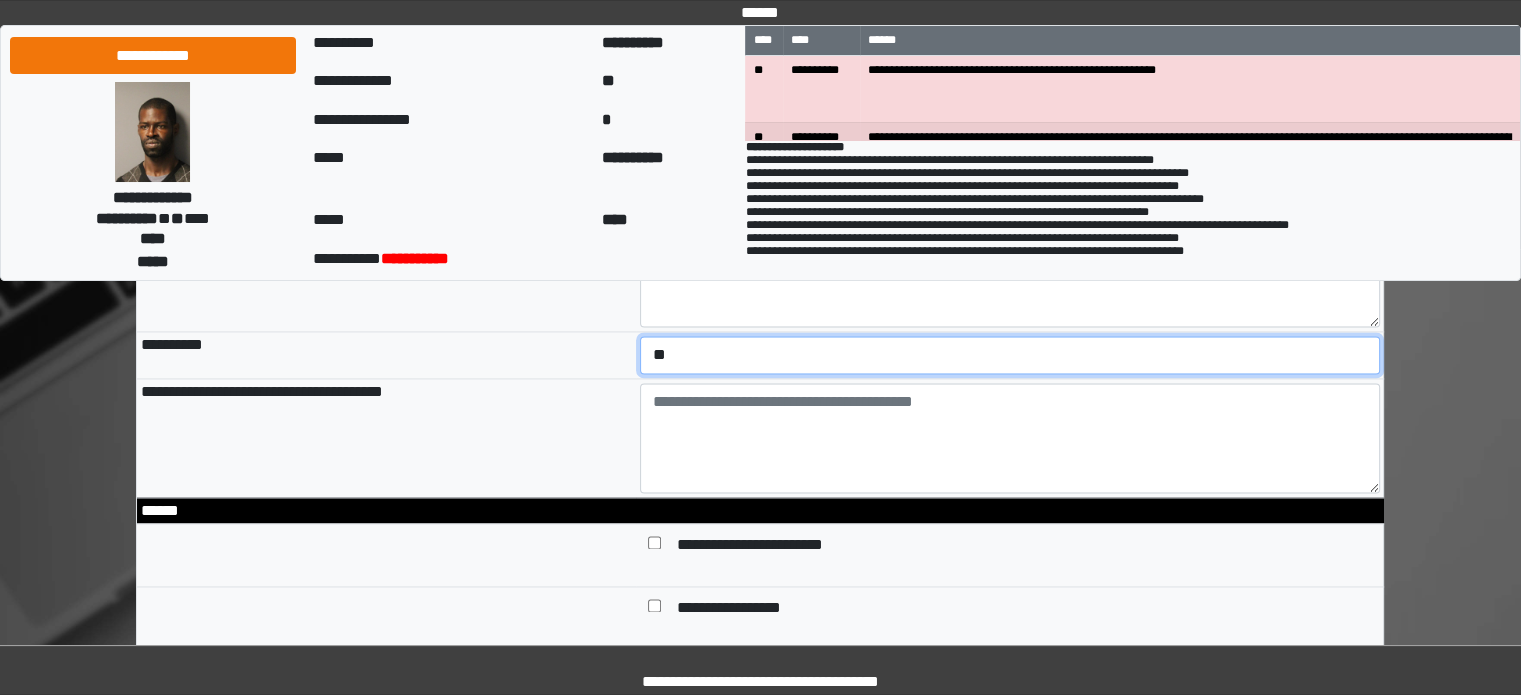 click on "**********" at bounding box center [1010, 355] 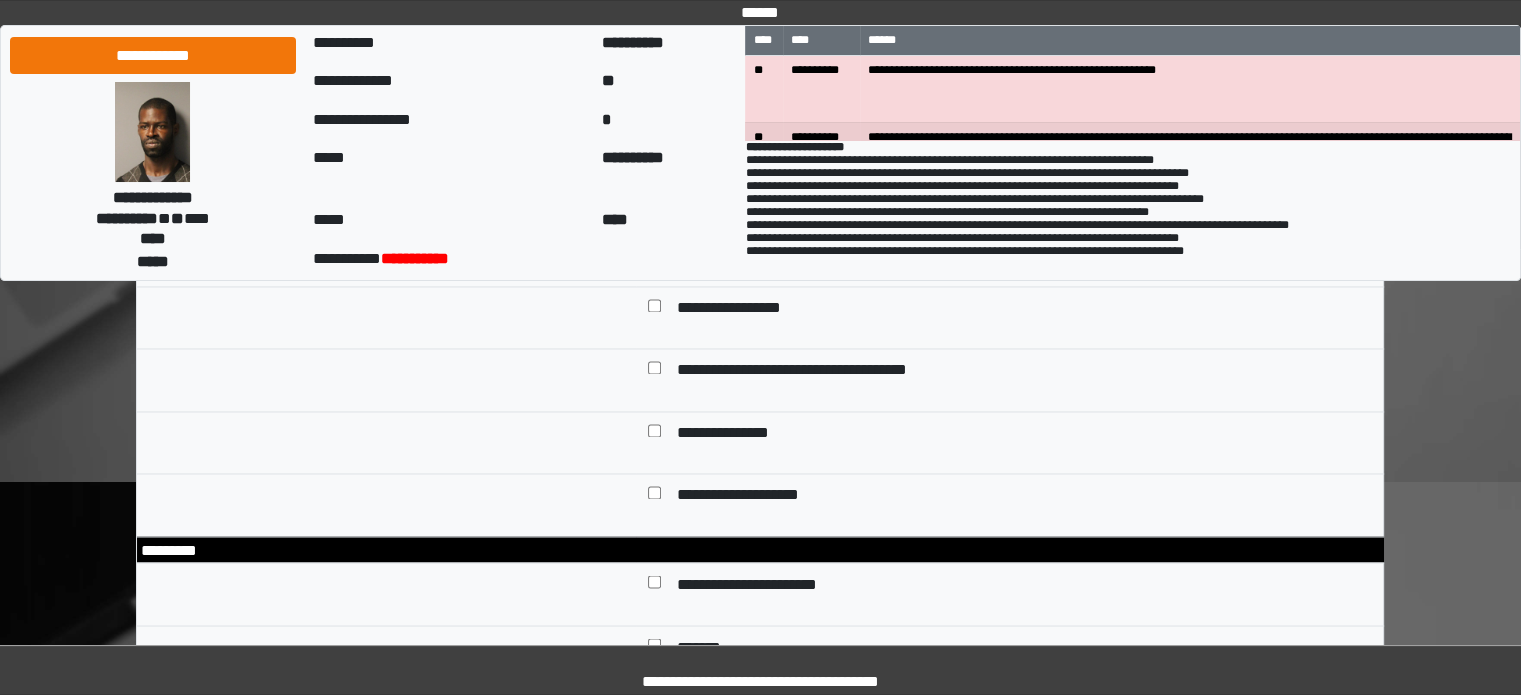 scroll, scrollTop: 3163, scrollLeft: 0, axis: vertical 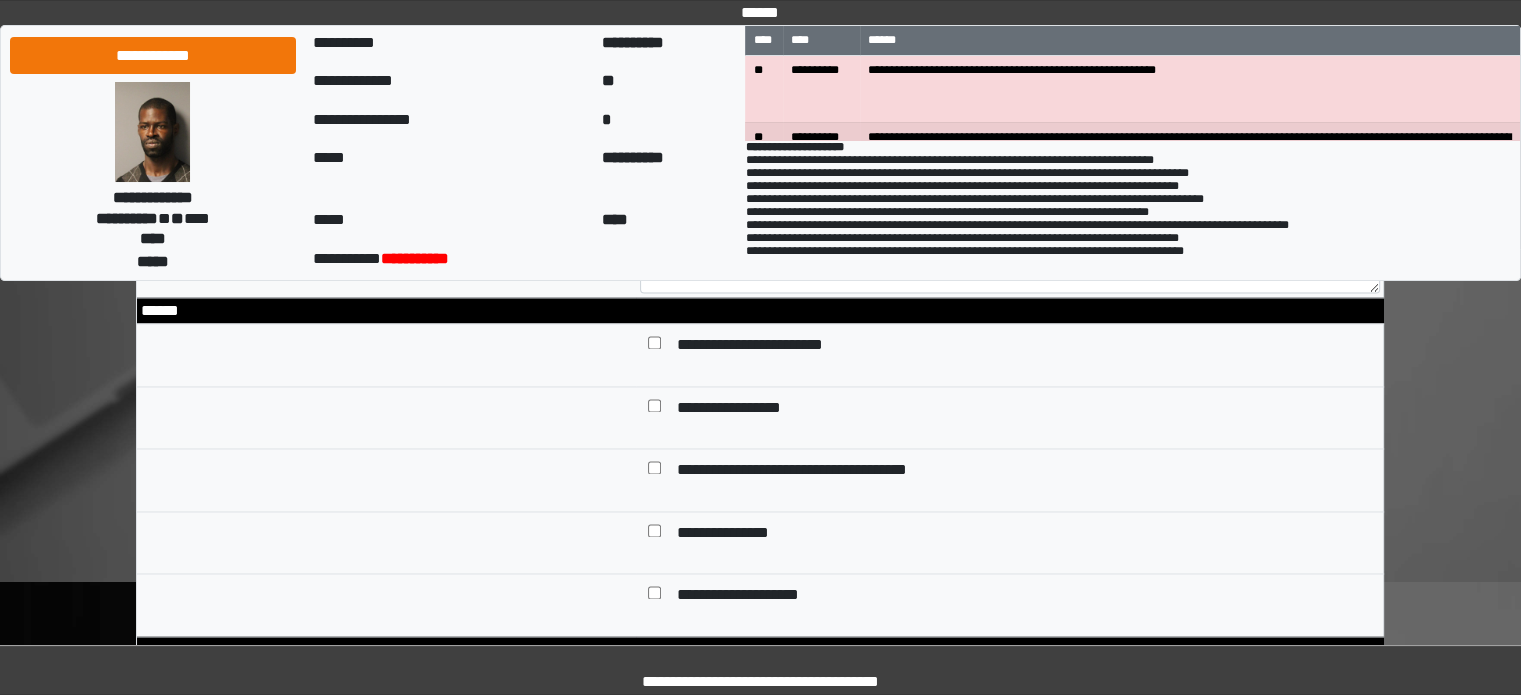 click on "**********" at bounding box center (801, 472) 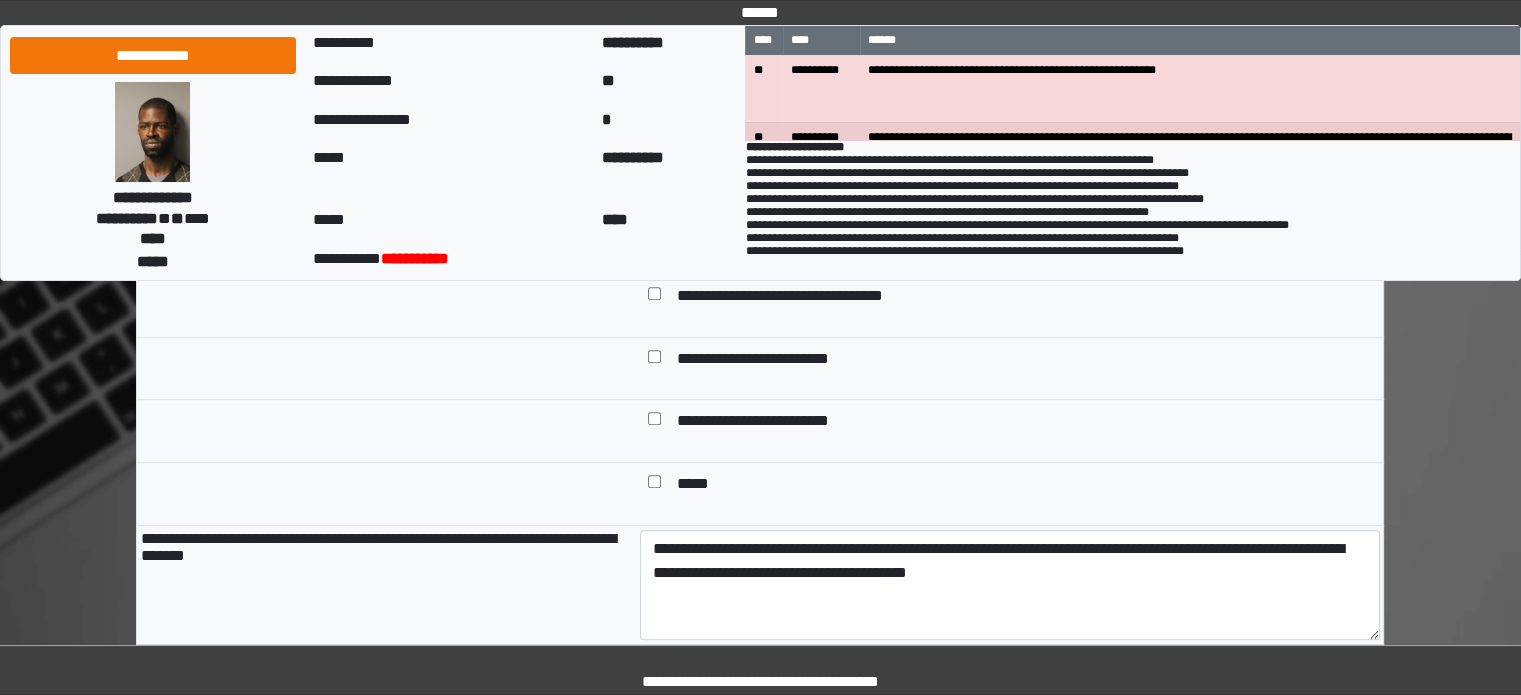 scroll, scrollTop: 1063, scrollLeft: 0, axis: vertical 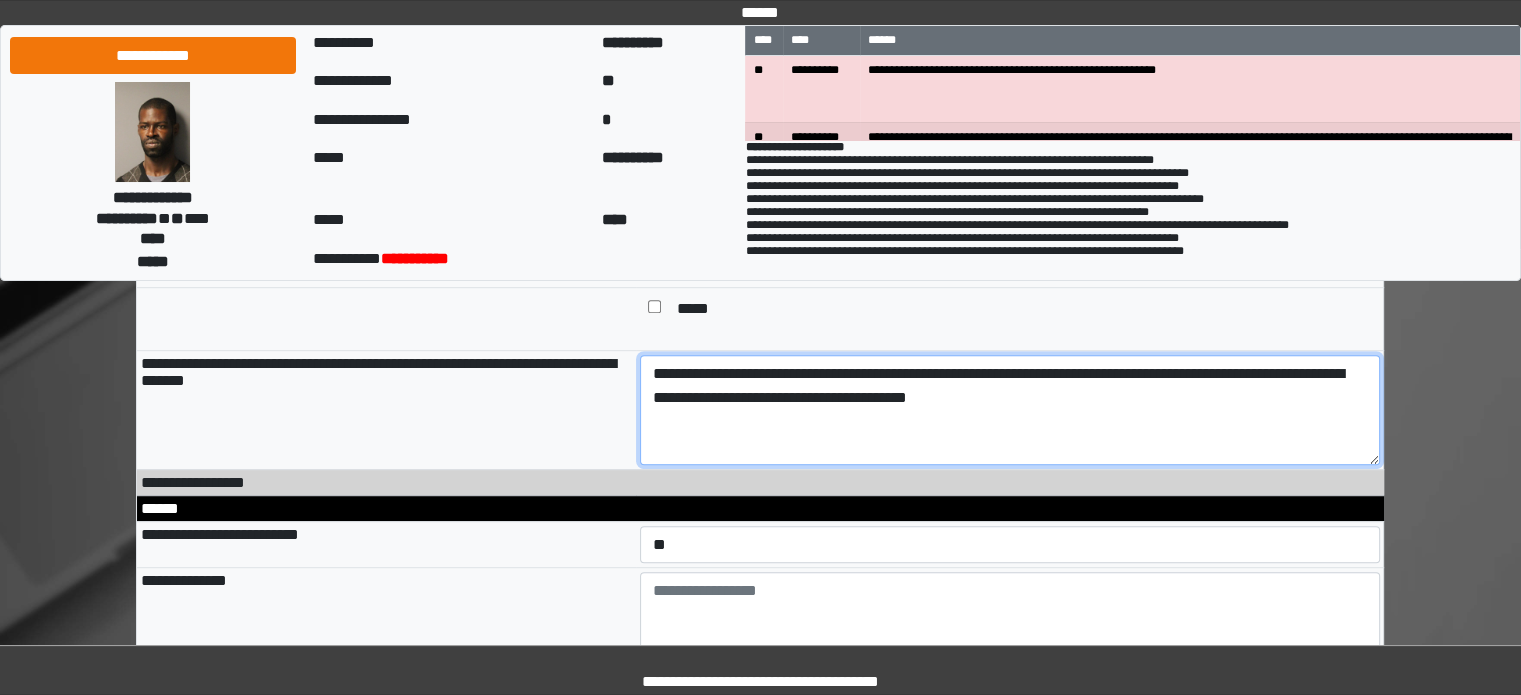click on "**********" at bounding box center (1010, 410) 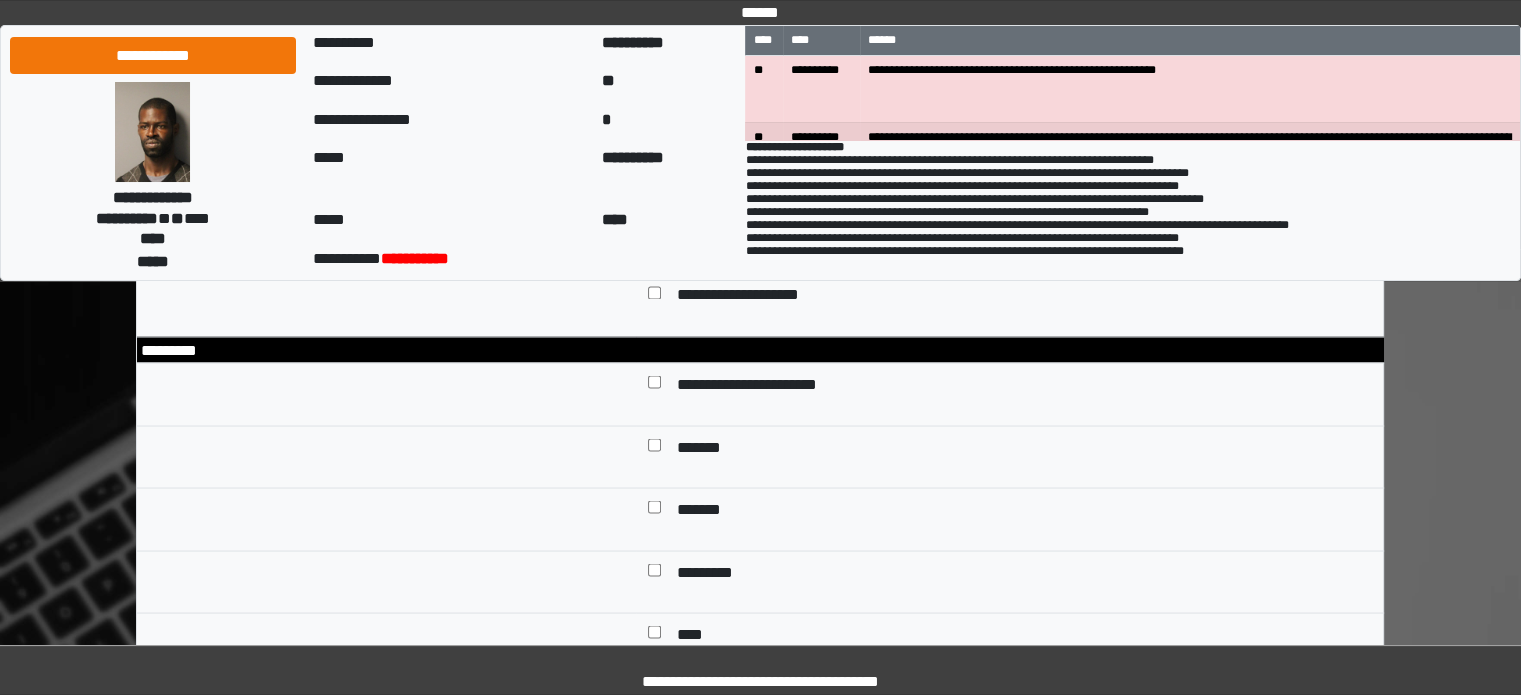 scroll, scrollTop: 3563, scrollLeft: 0, axis: vertical 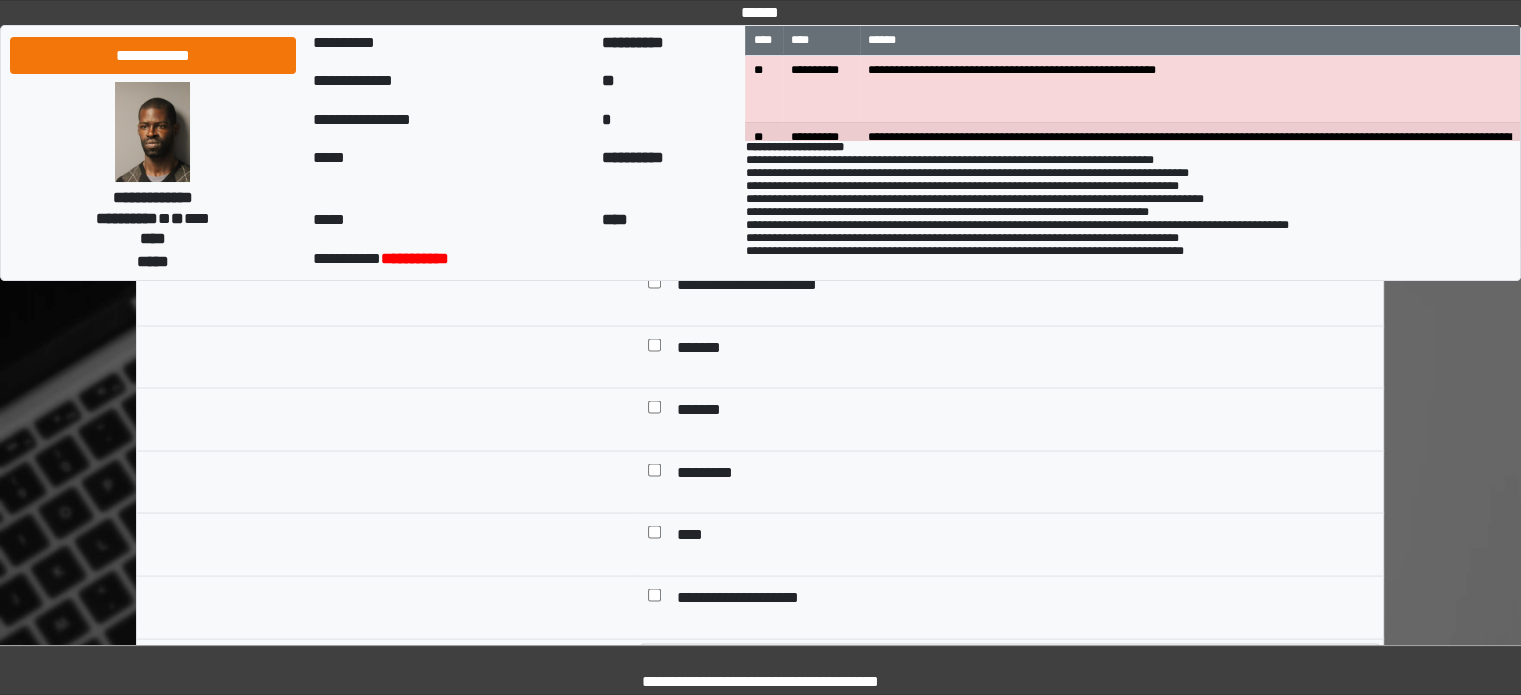 type on "**********" 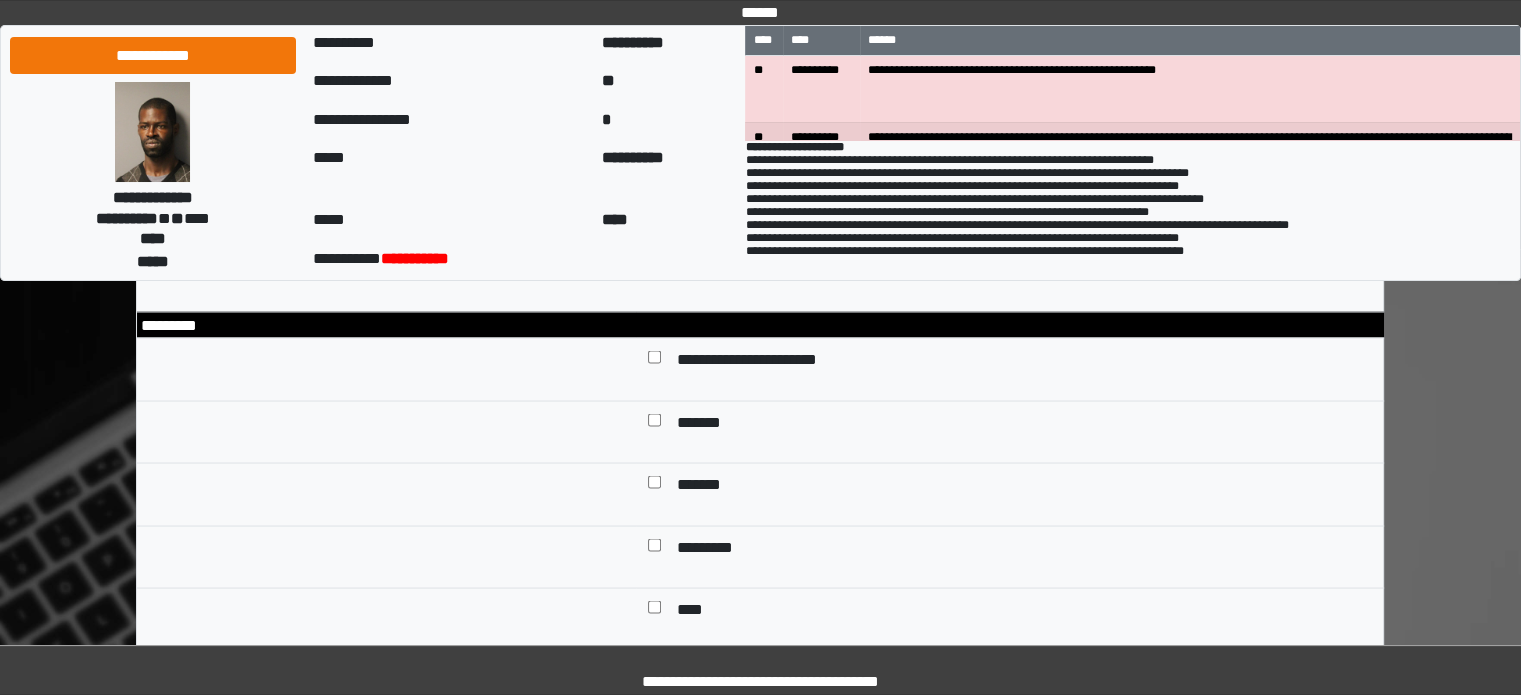 scroll, scrollTop: 3463, scrollLeft: 0, axis: vertical 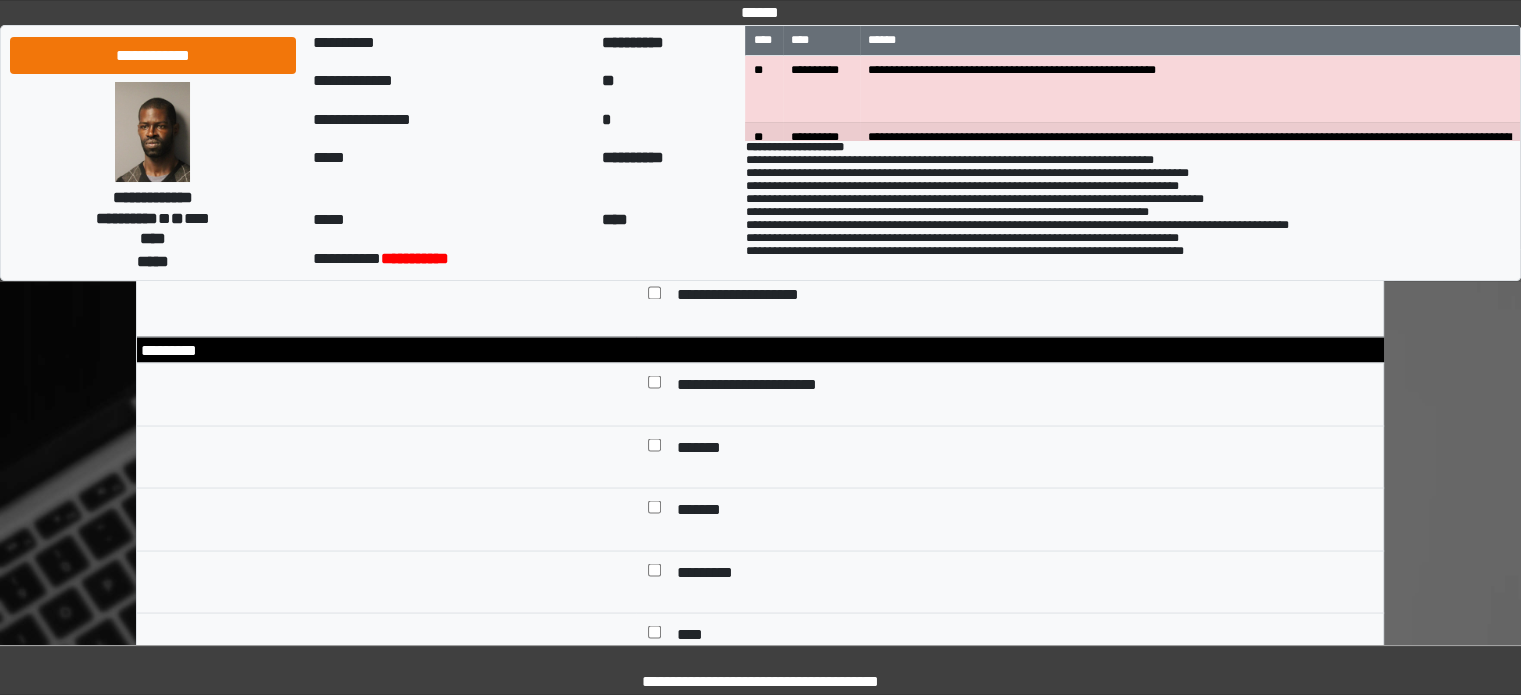 click on "**********" at bounding box center (766, 386) 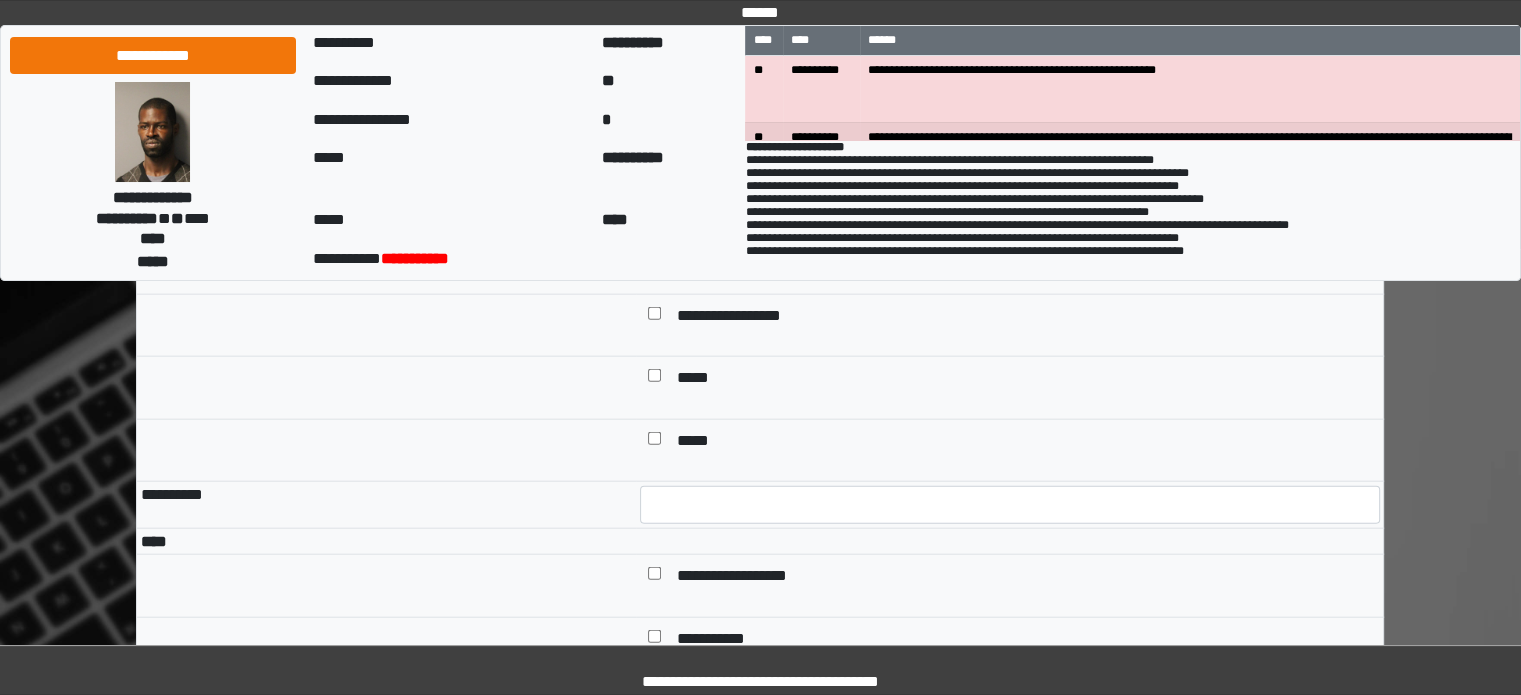 scroll, scrollTop: 4463, scrollLeft: 0, axis: vertical 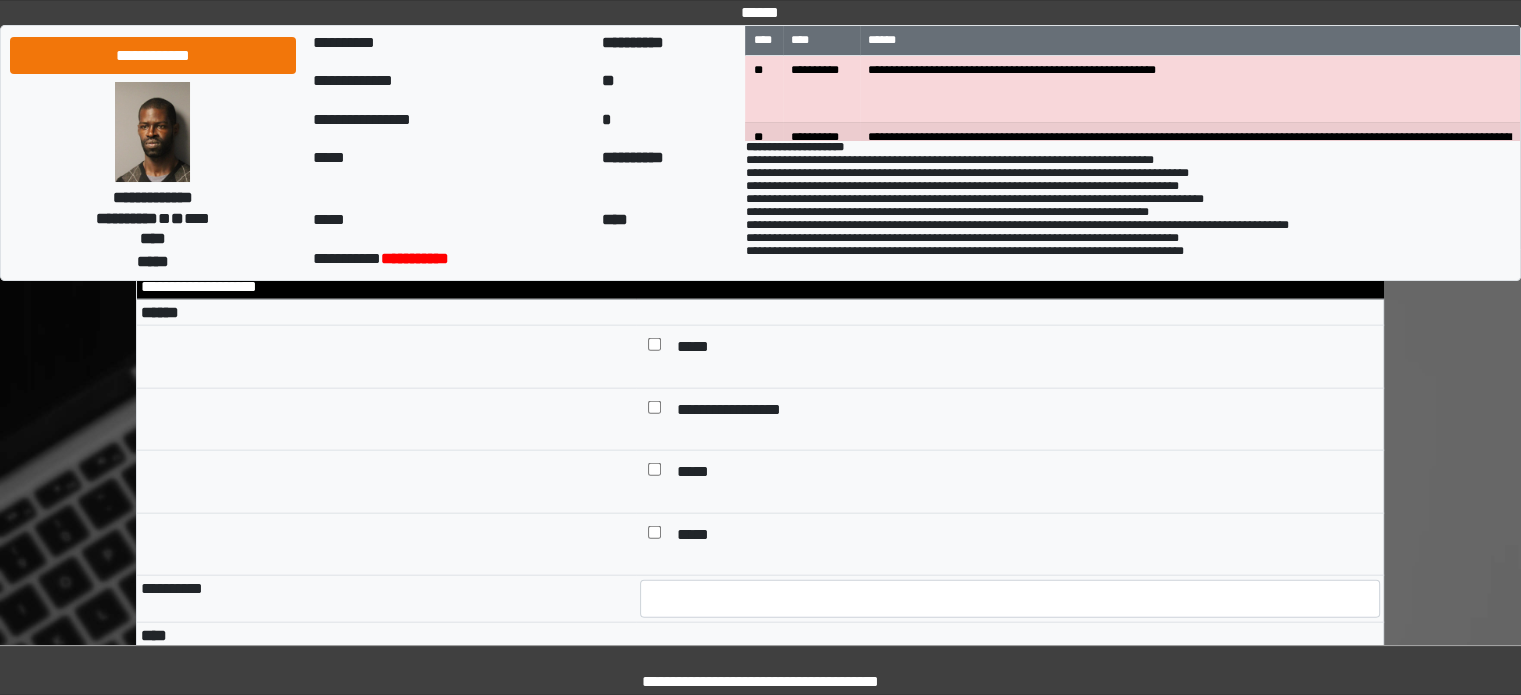 click on "*****" at bounding box center [698, 349] 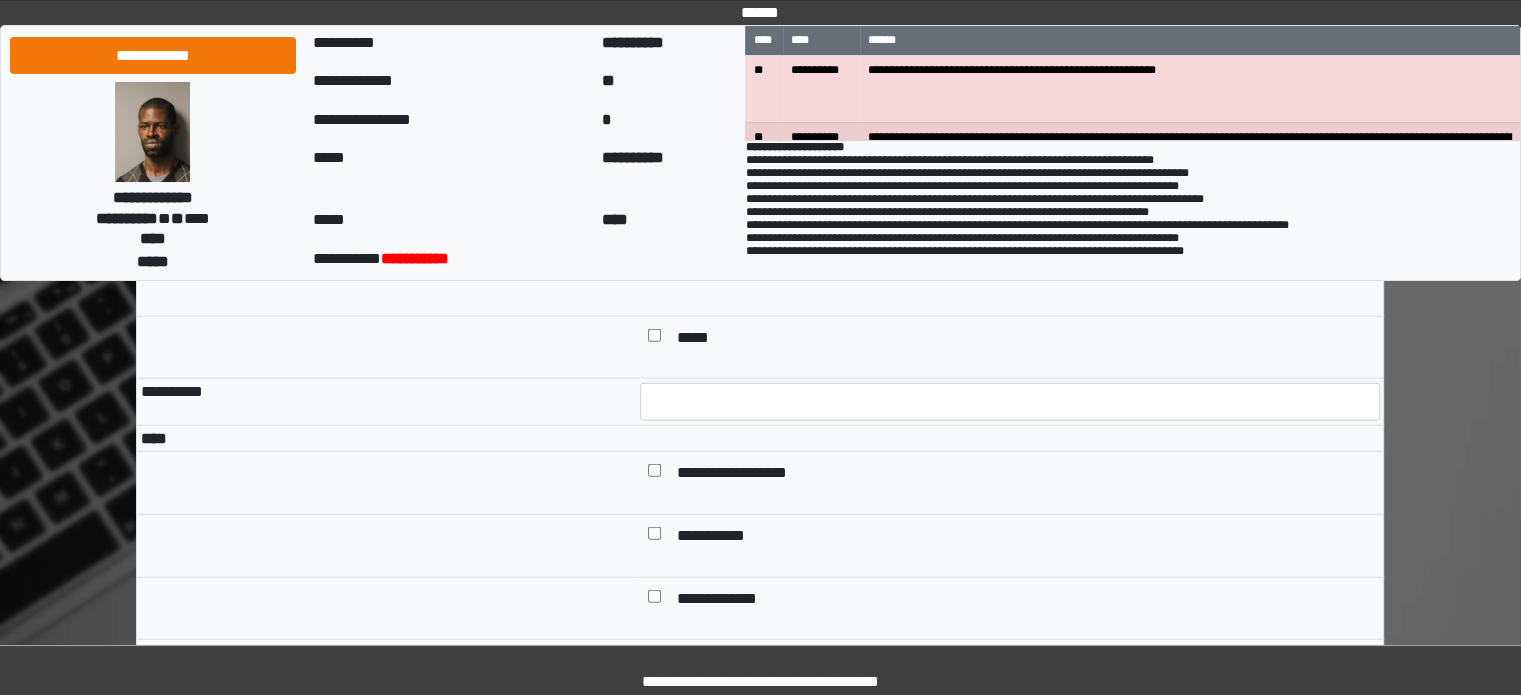 scroll, scrollTop: 4763, scrollLeft: 0, axis: vertical 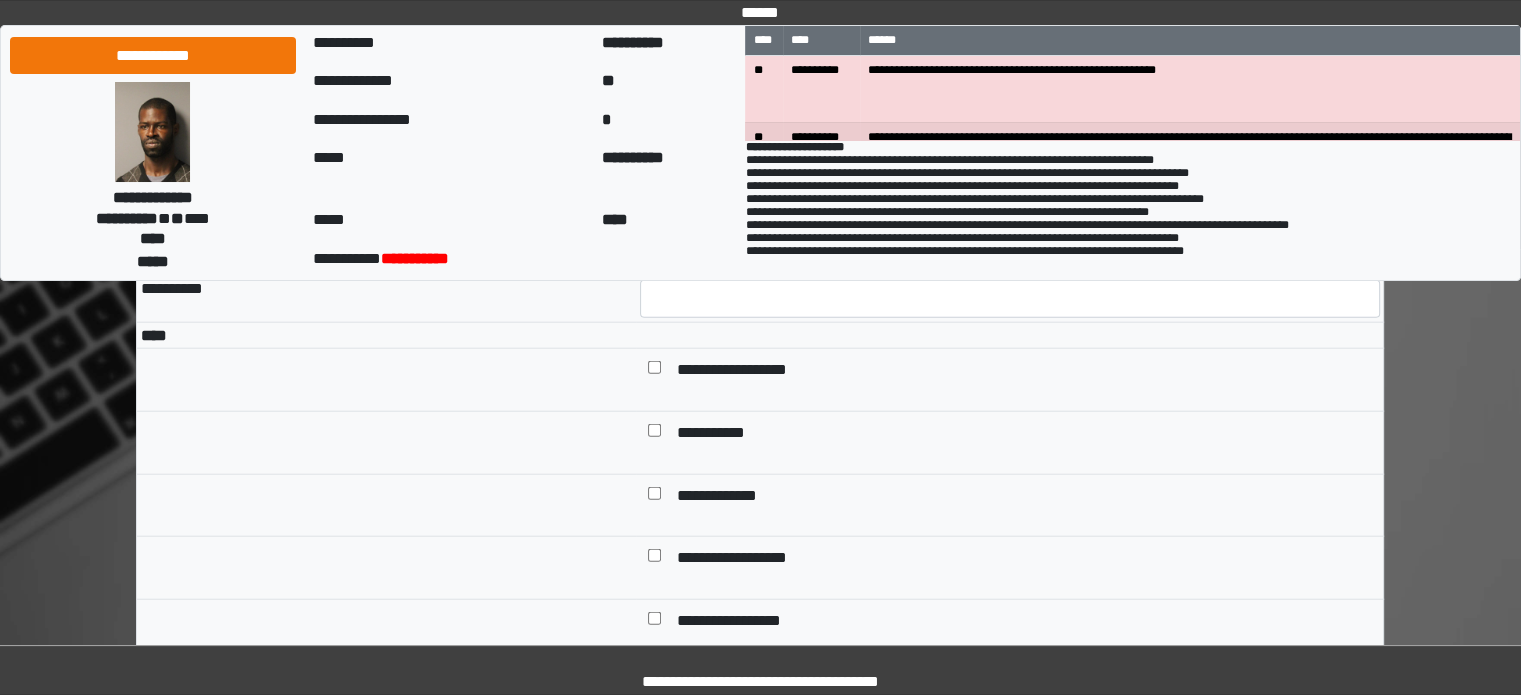 click on "**********" at bounding box center (1024, 372) 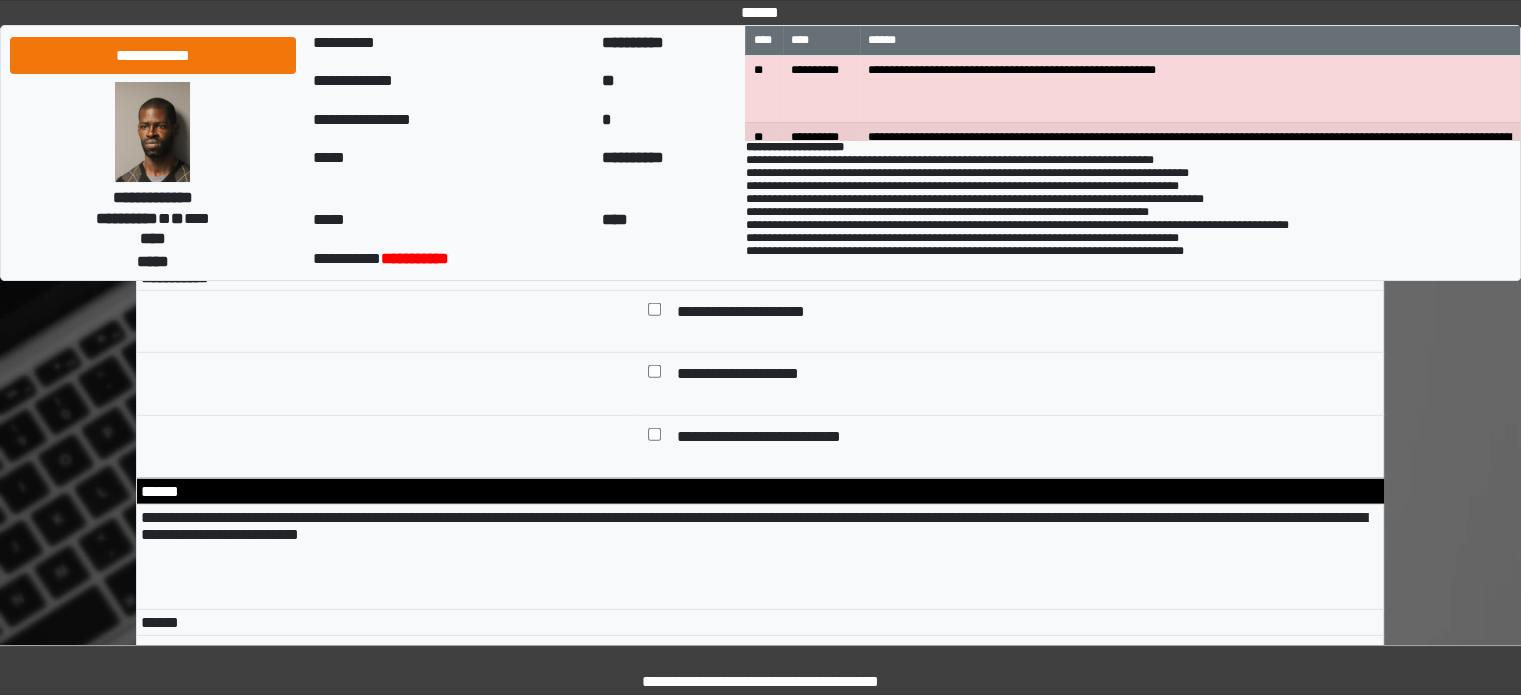 scroll, scrollTop: 5563, scrollLeft: 0, axis: vertical 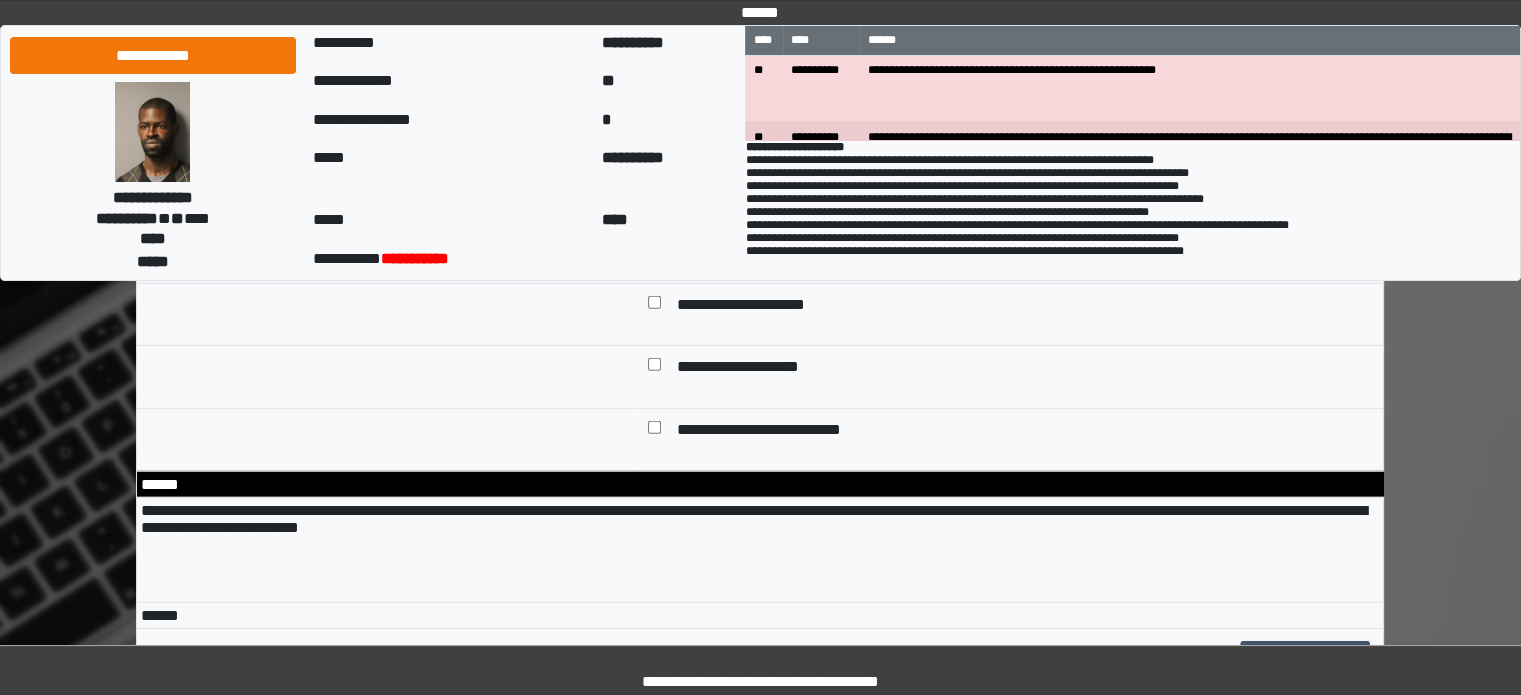 click on "**********" at bounding box center [753, 307] 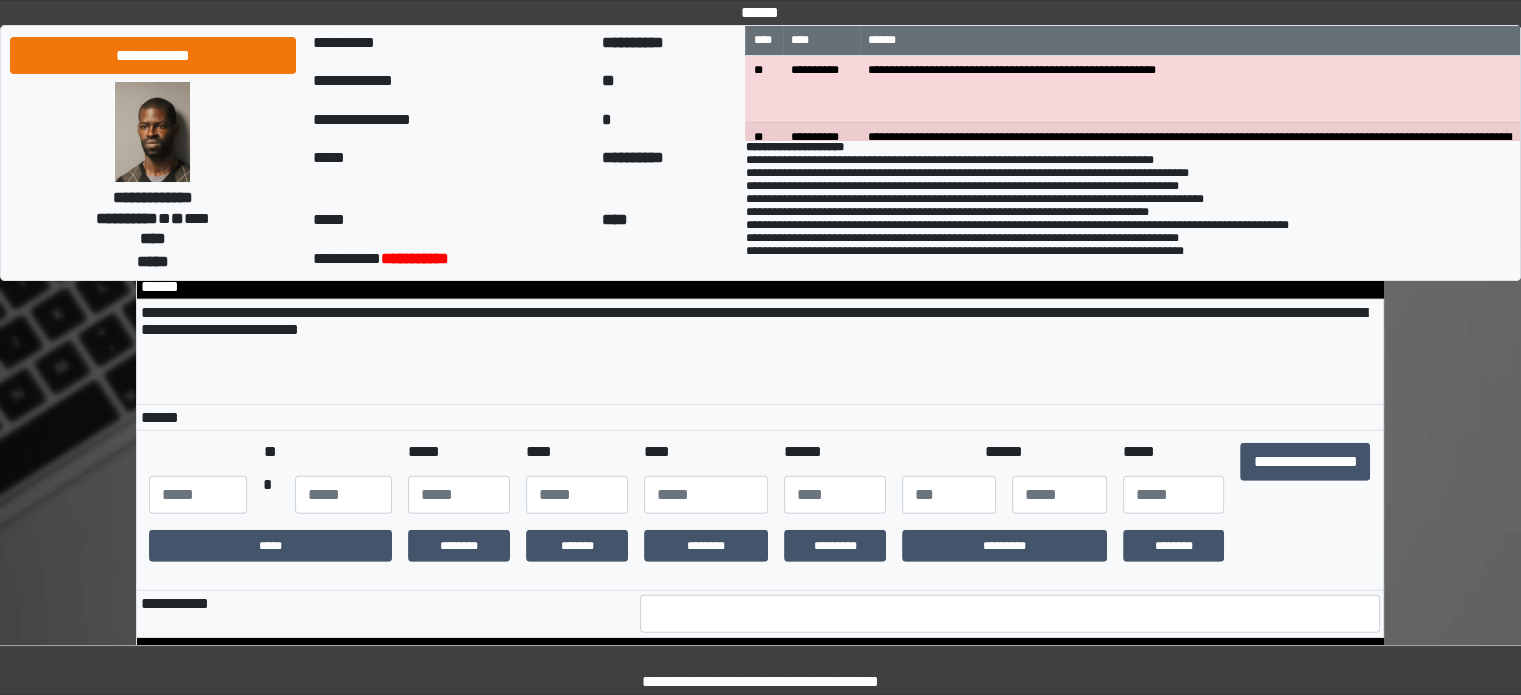 scroll, scrollTop: 5763, scrollLeft: 0, axis: vertical 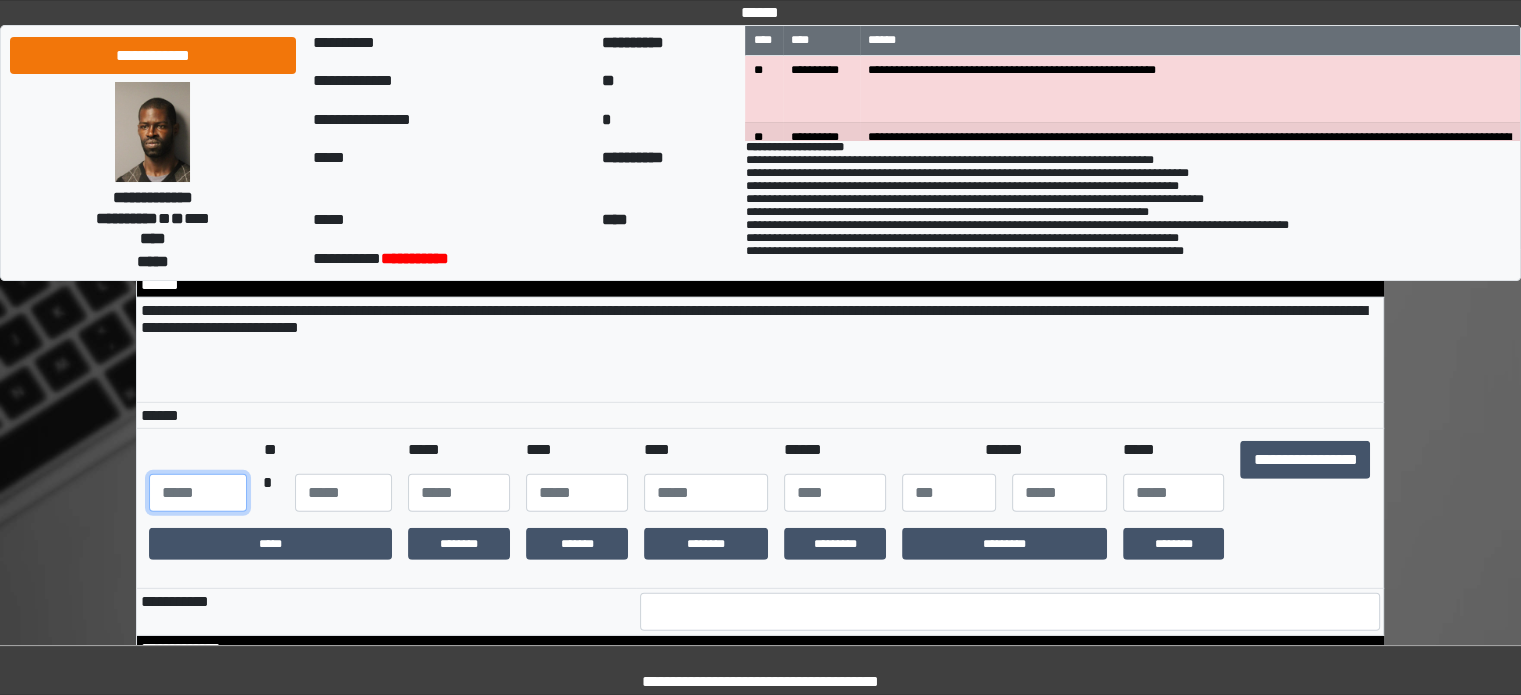 click at bounding box center (197, 493) 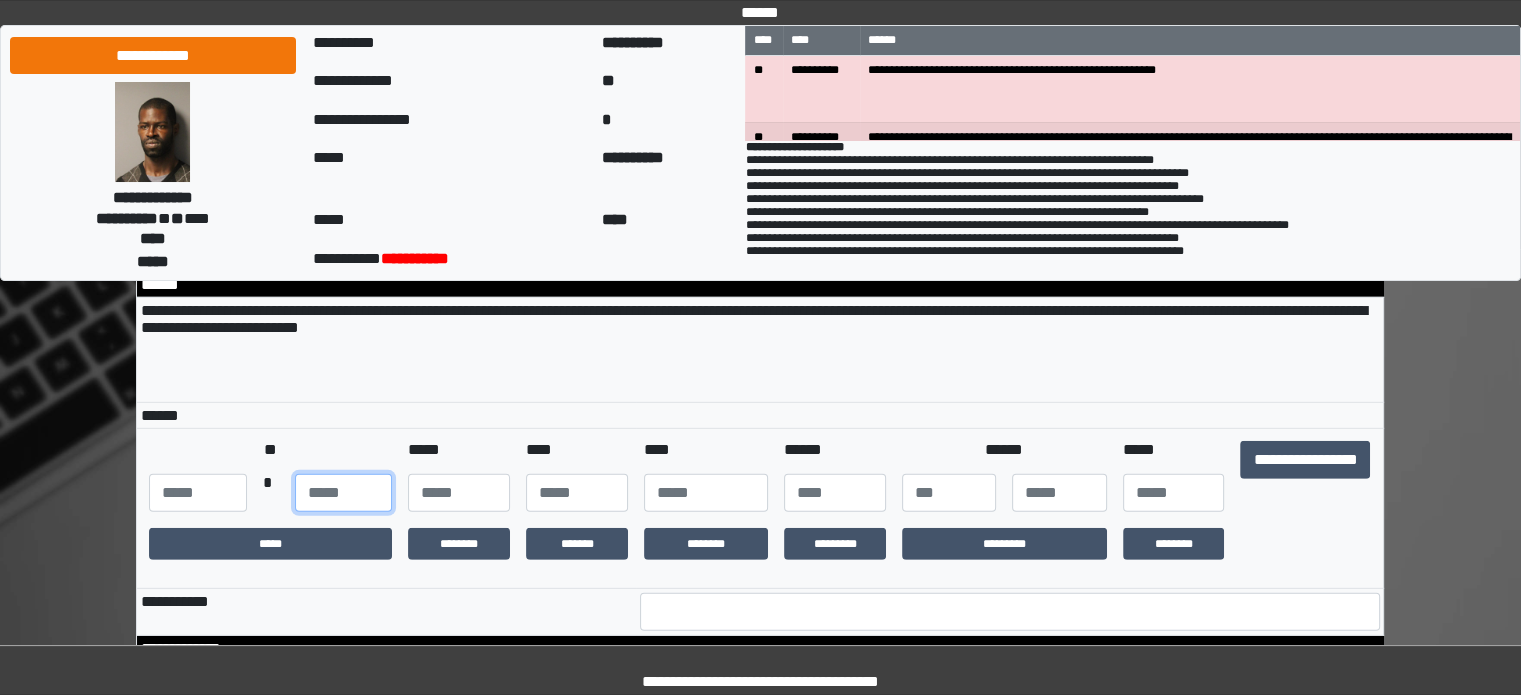 click at bounding box center [343, 493] 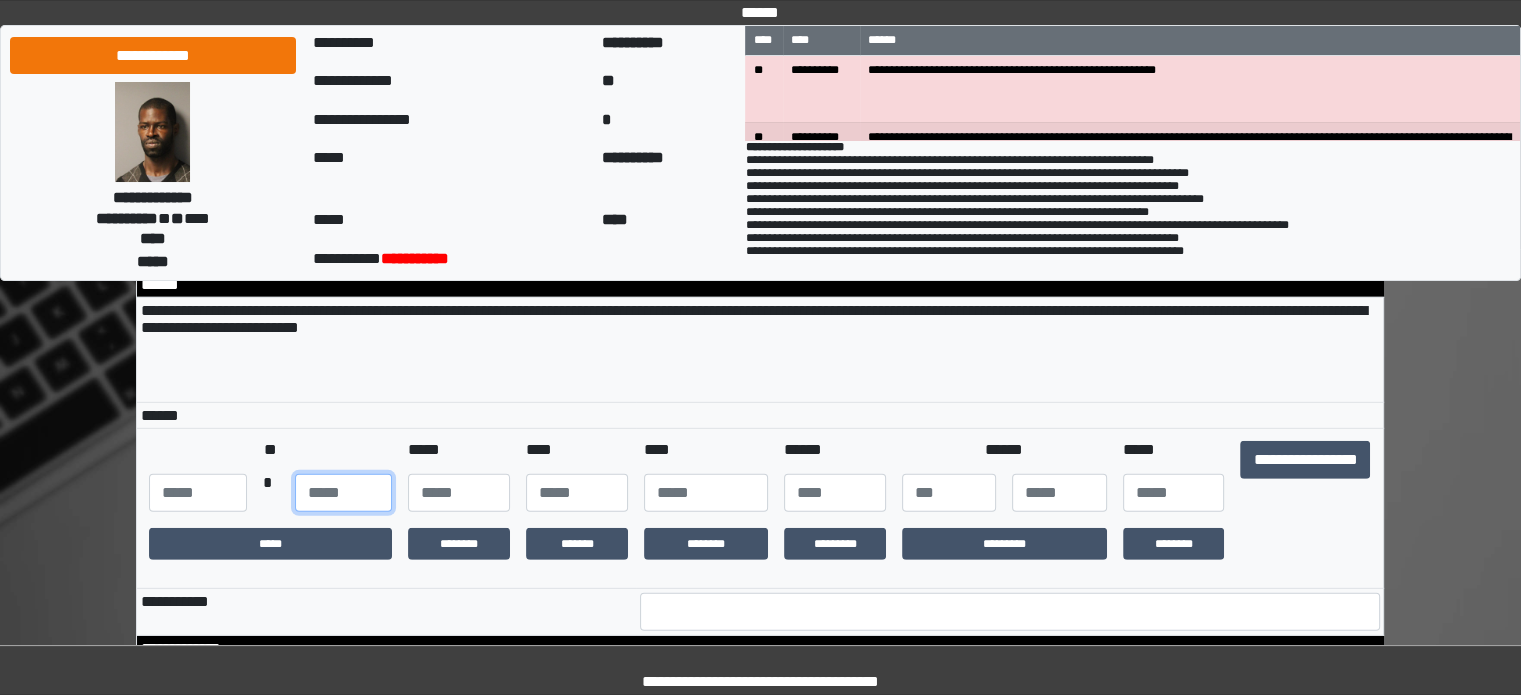 type on "**" 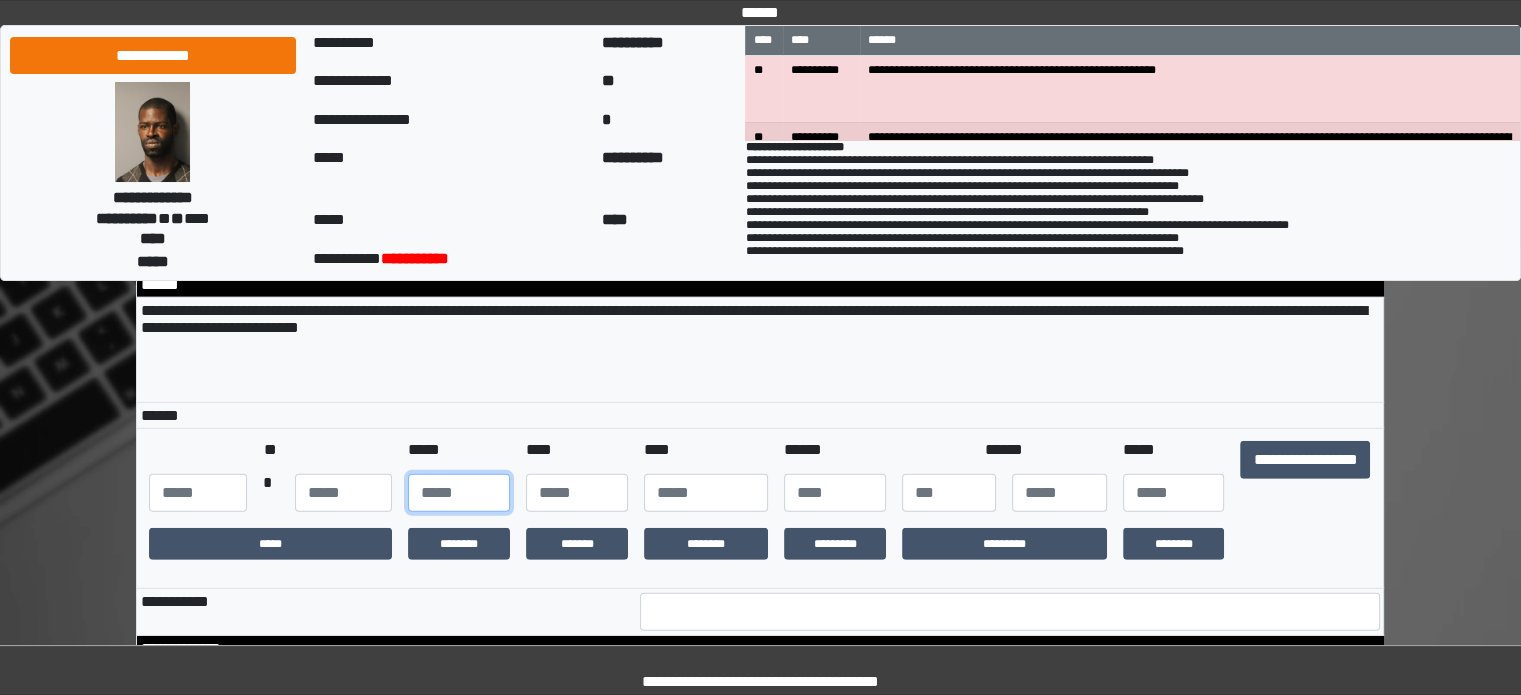 click at bounding box center [459, 493] 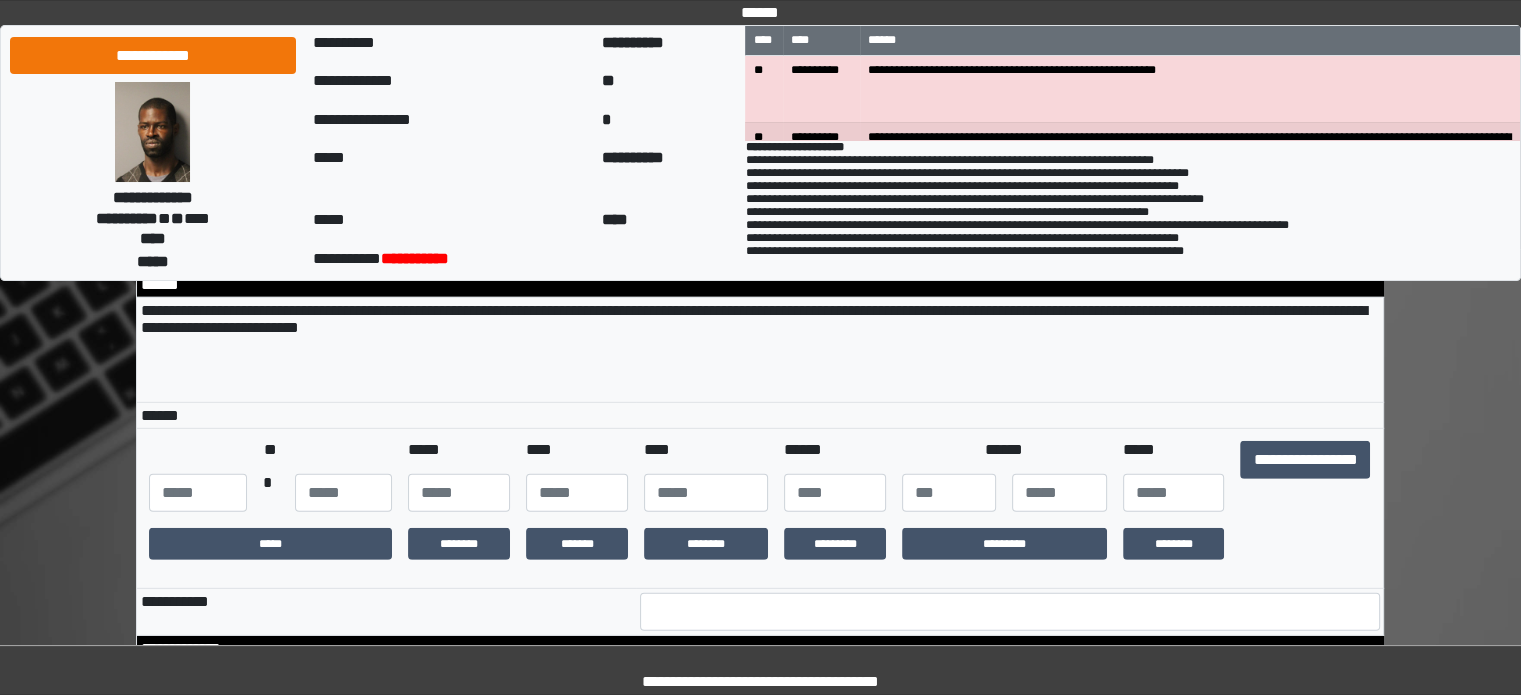 click at bounding box center [577, 493] 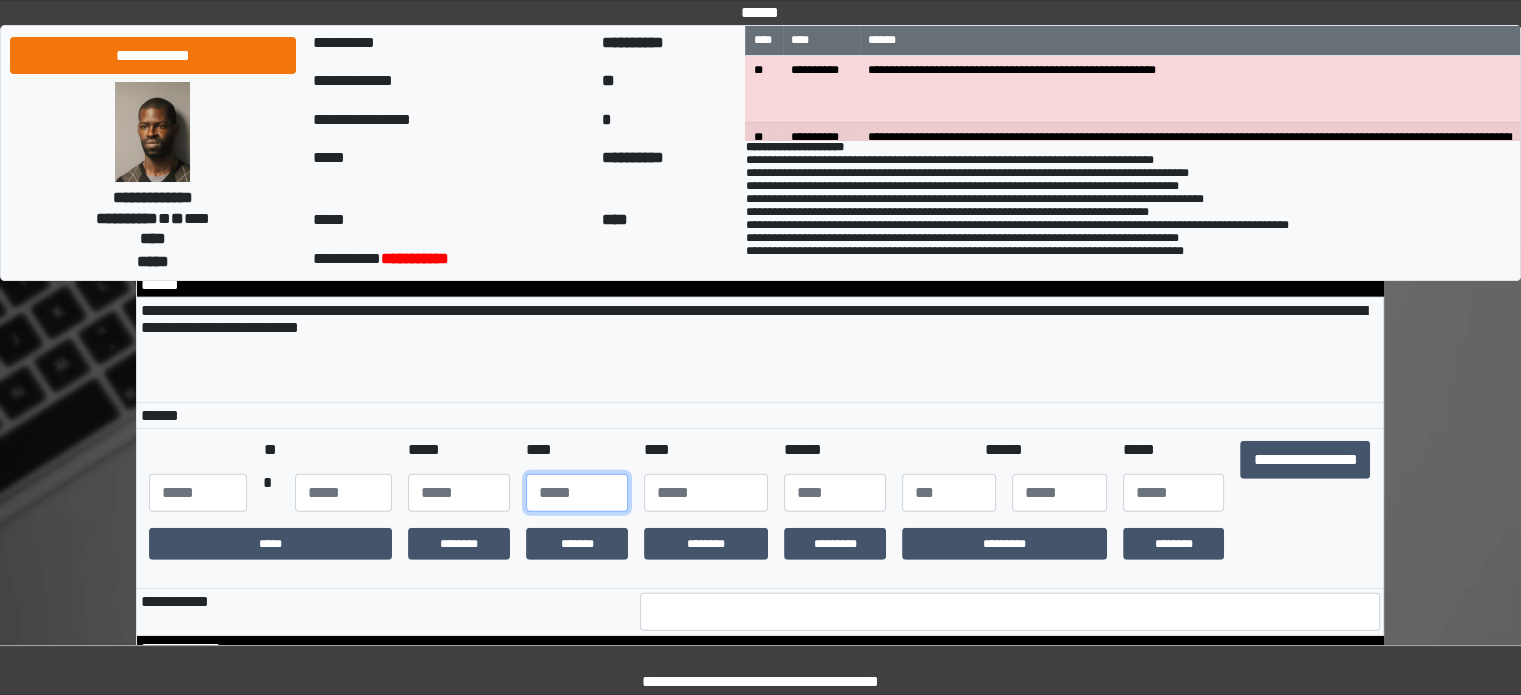 click at bounding box center [577, 493] 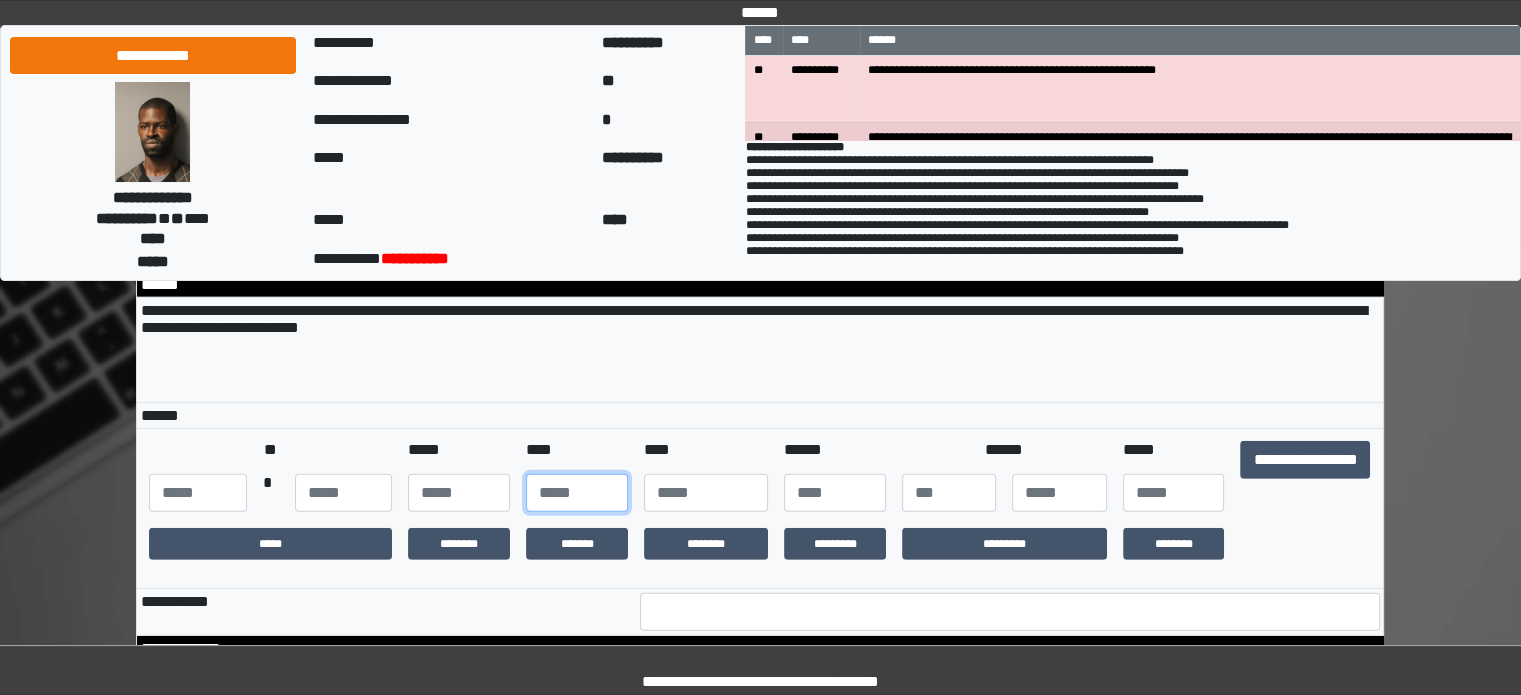 type on "**" 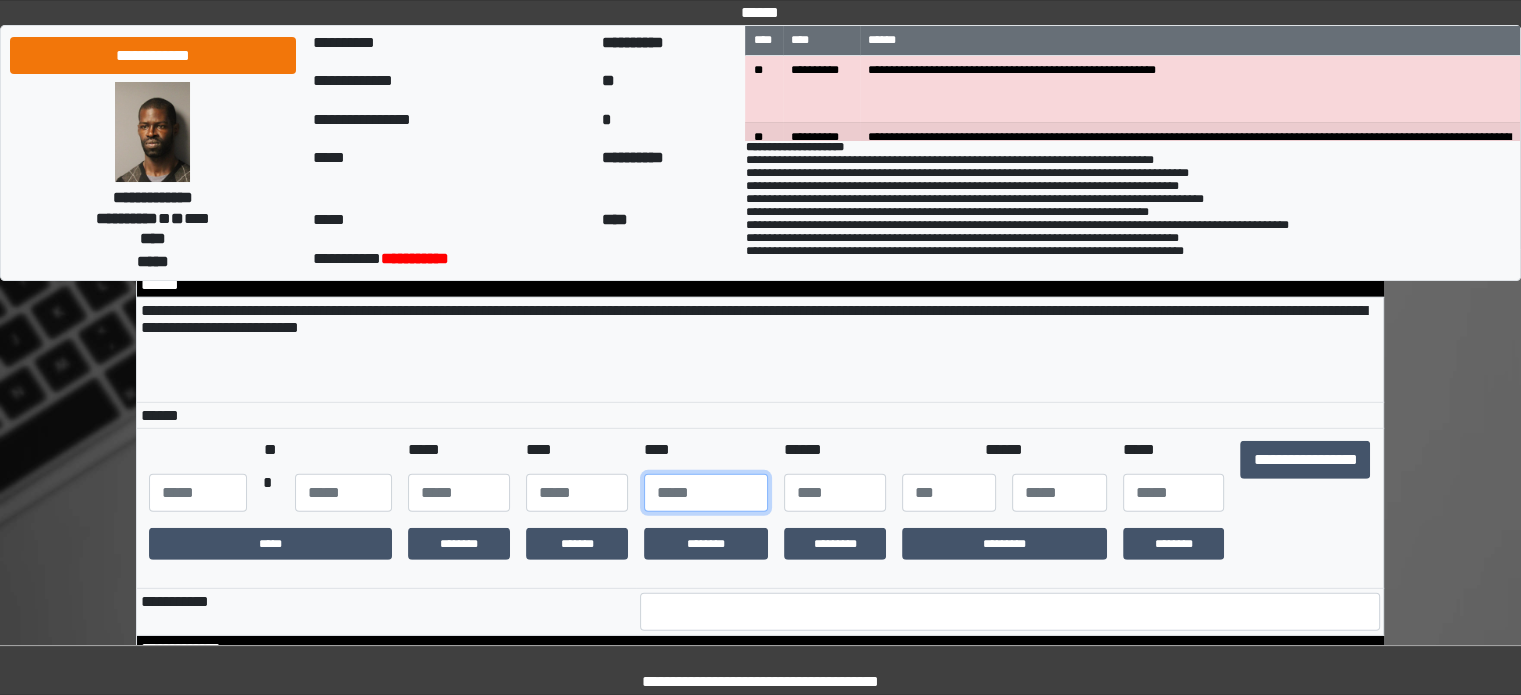 click at bounding box center (706, 493) 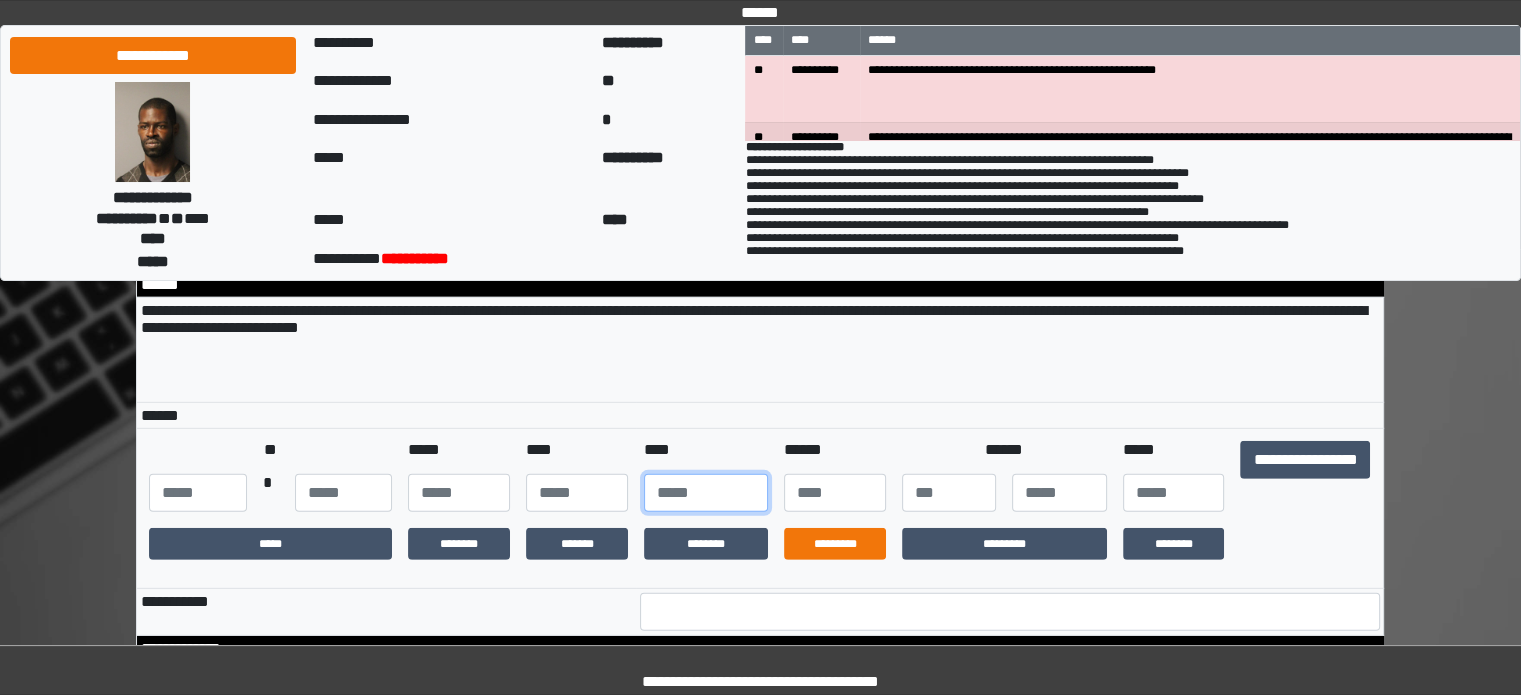 type on "****" 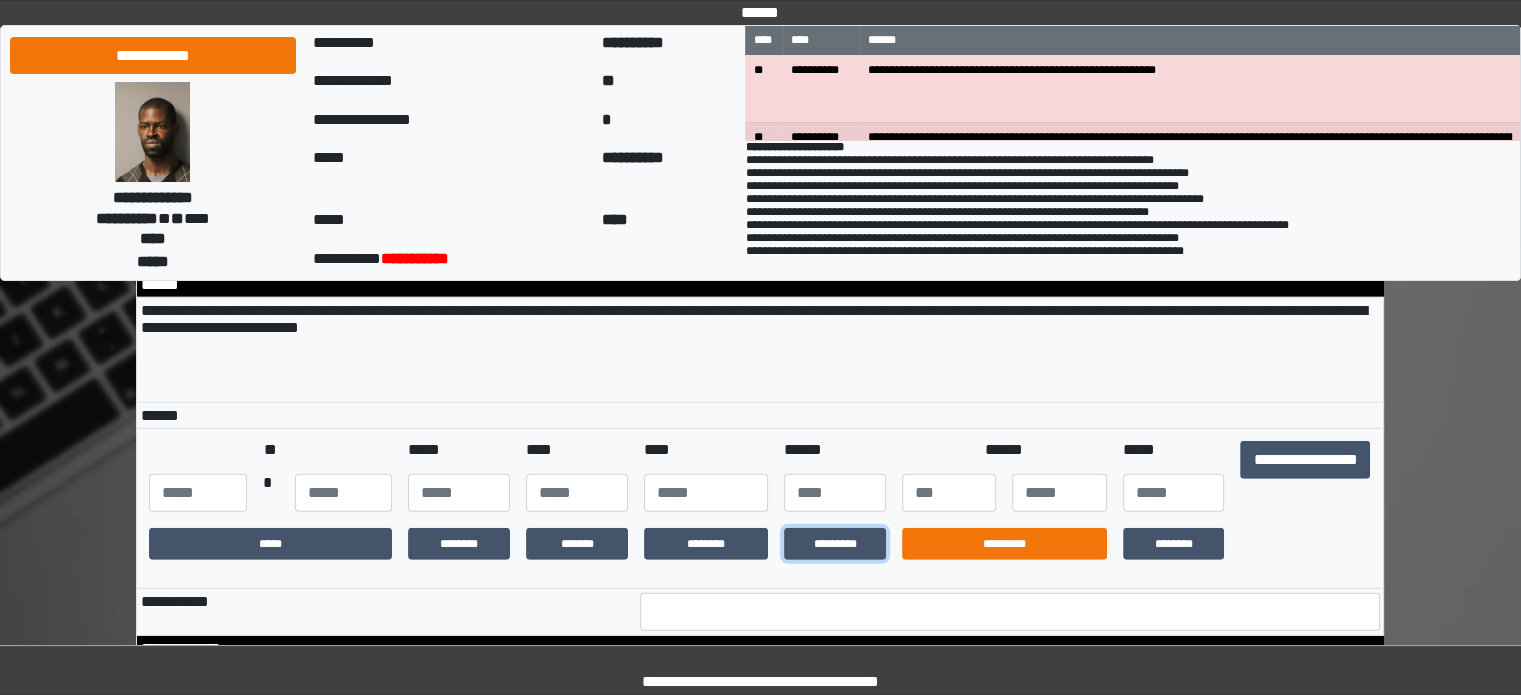 drag, startPoint x: 814, startPoint y: 600, endPoint x: 911, endPoint y: 590, distance: 97.5141 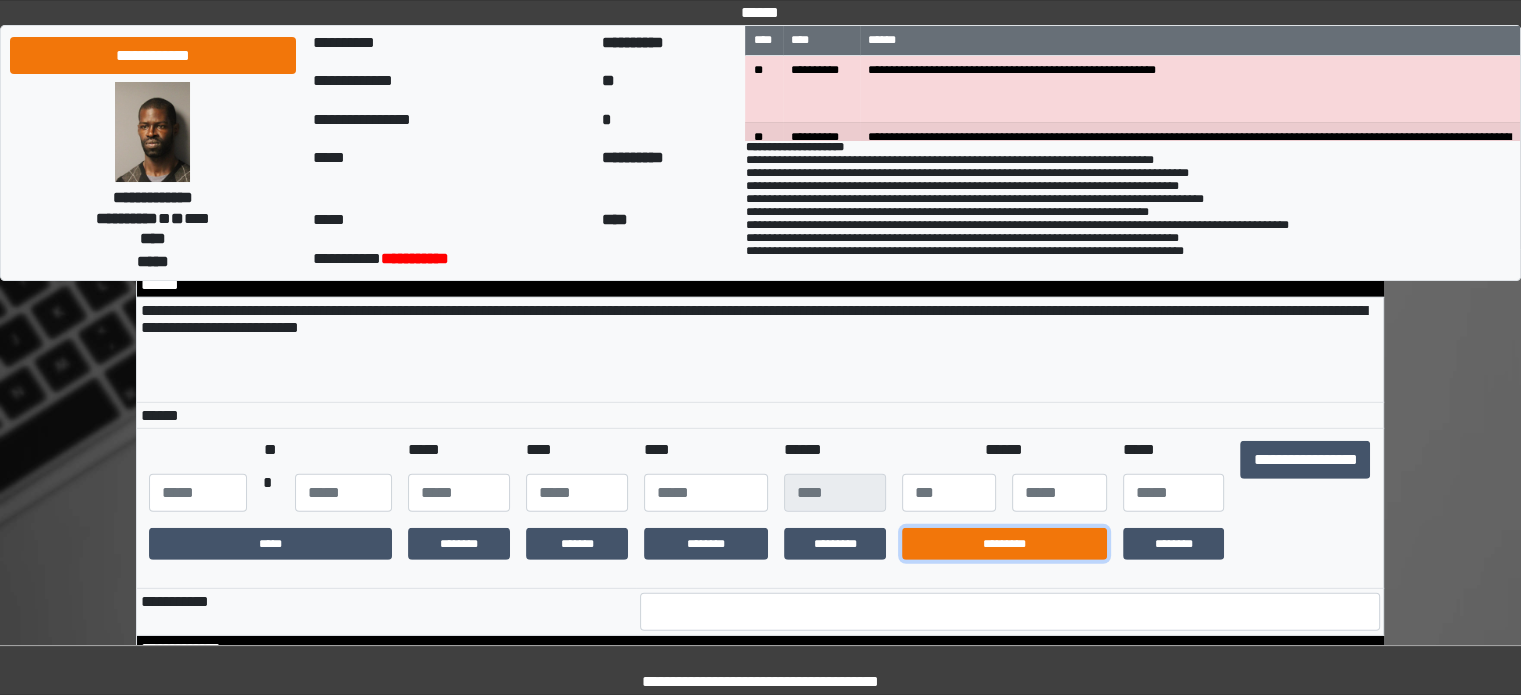 drag, startPoint x: 1017, startPoint y: 589, endPoint x: 1025, endPoint y: 596, distance: 10.630146 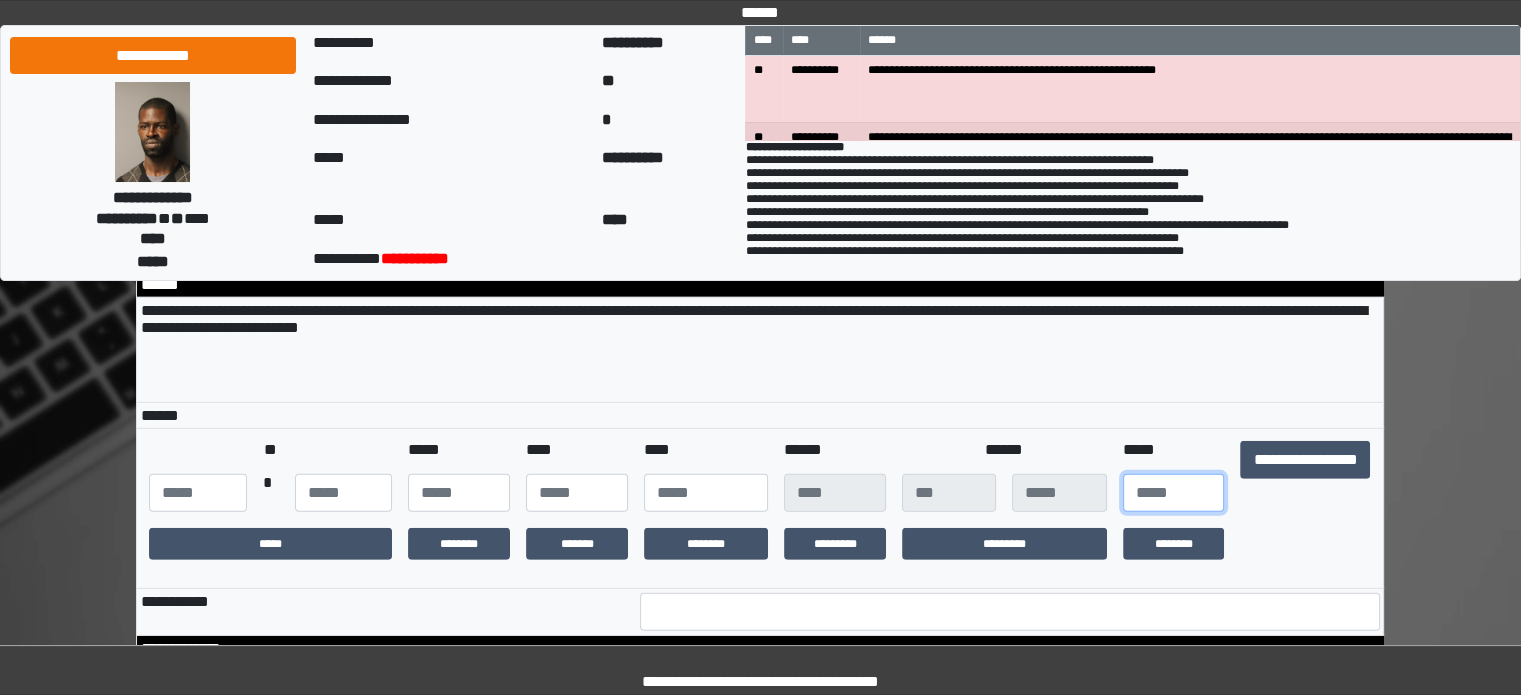 click at bounding box center [1174, 493] 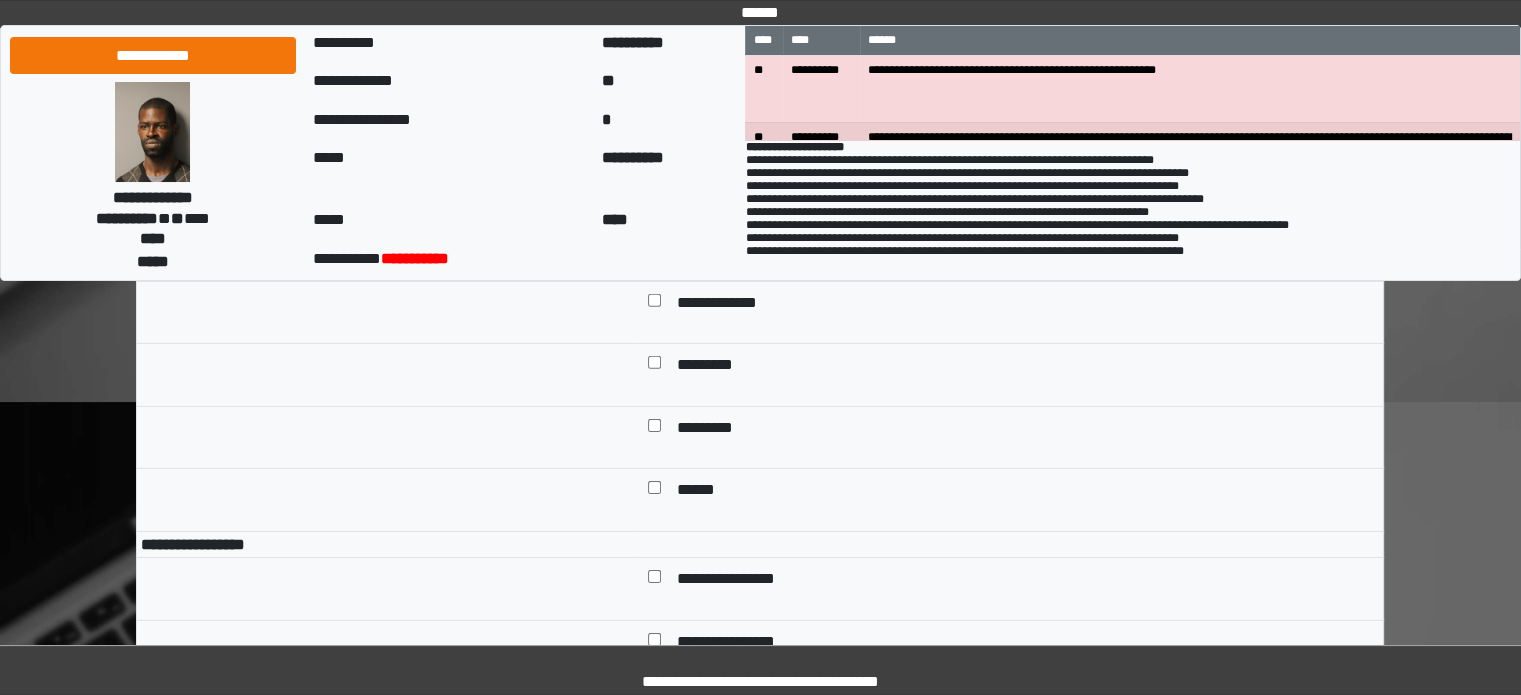 scroll, scrollTop: 6263, scrollLeft: 0, axis: vertical 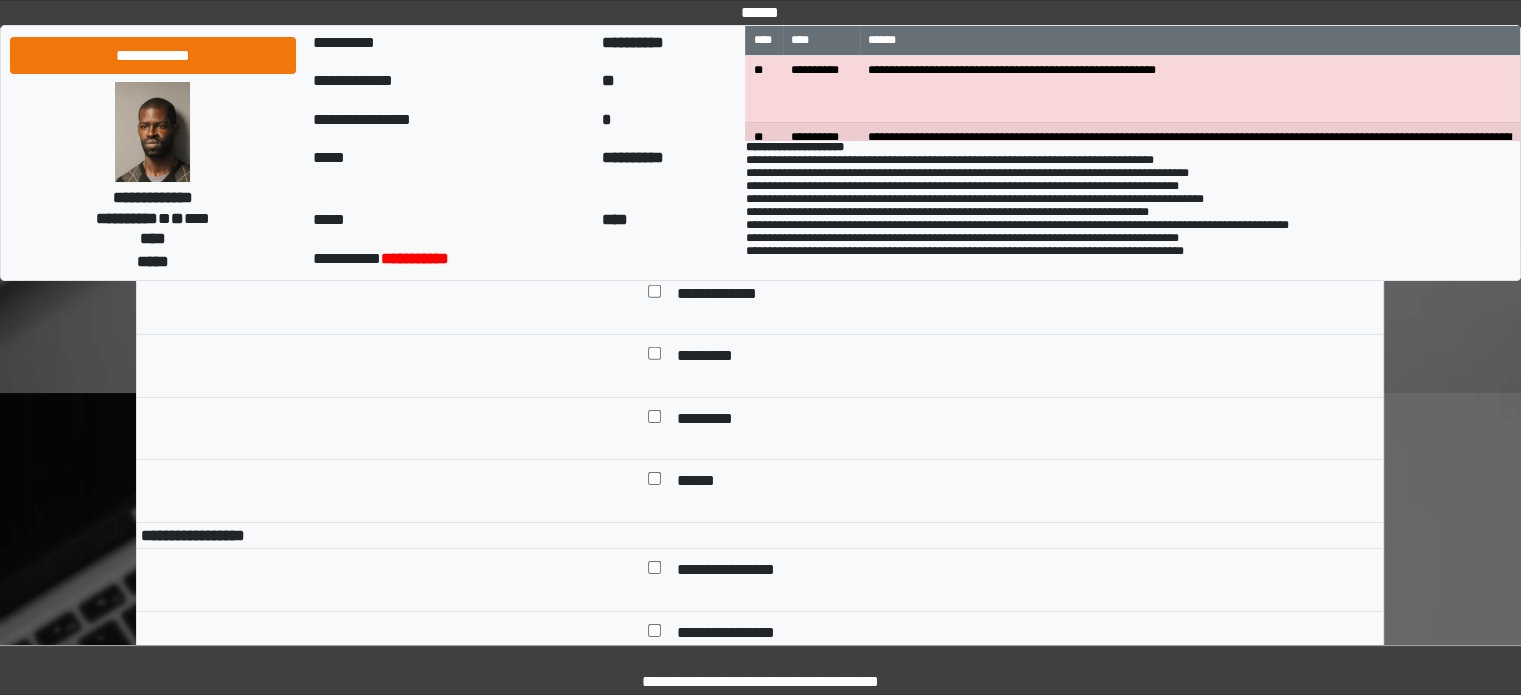 type on "**" 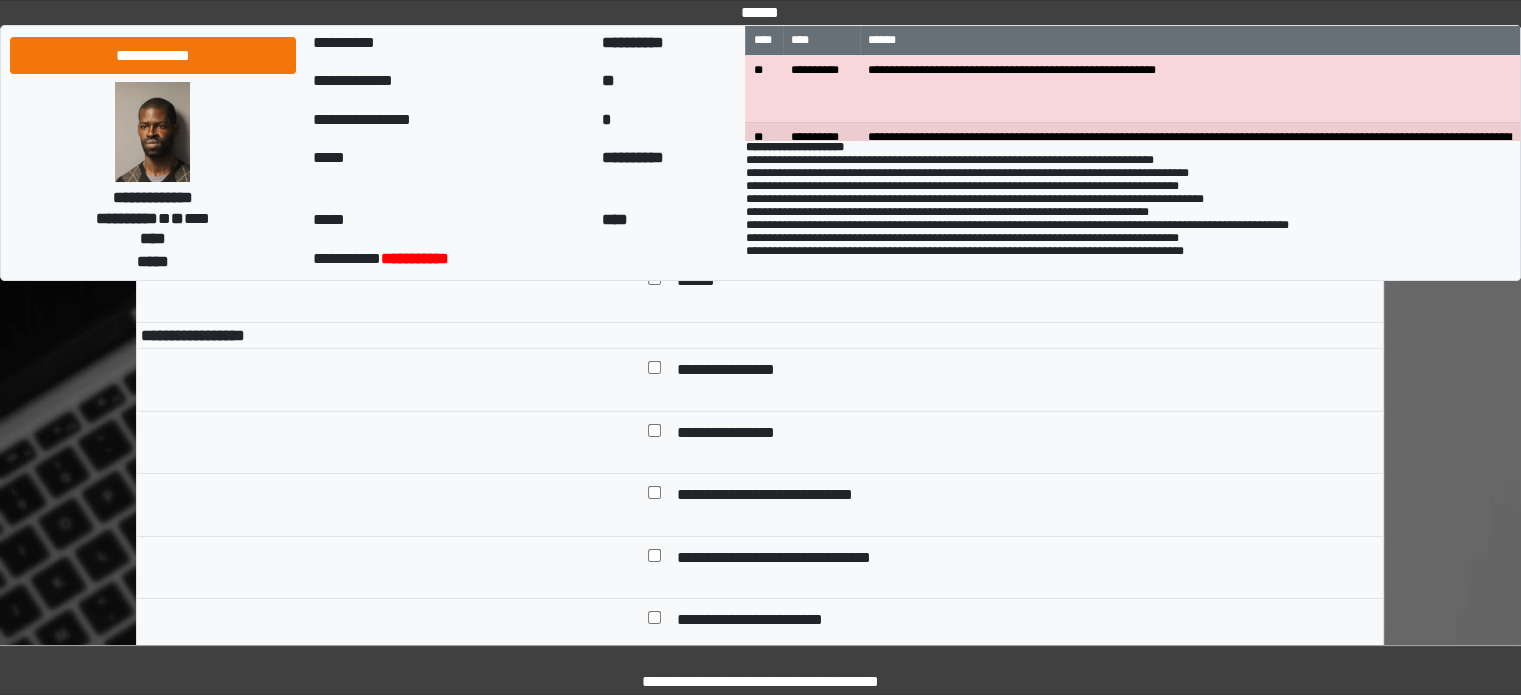 click on "**********" at bounding box center [749, 372] 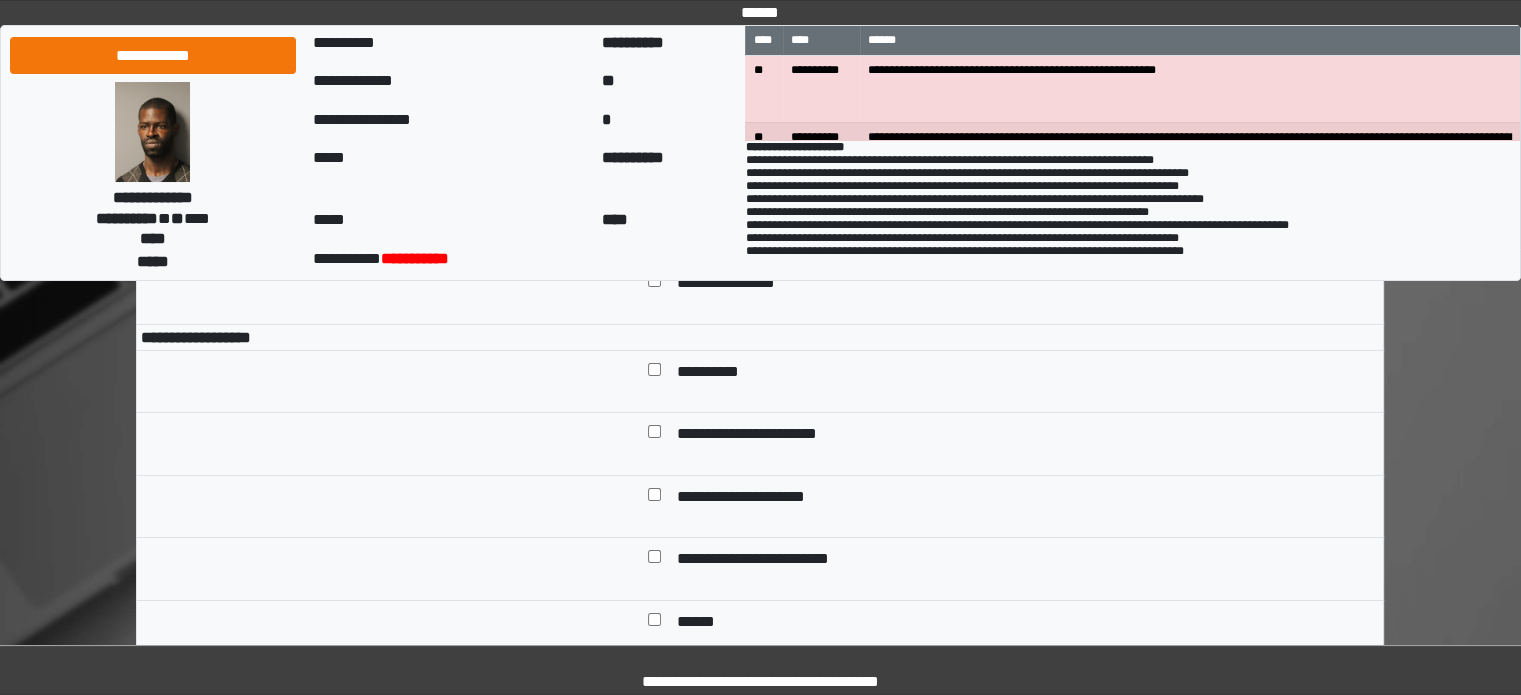 click on "**********" at bounding box center (717, 374) 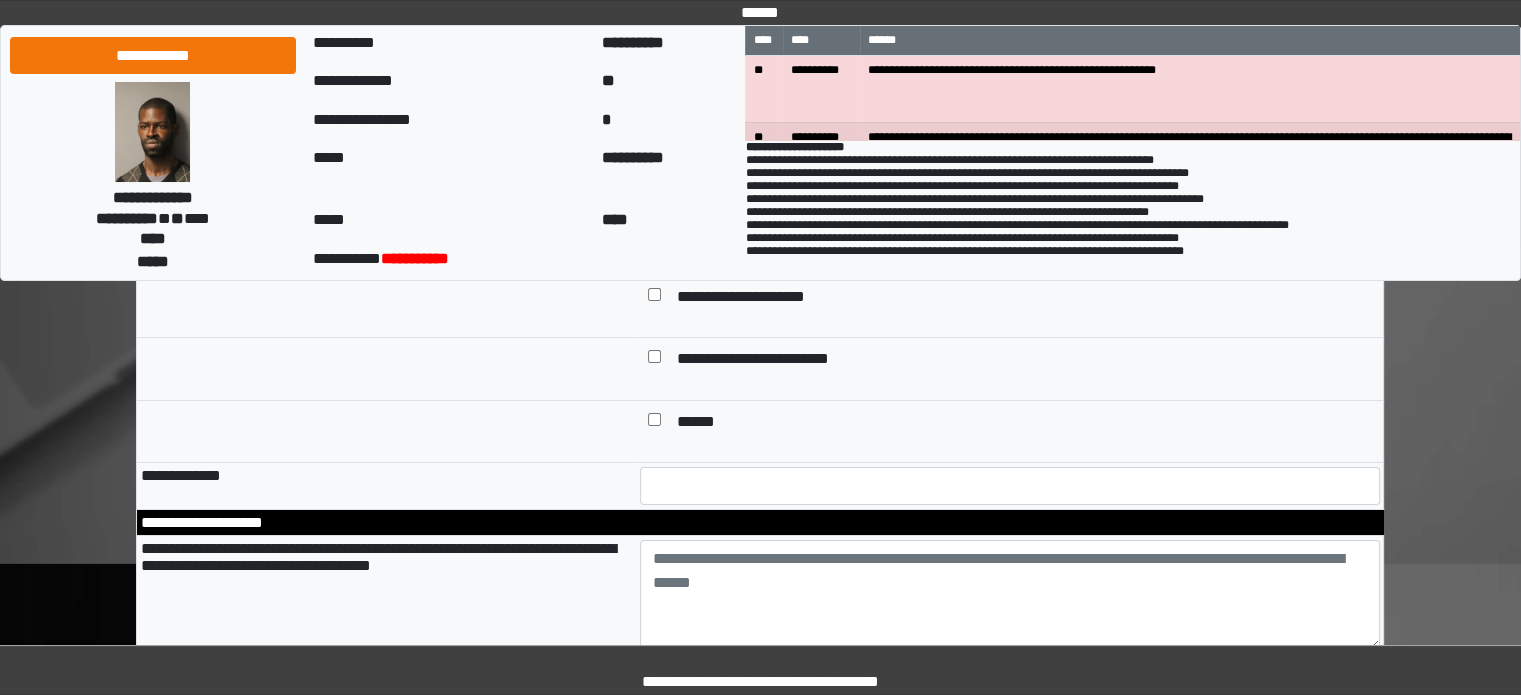 scroll, scrollTop: 7263, scrollLeft: 0, axis: vertical 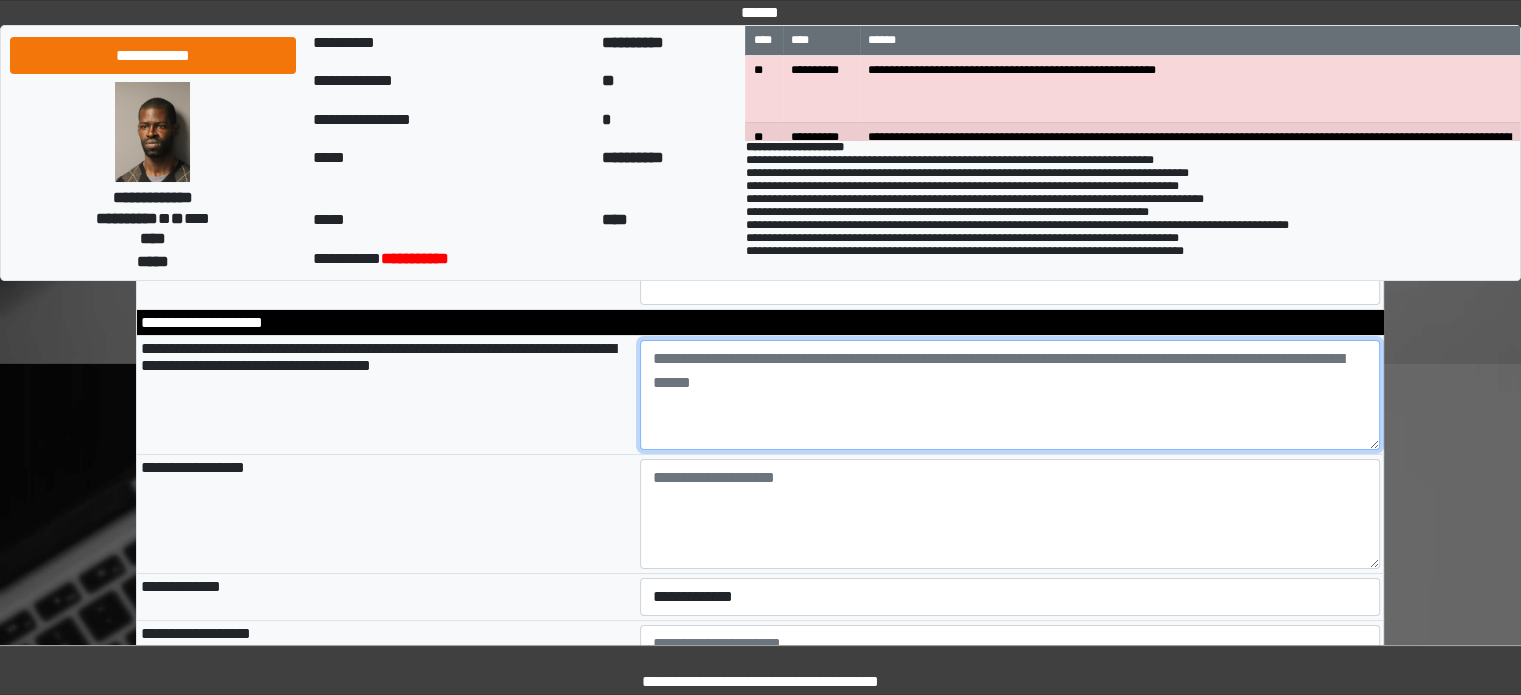 click at bounding box center (1010, 395) 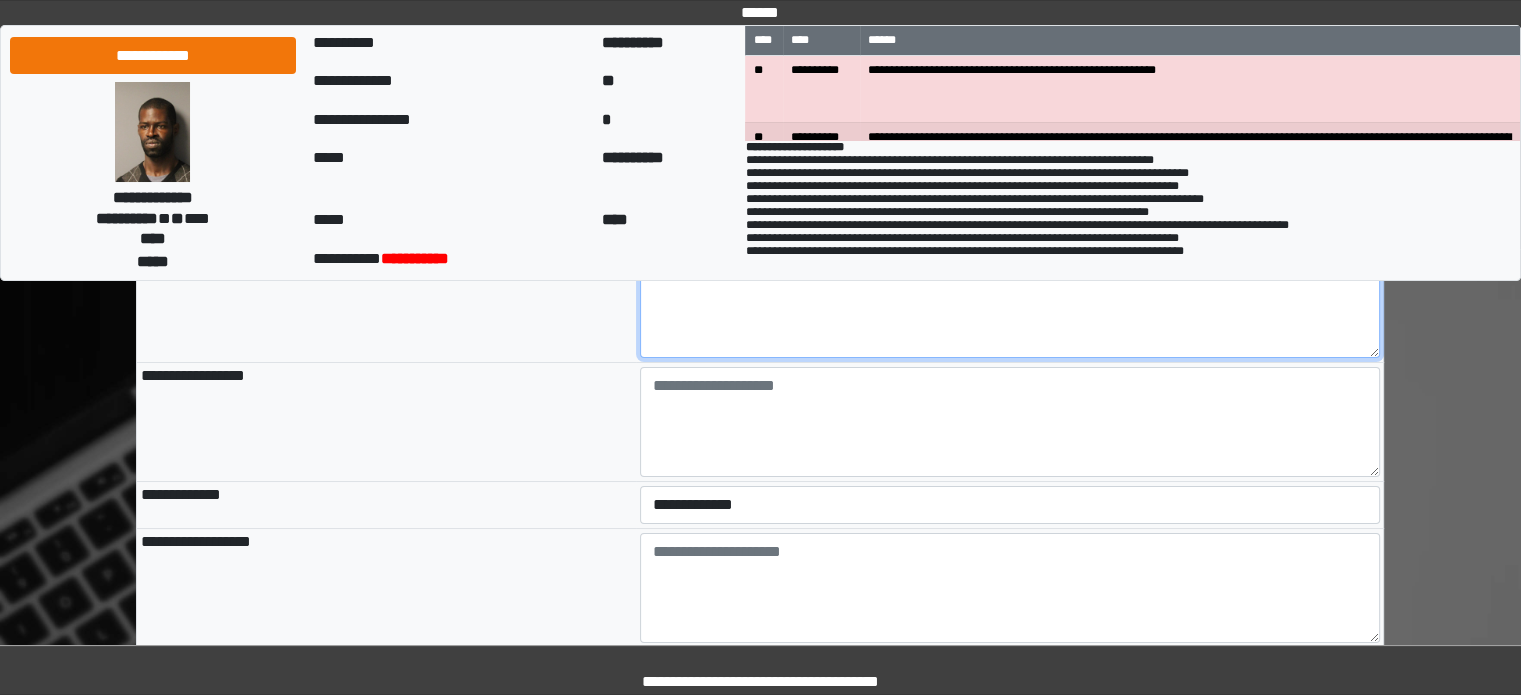 scroll, scrollTop: 7463, scrollLeft: 0, axis: vertical 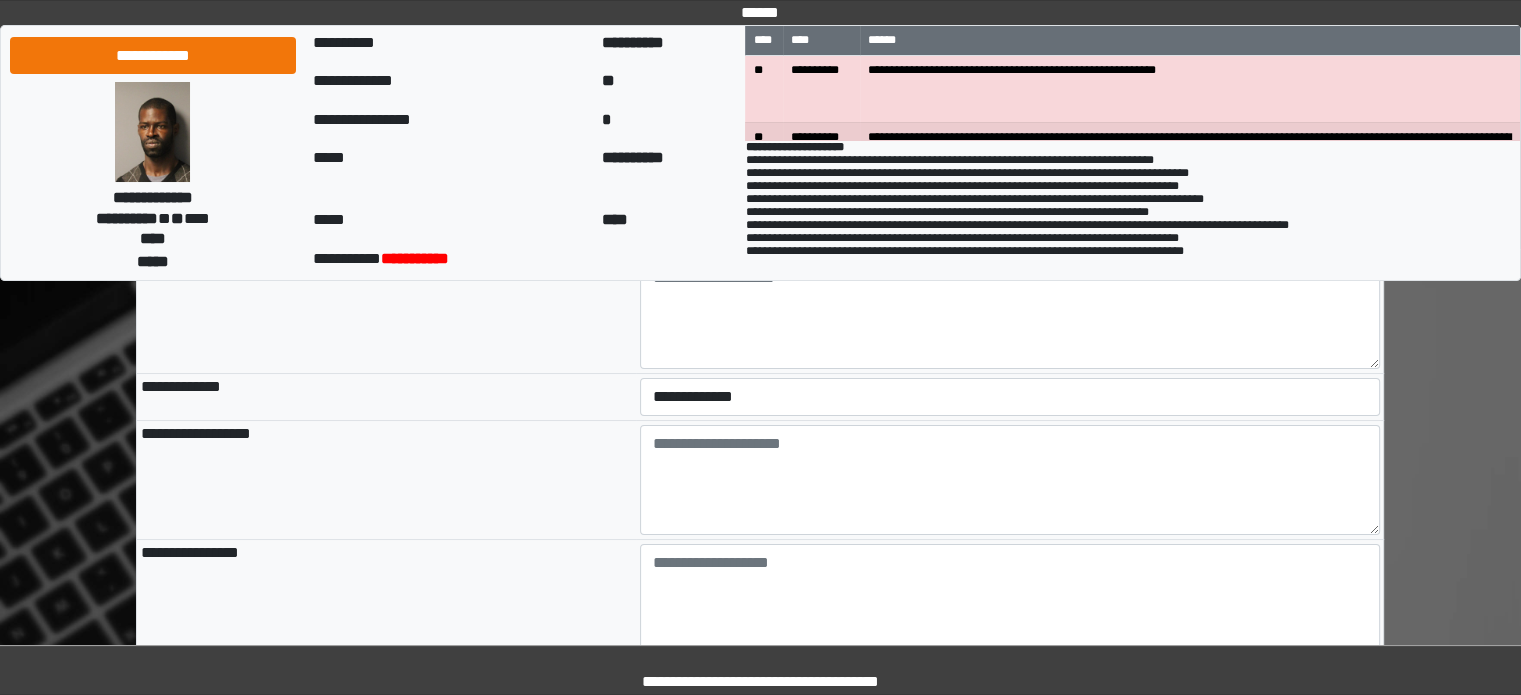 type on "**********" 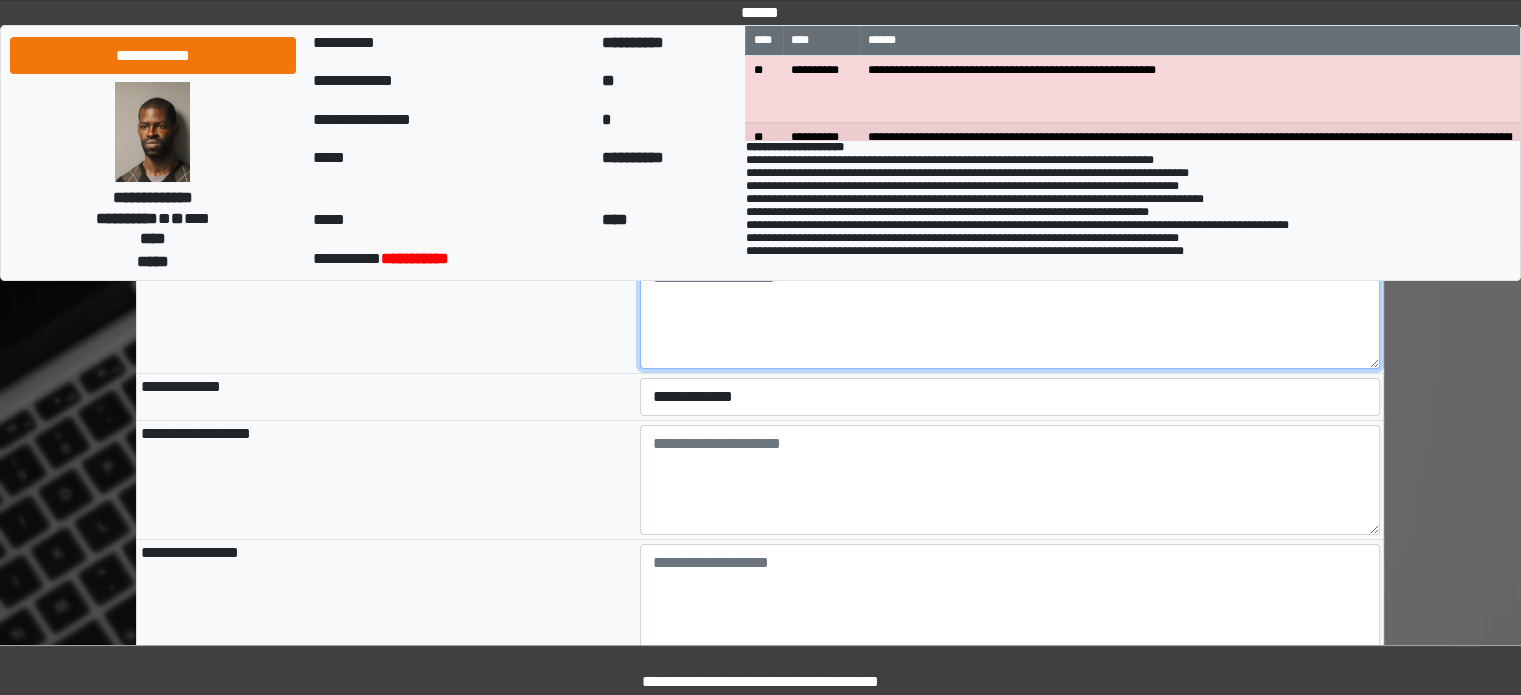 click at bounding box center [1010, 314] 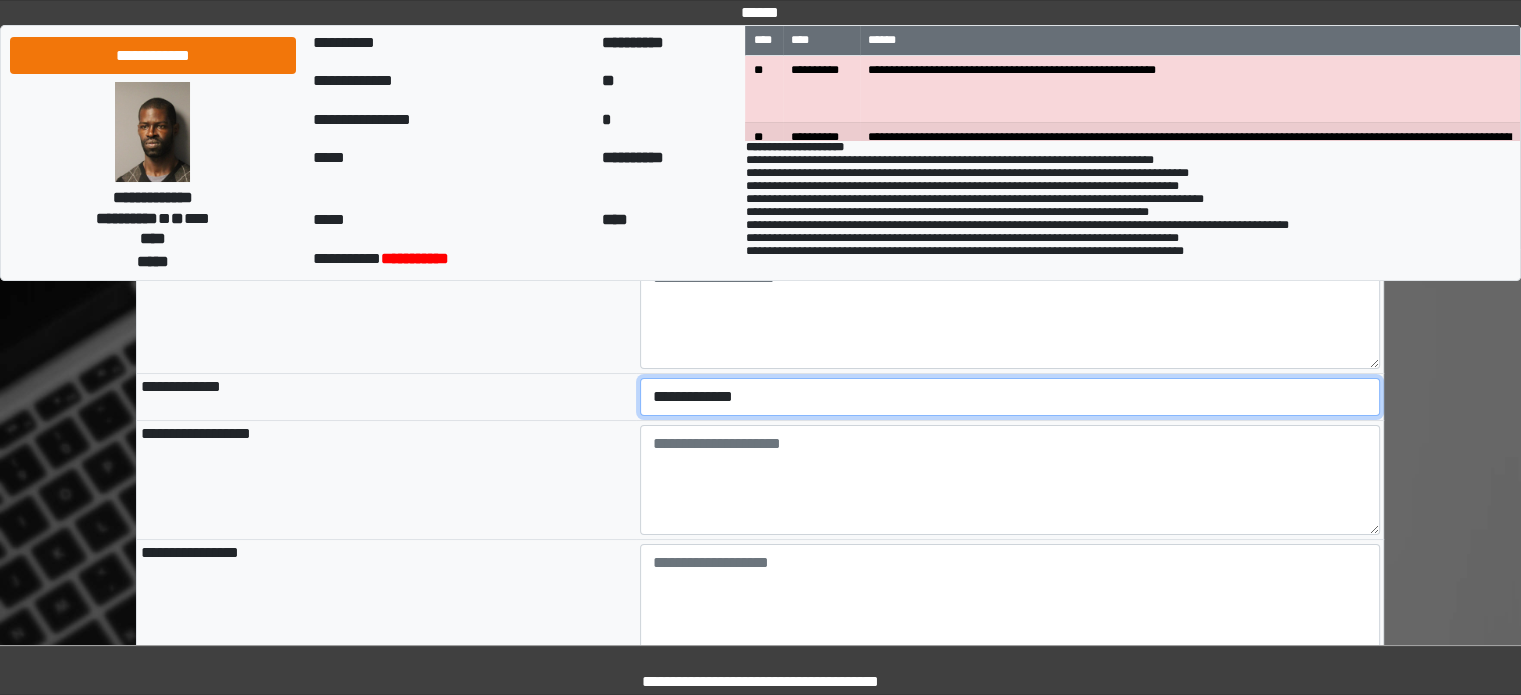 click on "**********" at bounding box center (1010, 397) 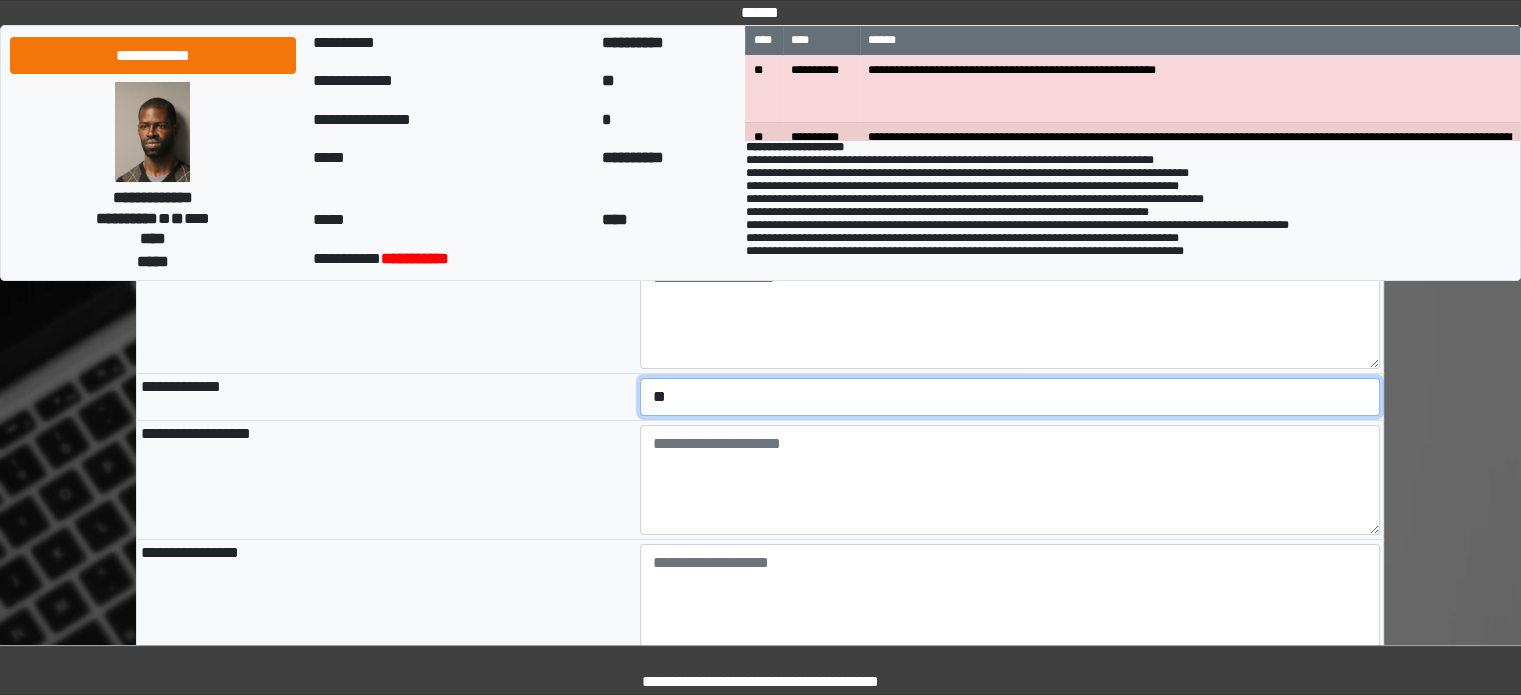 click on "**********" at bounding box center [1010, 397] 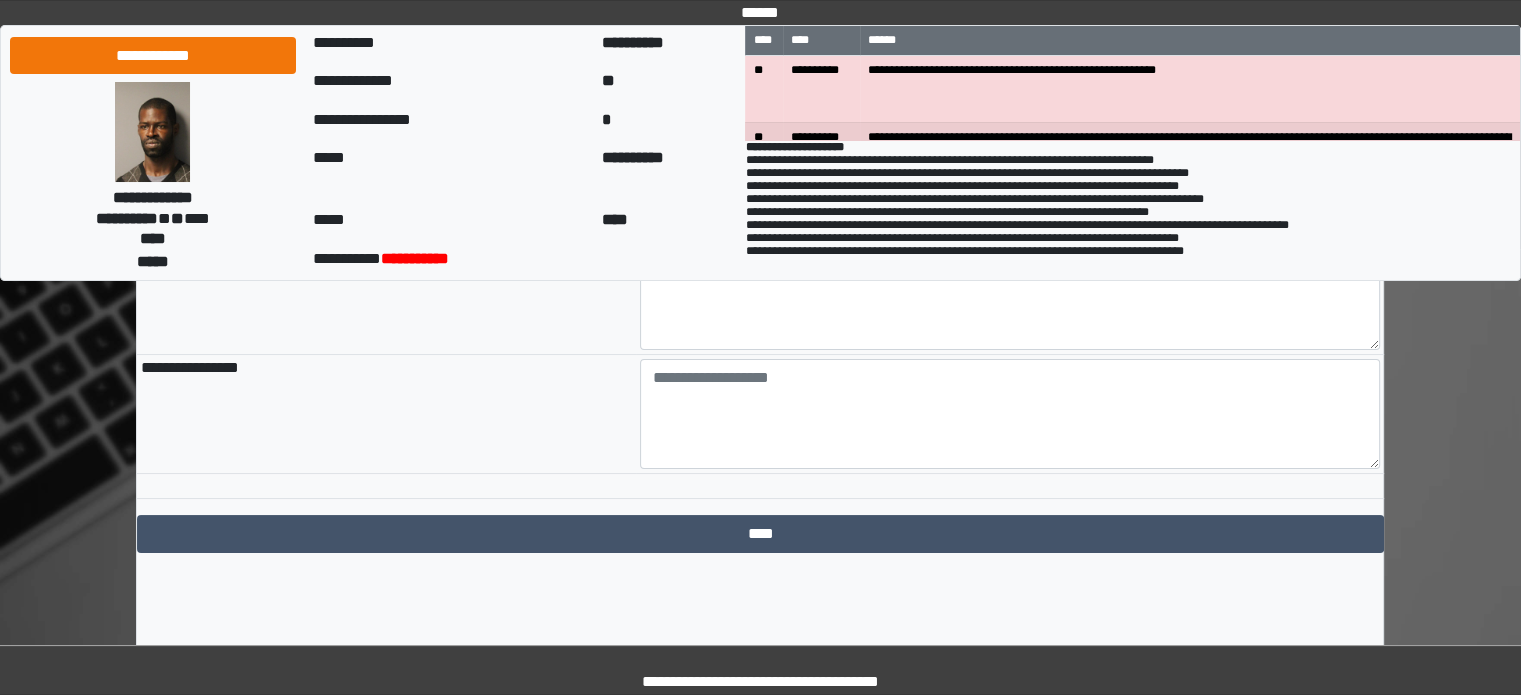 scroll, scrollTop: 7702, scrollLeft: 0, axis: vertical 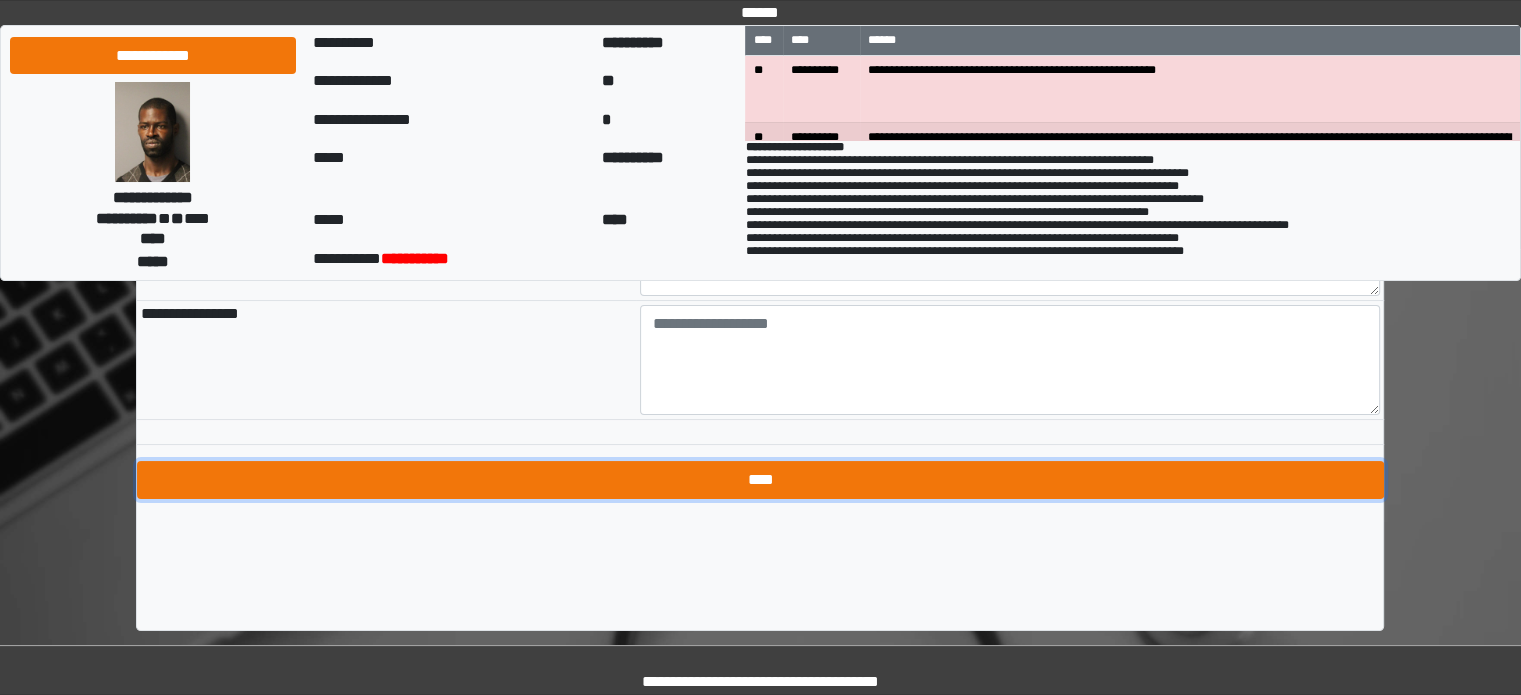 click on "****" at bounding box center [760, 480] 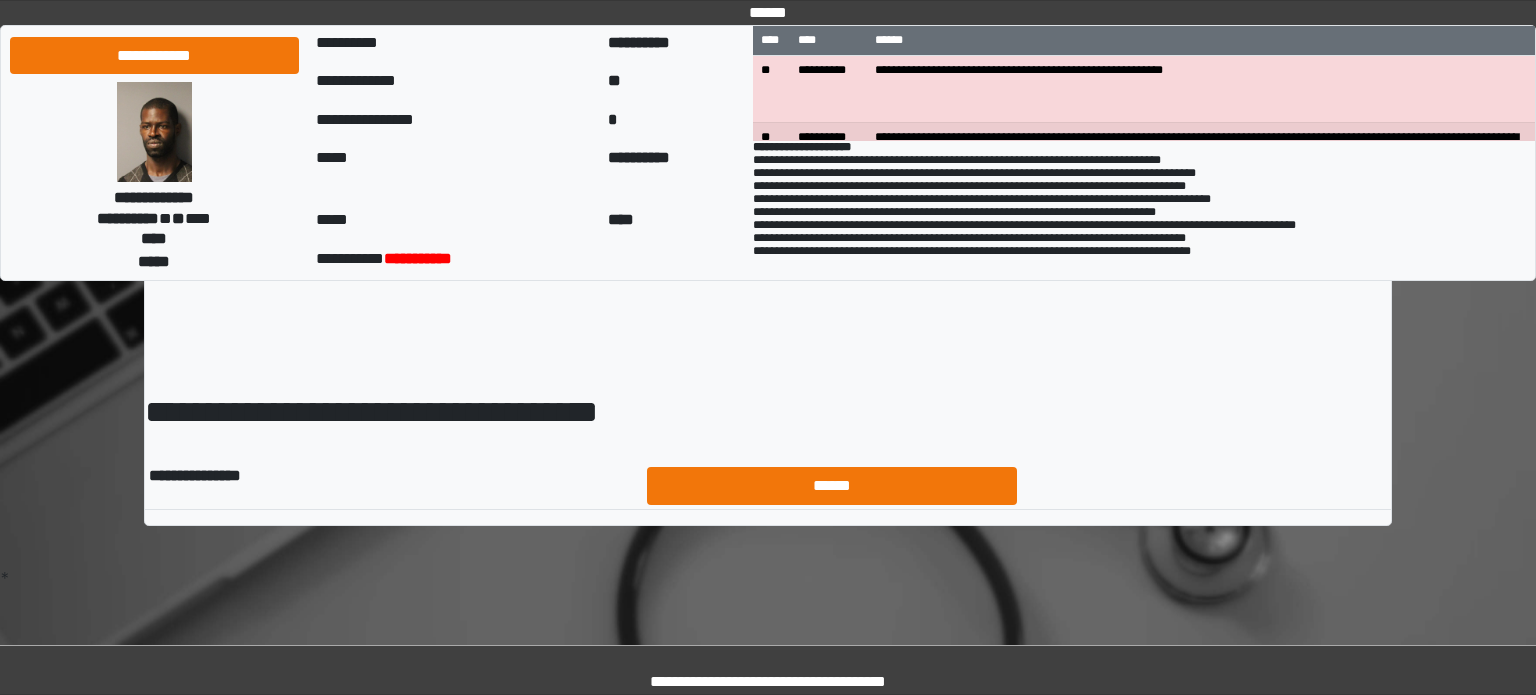 scroll, scrollTop: 0, scrollLeft: 0, axis: both 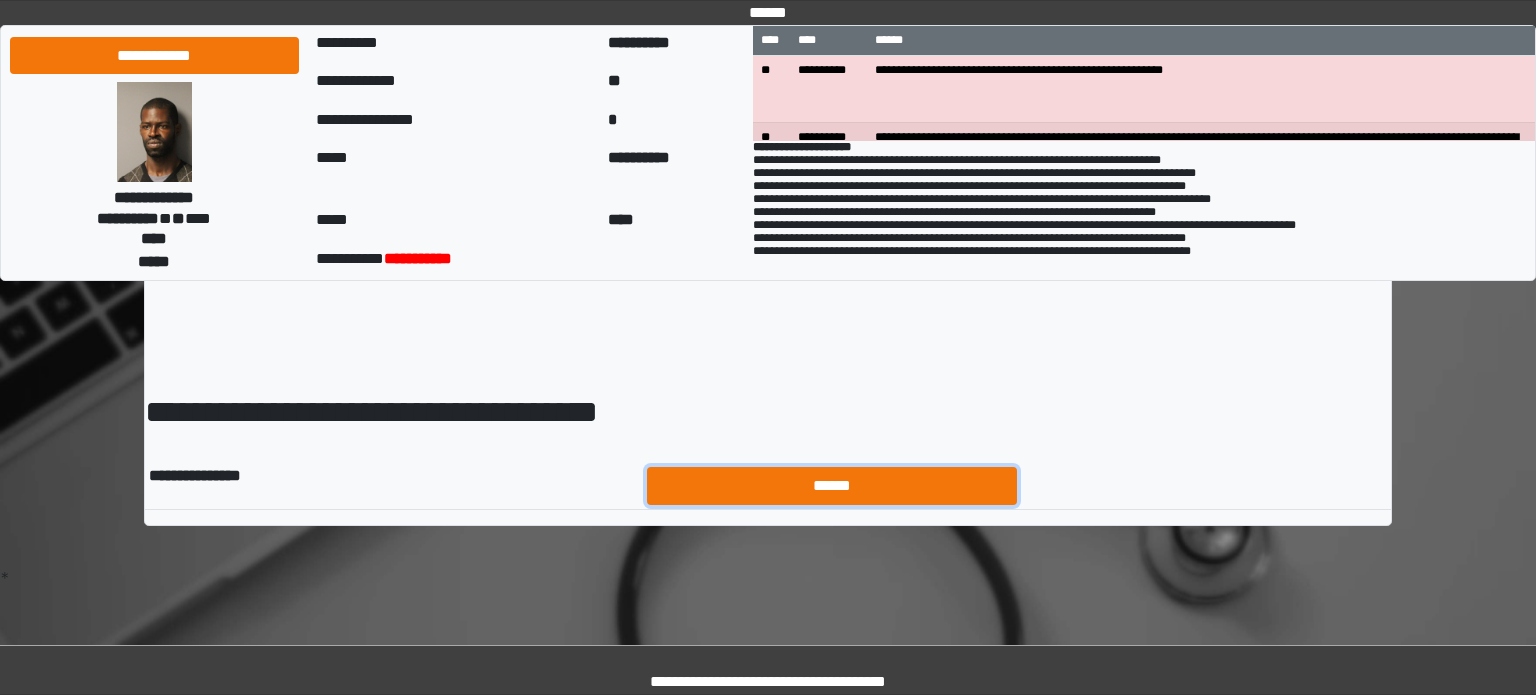 click on "******" at bounding box center (832, 486) 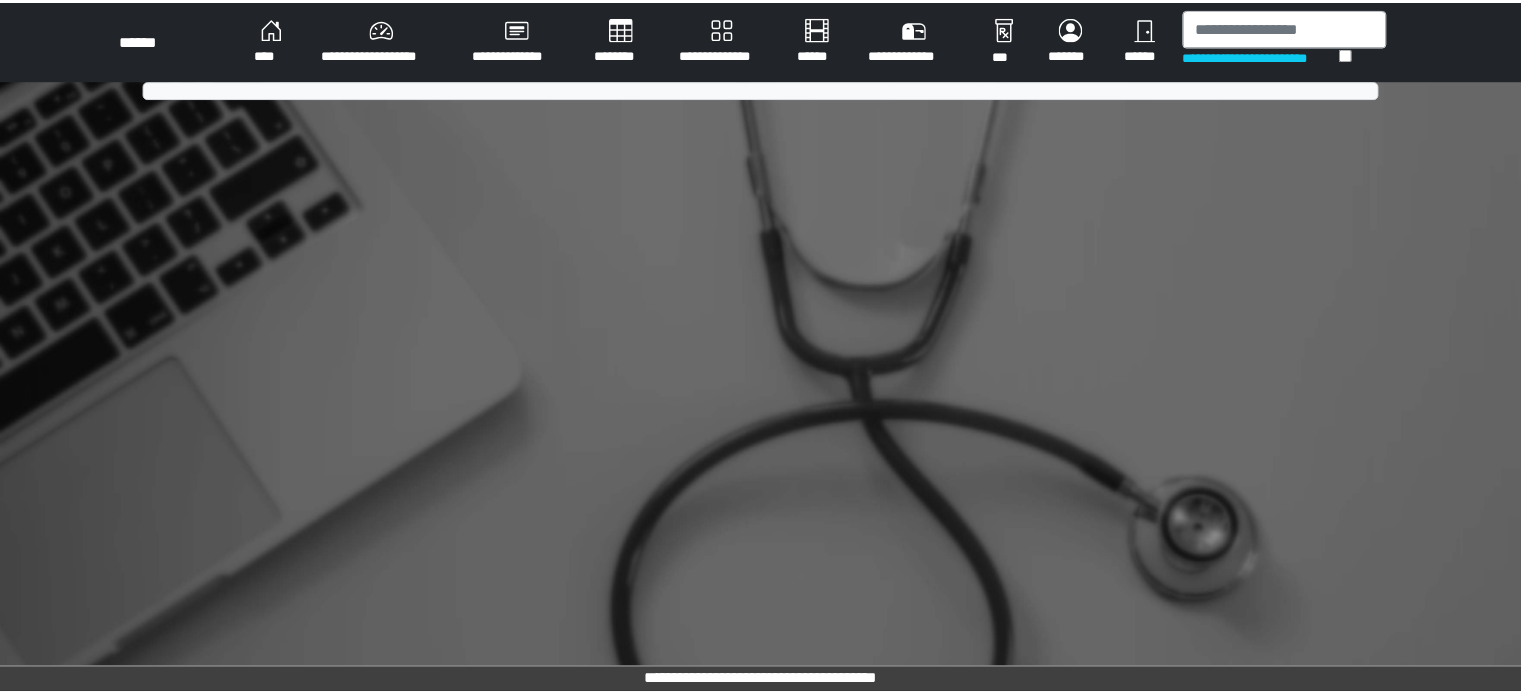 scroll, scrollTop: 0, scrollLeft: 0, axis: both 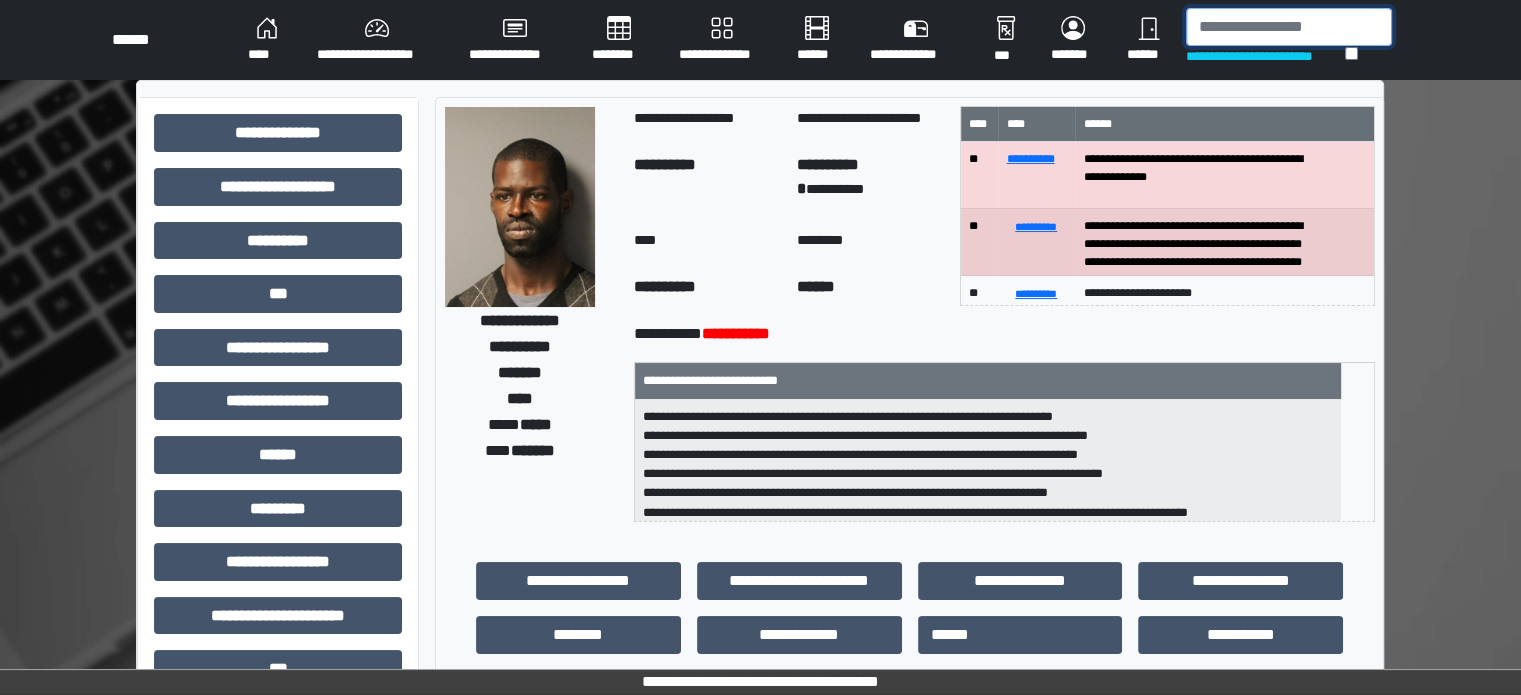 click at bounding box center (1289, 27) 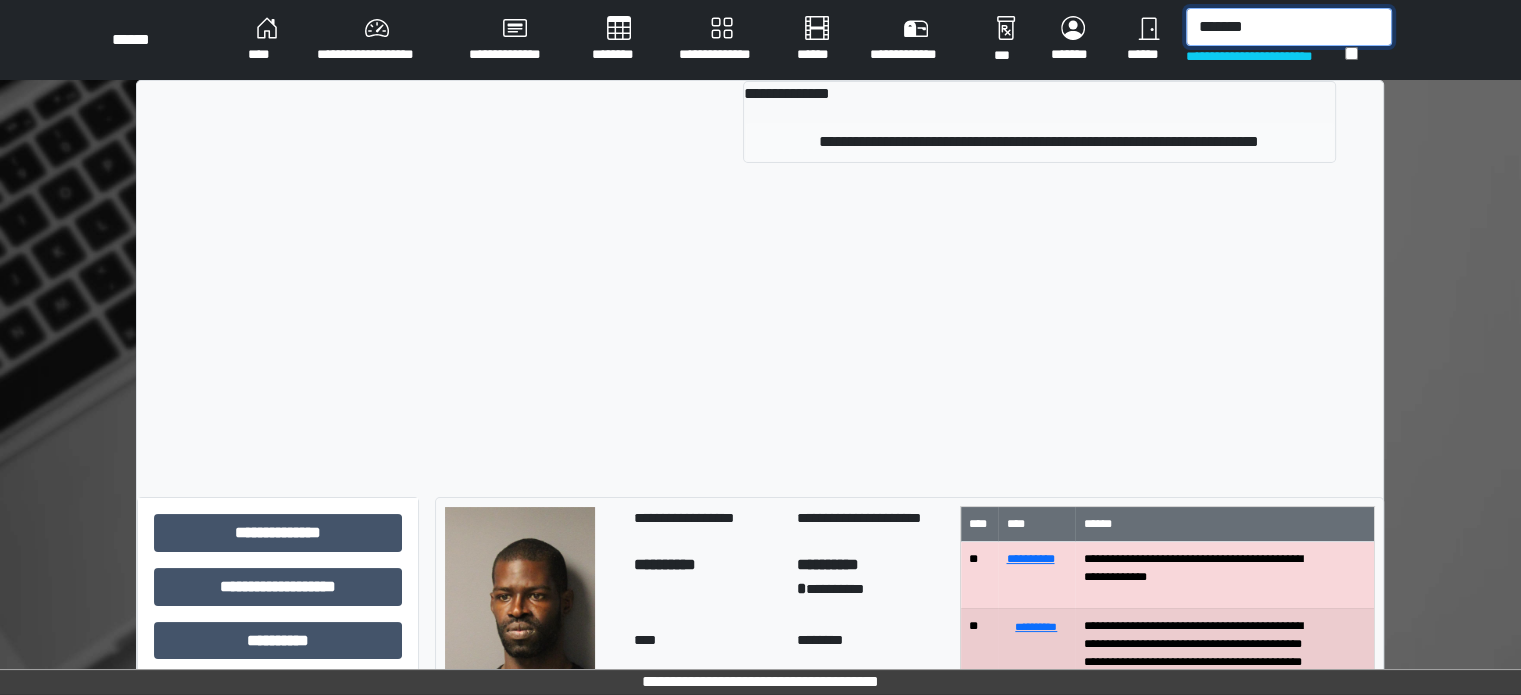 type on "*******" 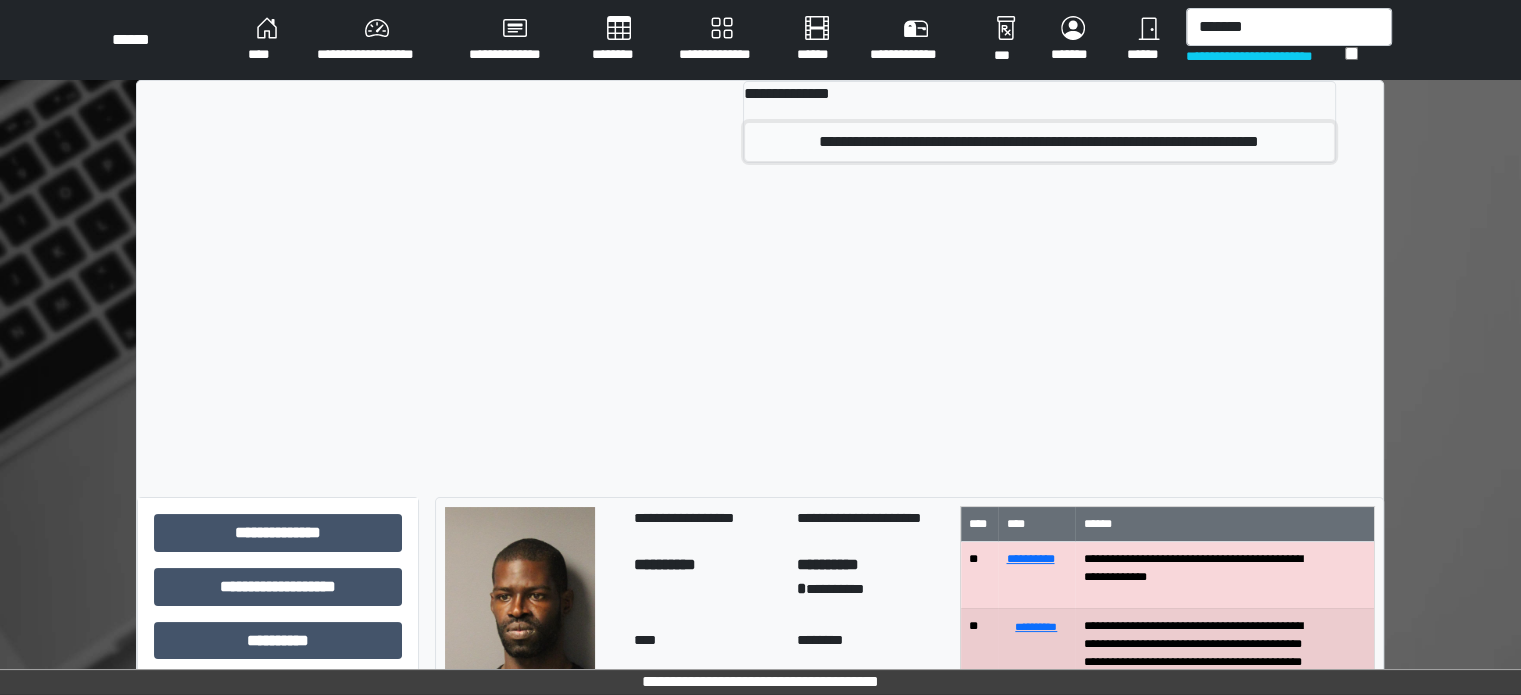 click on "**********" at bounding box center (1039, 142) 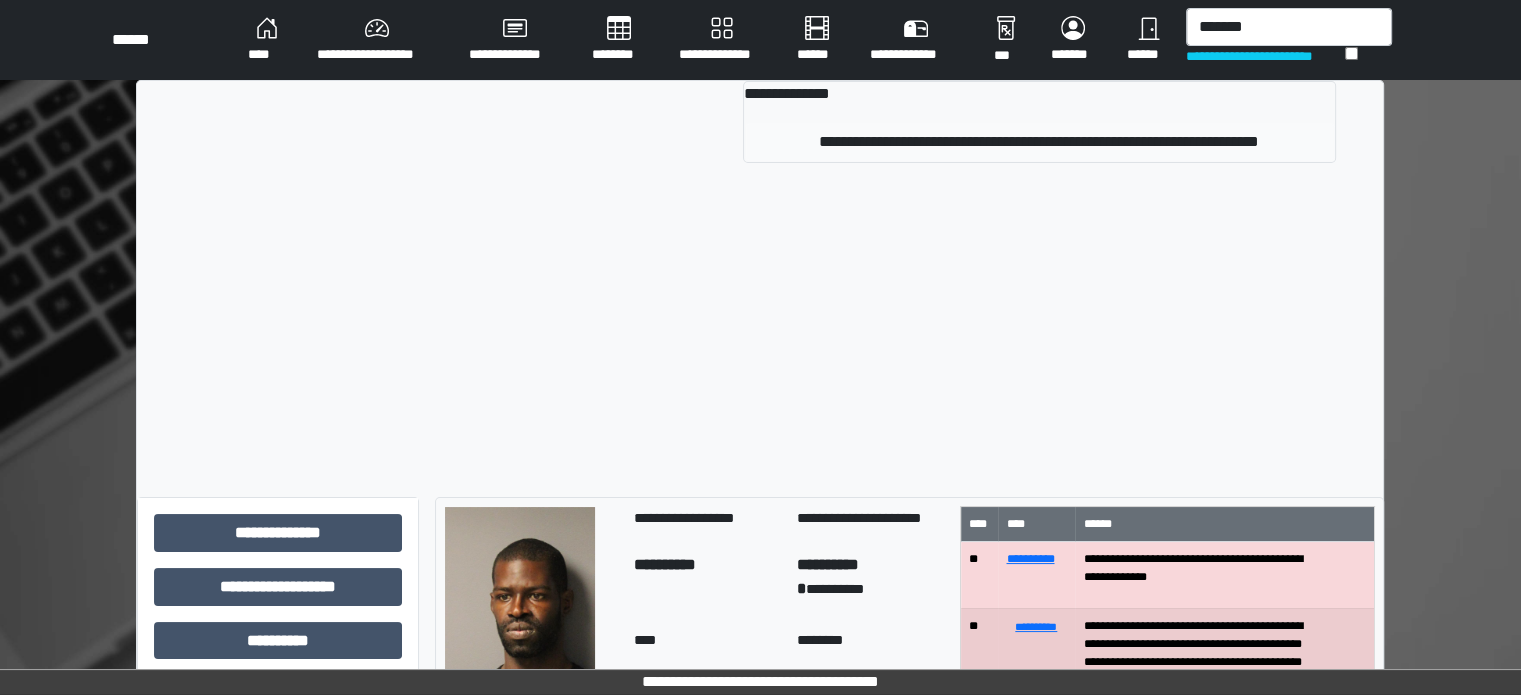 type 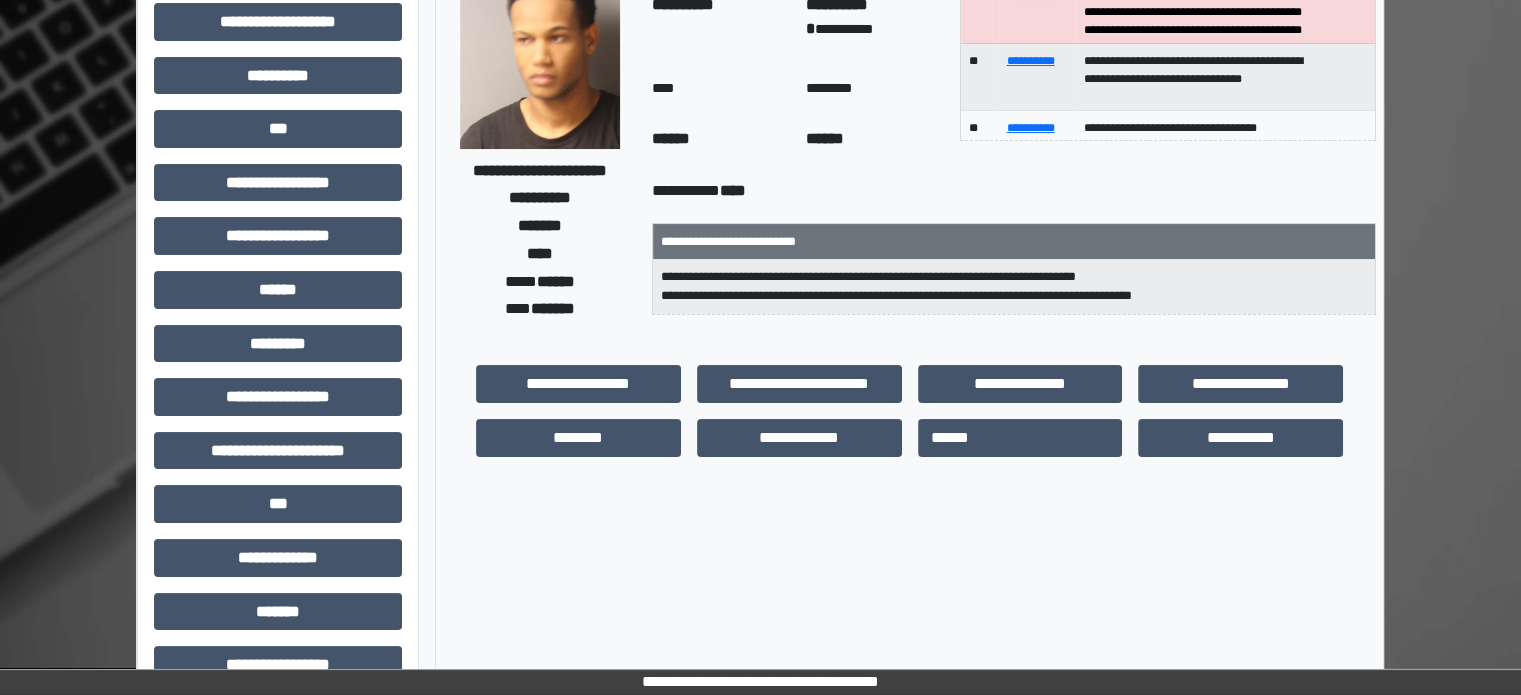 scroll, scrollTop: 200, scrollLeft: 0, axis: vertical 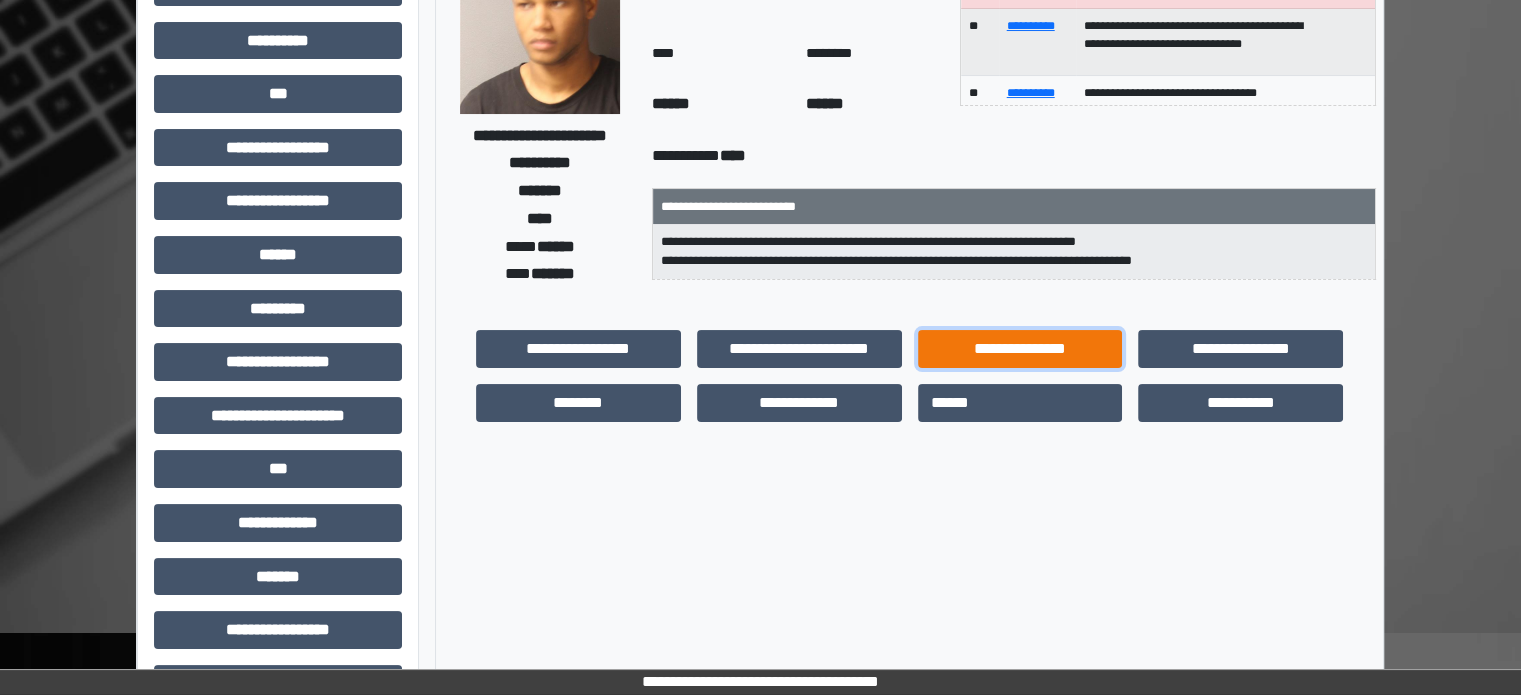 click on "**********" at bounding box center (1020, 349) 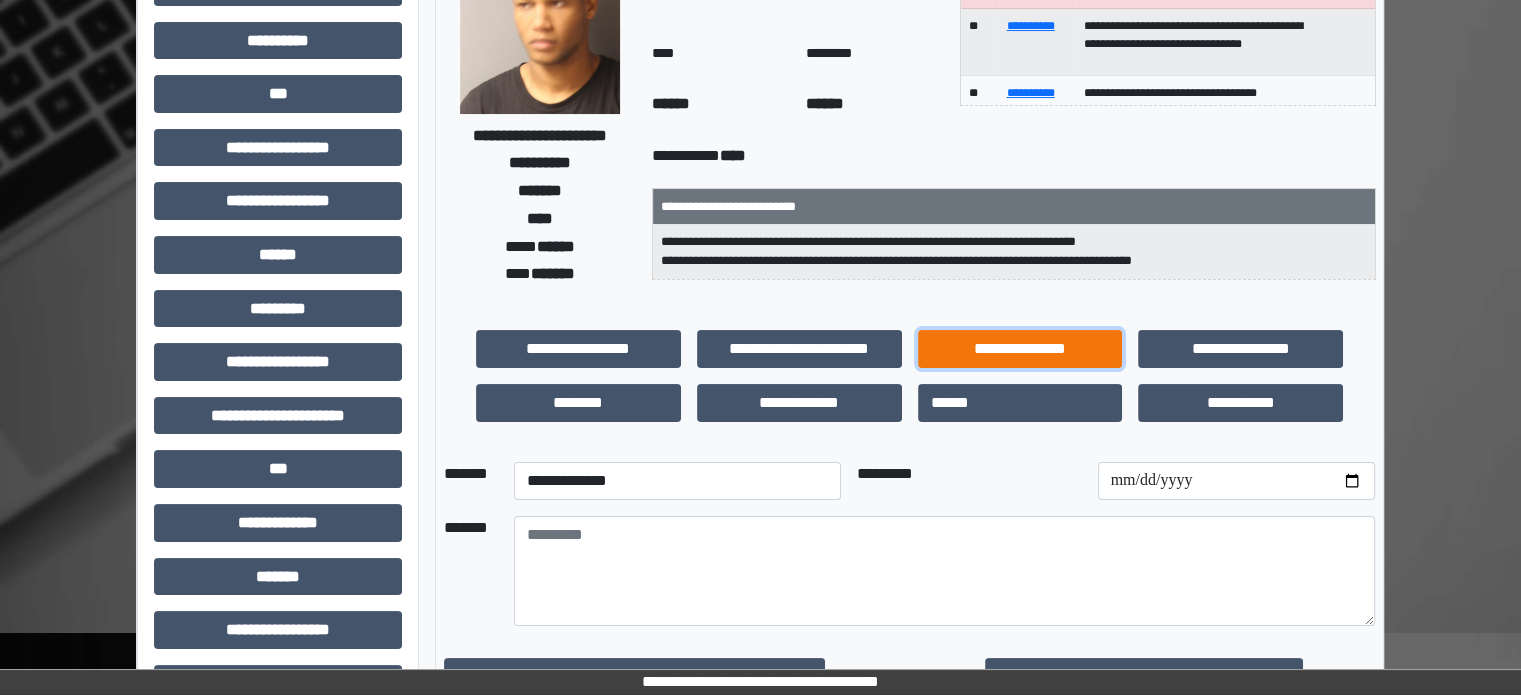 click on "**********" at bounding box center [1020, 349] 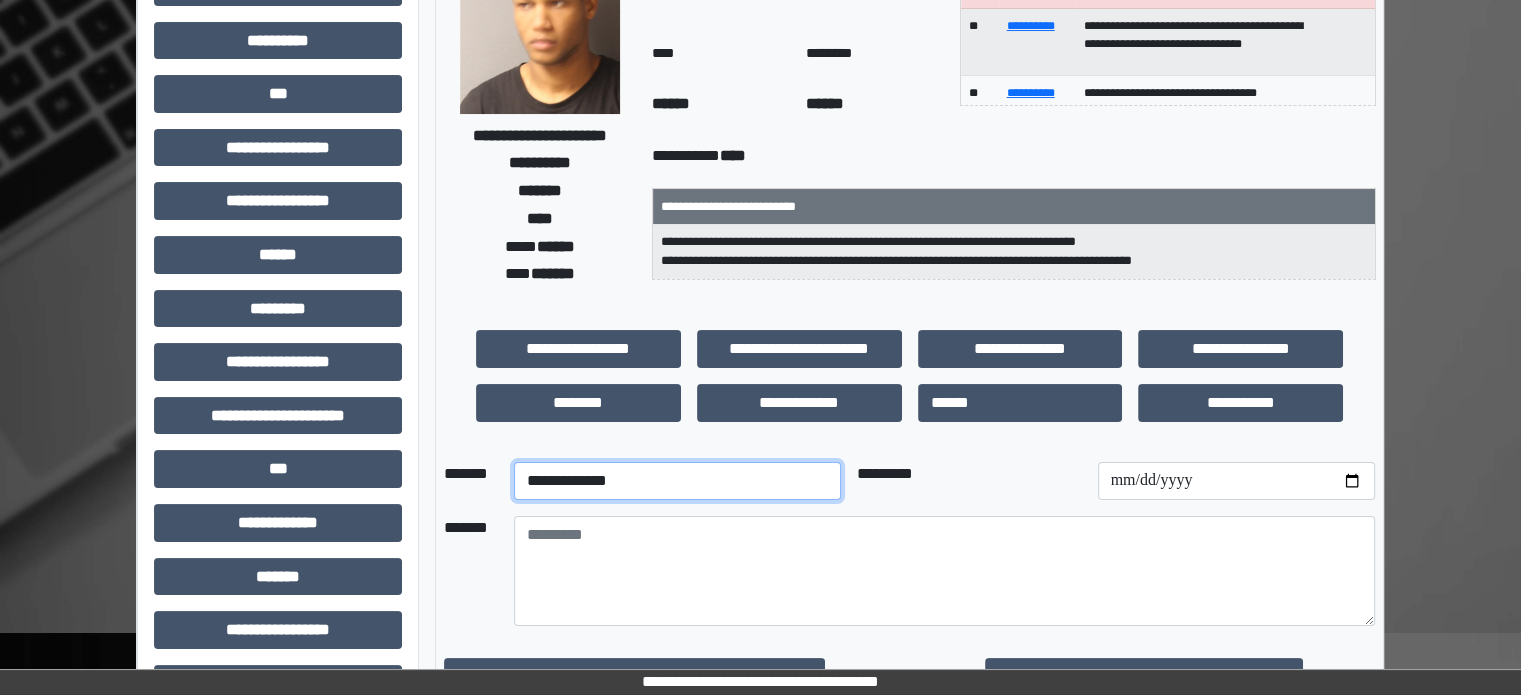 click on "**********" at bounding box center (677, 481) 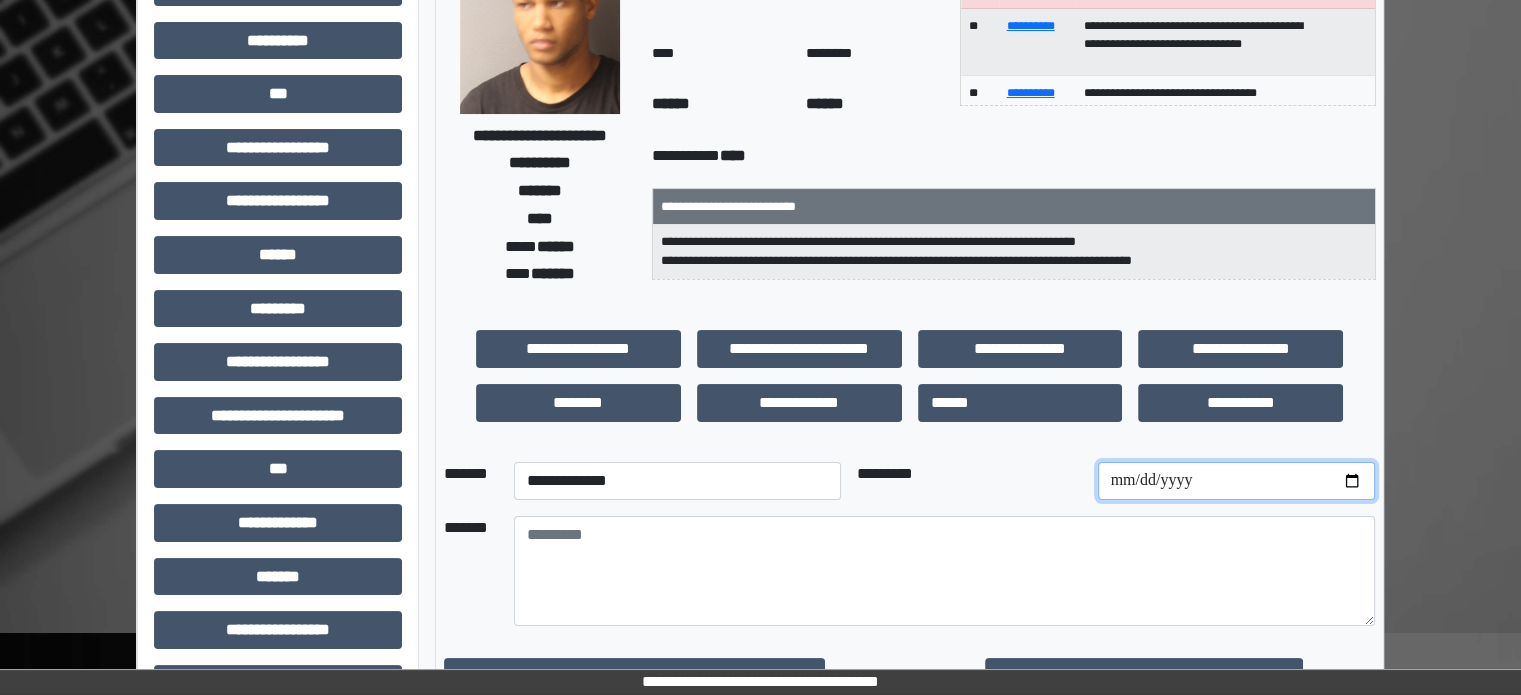 click at bounding box center (1236, 481) 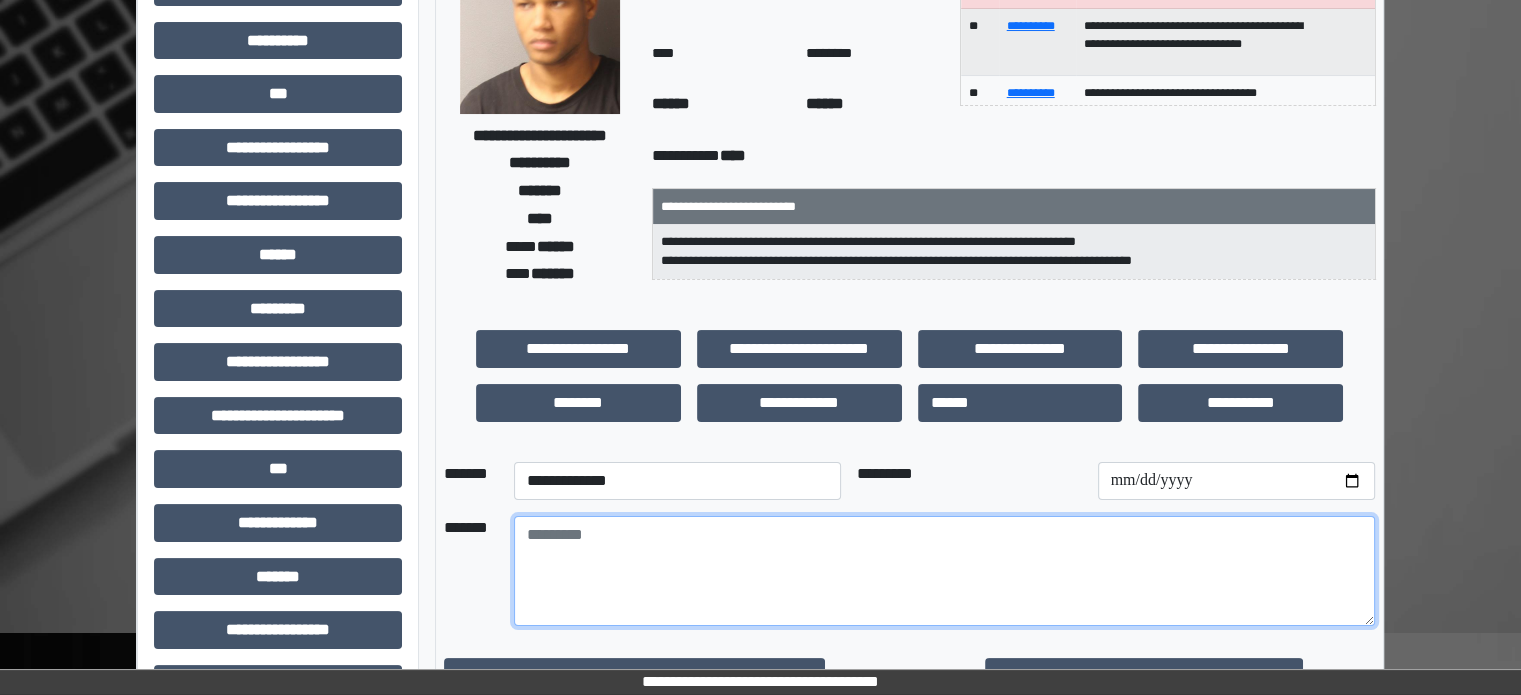 click at bounding box center [944, 571] 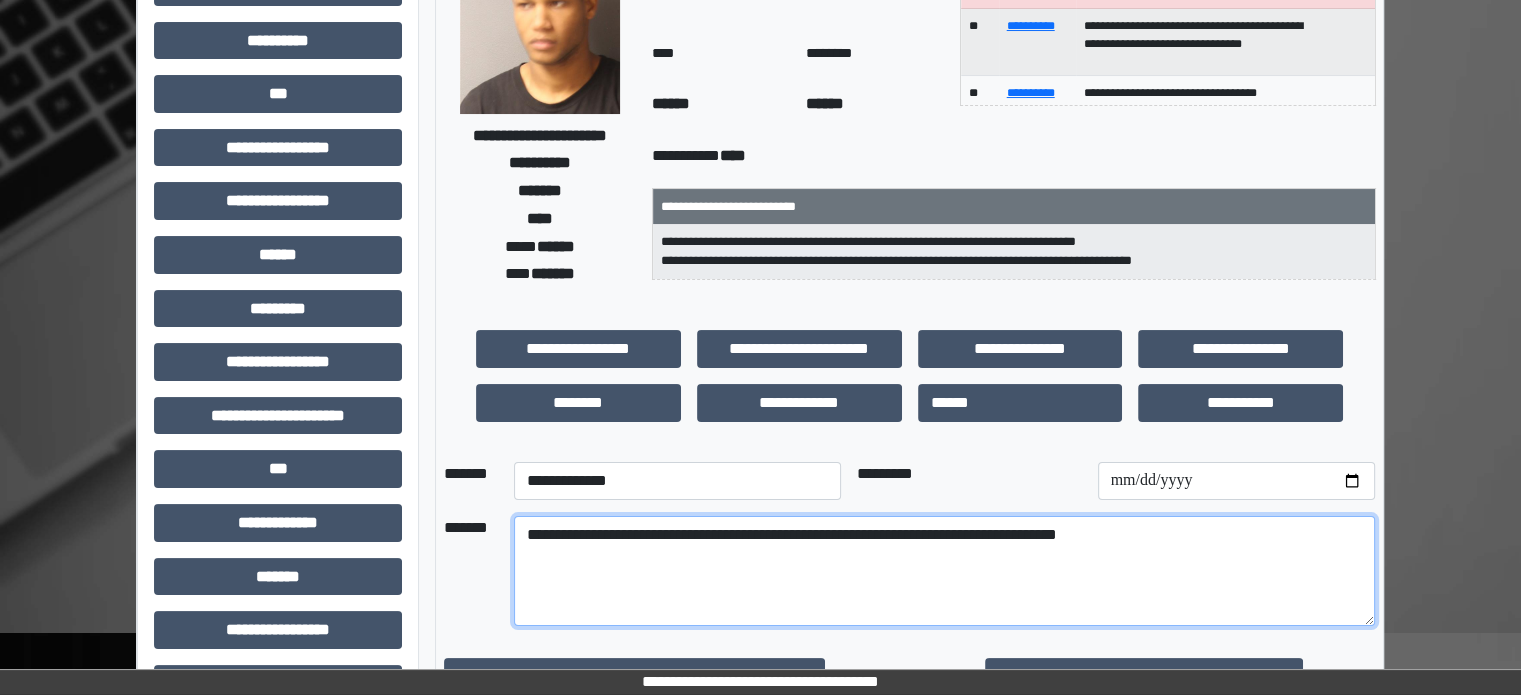 click on "**********" at bounding box center (944, 571) 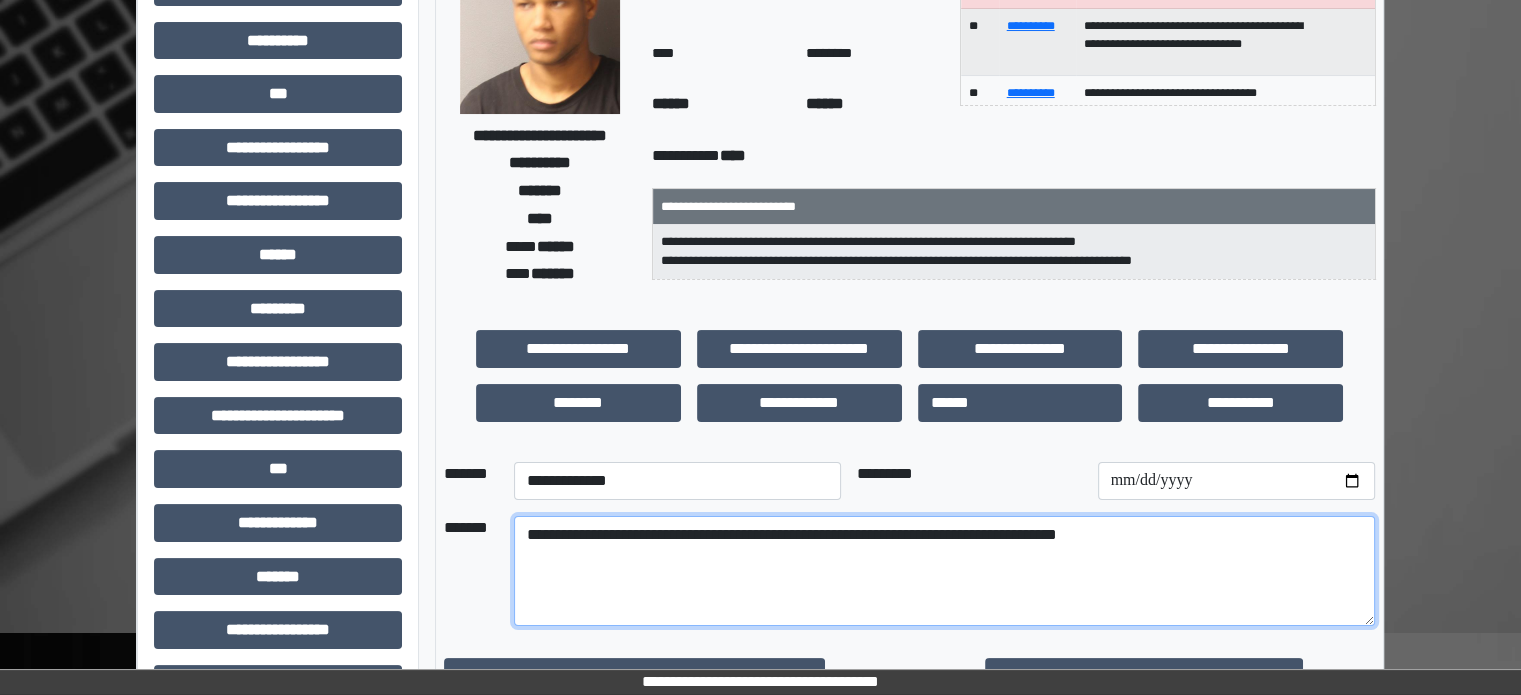 scroll, scrollTop: 471, scrollLeft: 0, axis: vertical 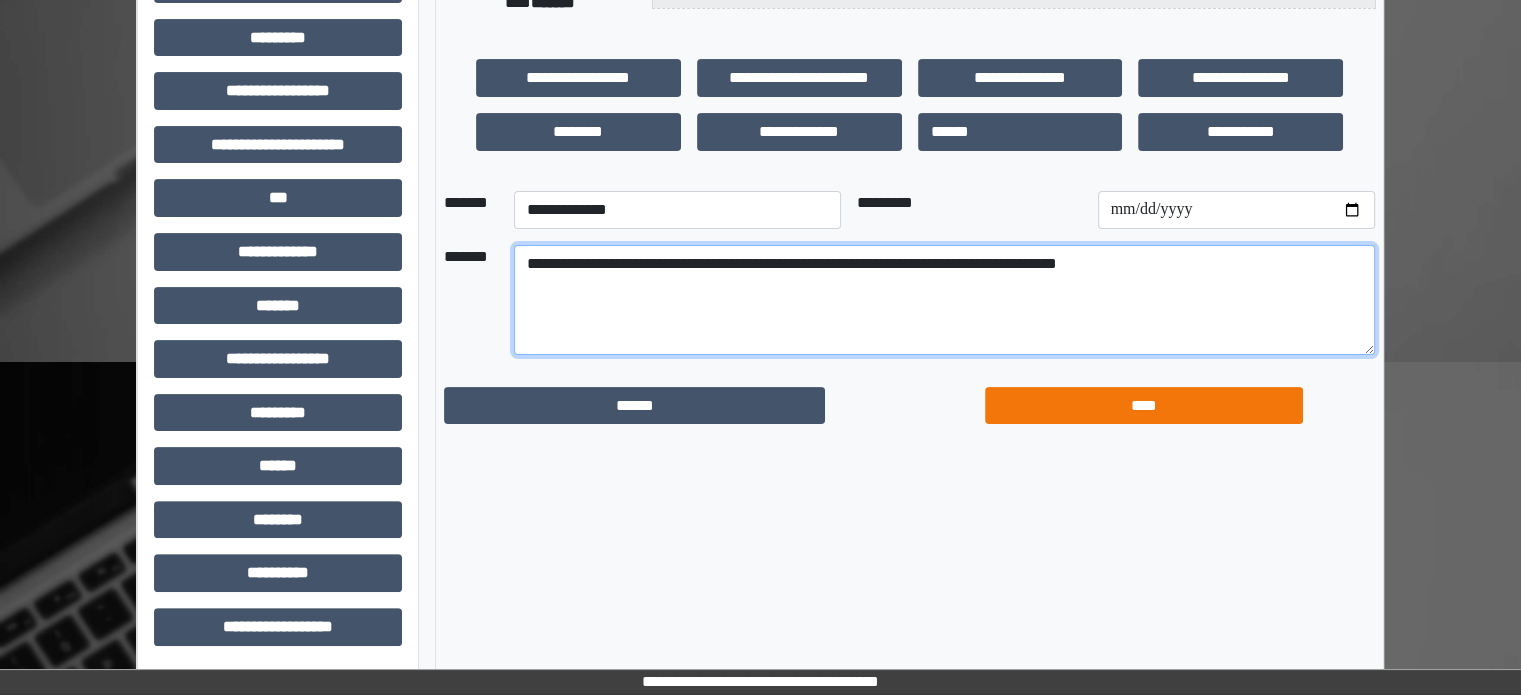 type on "**********" 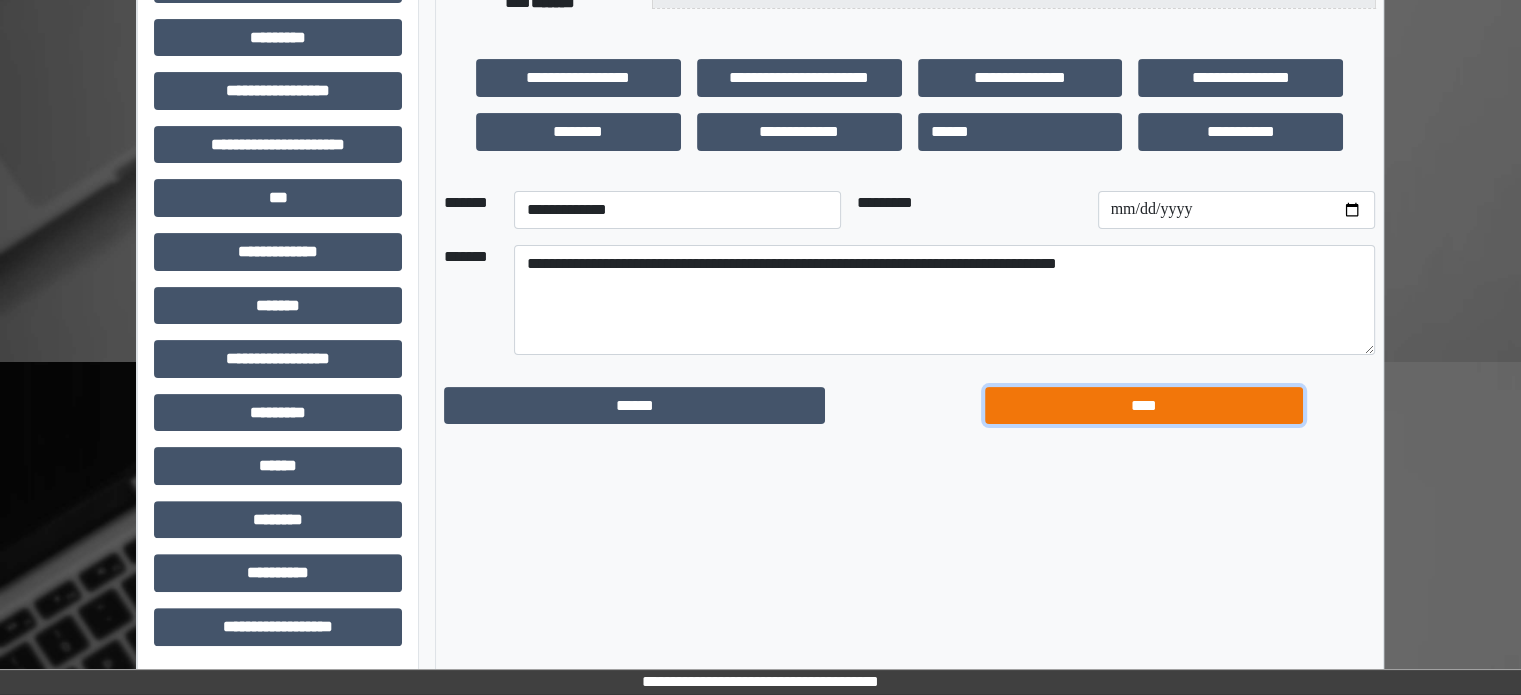click on "****" at bounding box center [1144, 406] 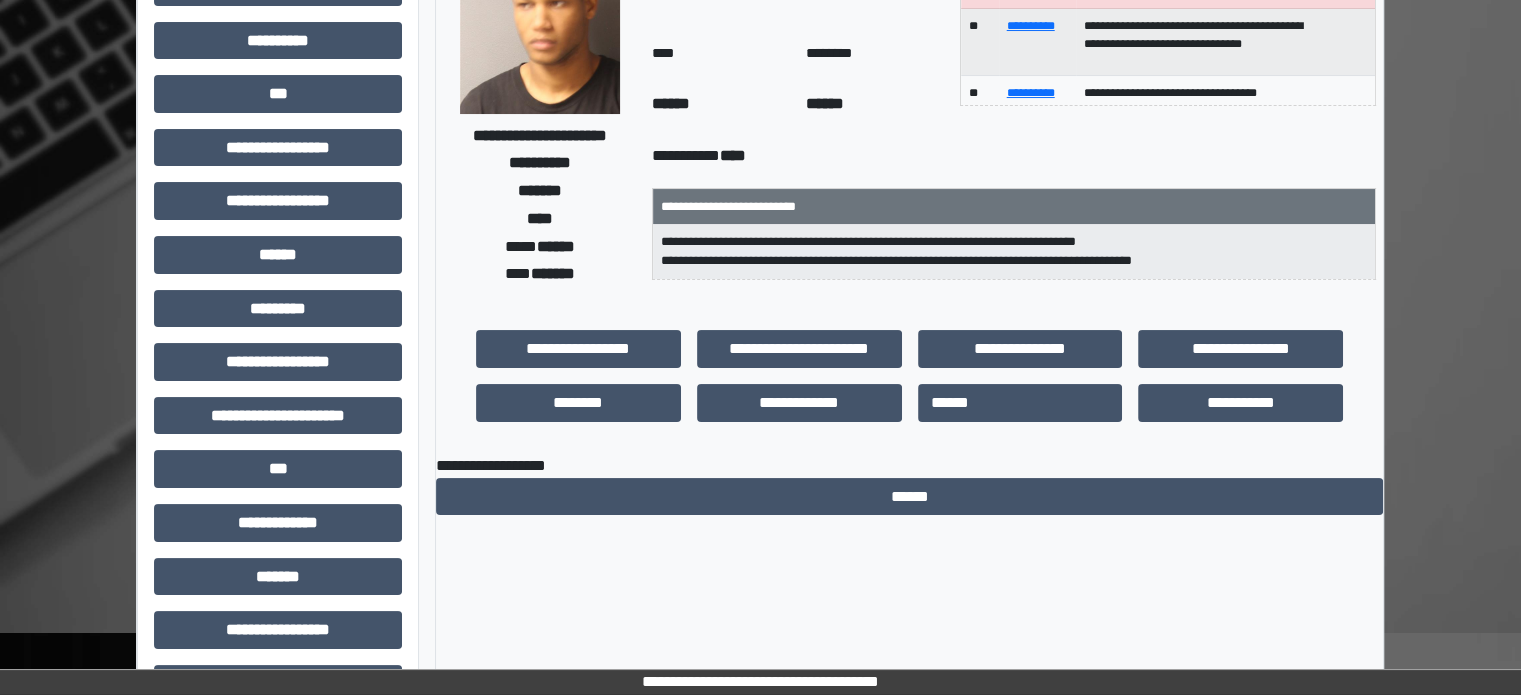 scroll, scrollTop: 0, scrollLeft: 0, axis: both 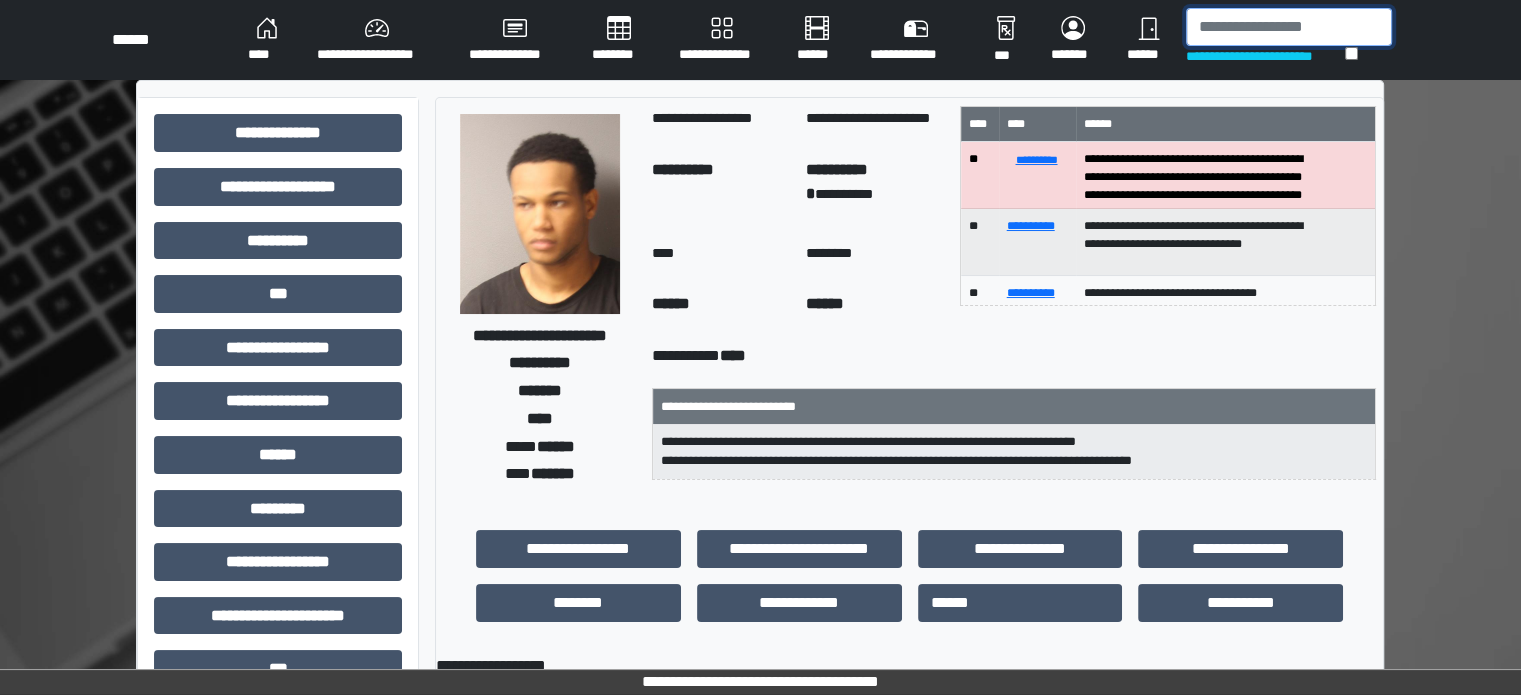 click at bounding box center (1289, 27) 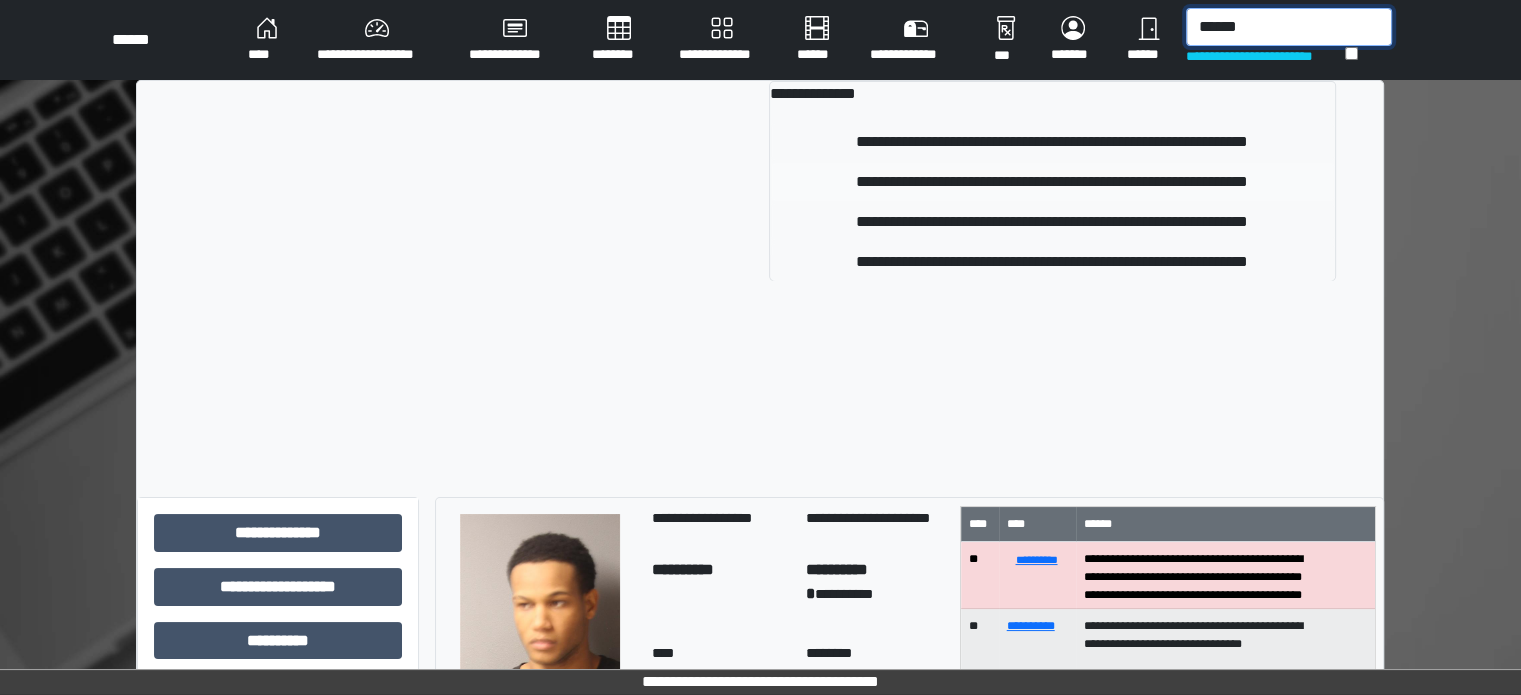 type on "******" 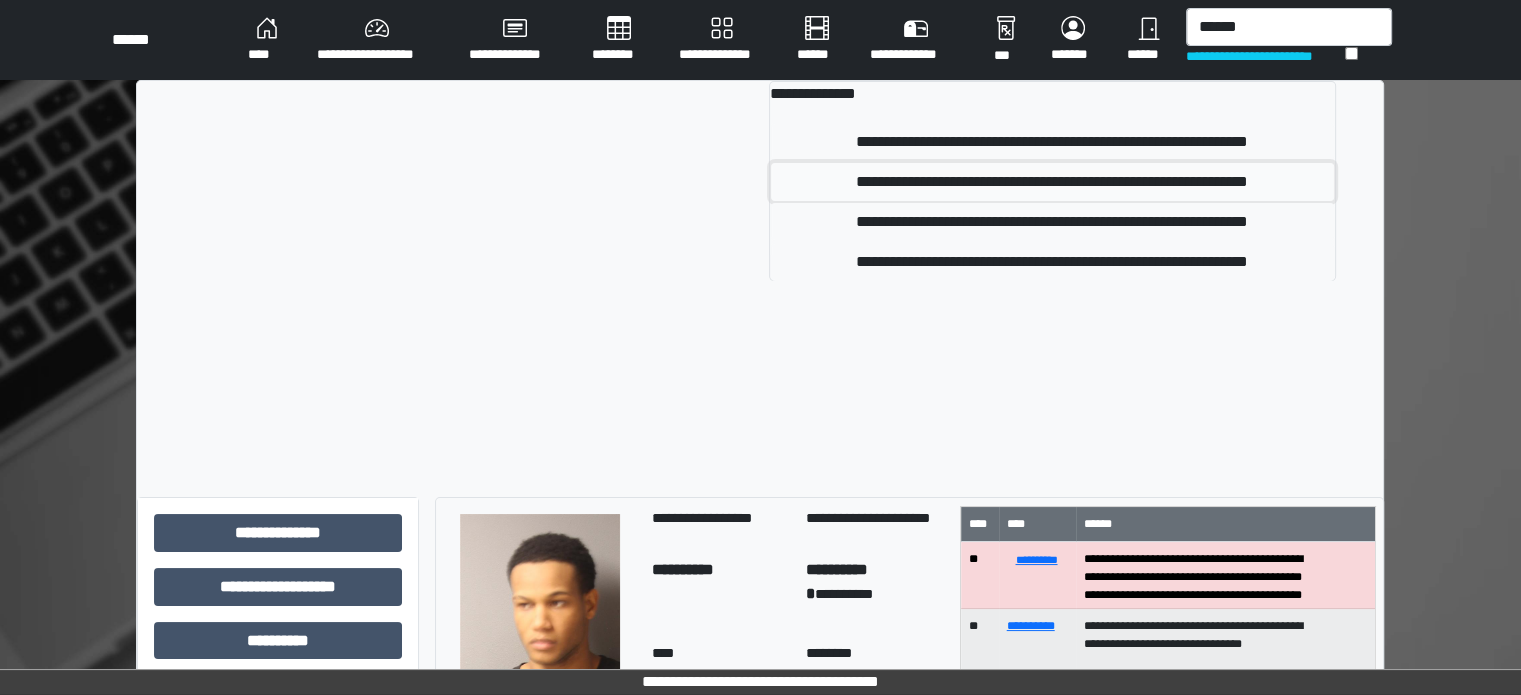click on "**********" at bounding box center (1052, 182) 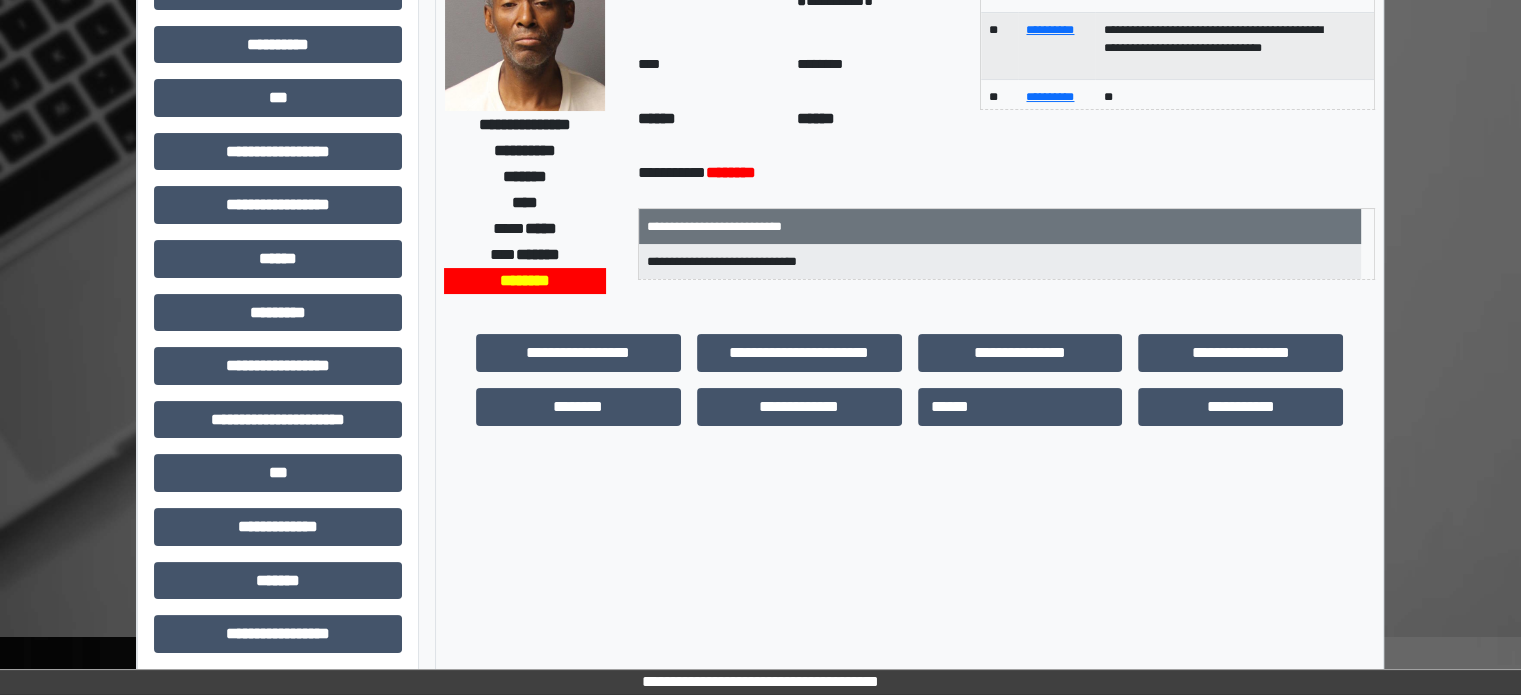 scroll, scrollTop: 471, scrollLeft: 0, axis: vertical 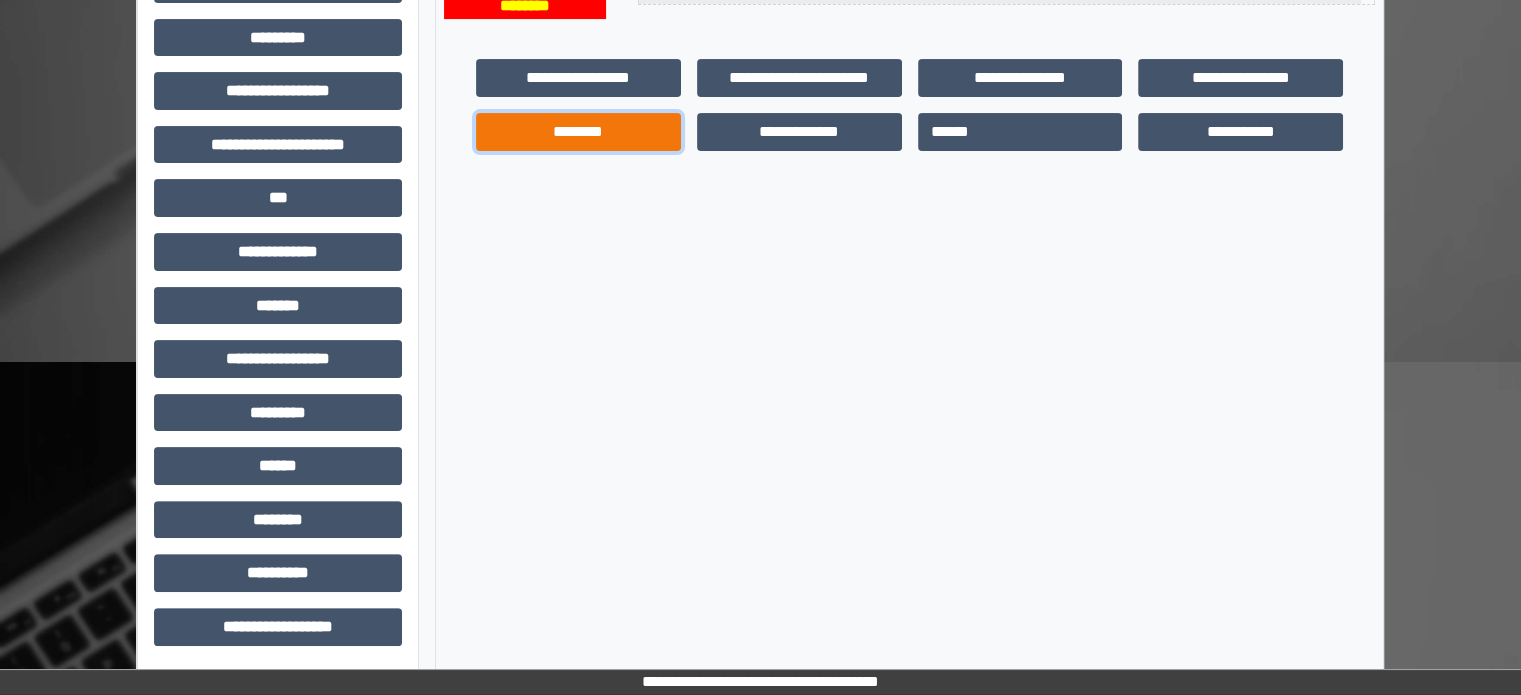 click on "********" at bounding box center [578, 132] 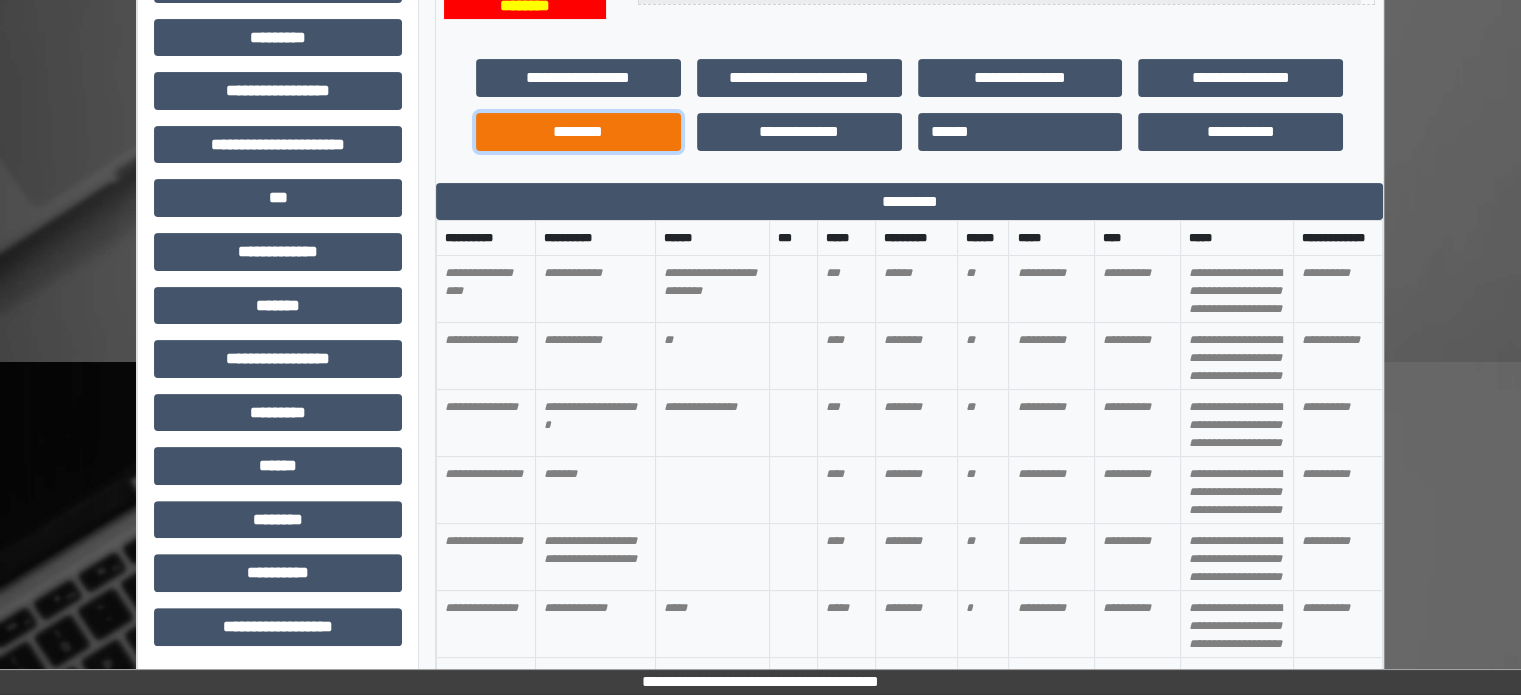click on "********" at bounding box center [578, 132] 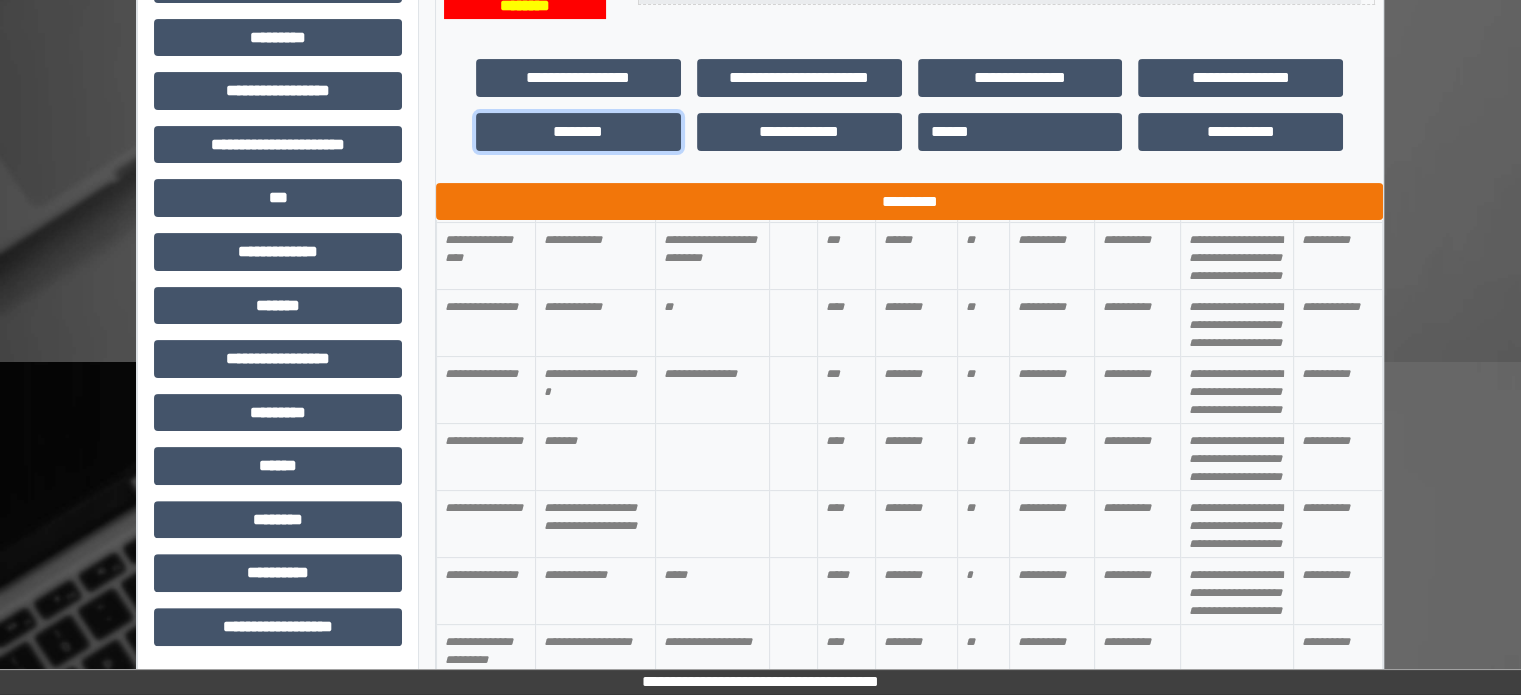 scroll, scrollTop: 0, scrollLeft: 0, axis: both 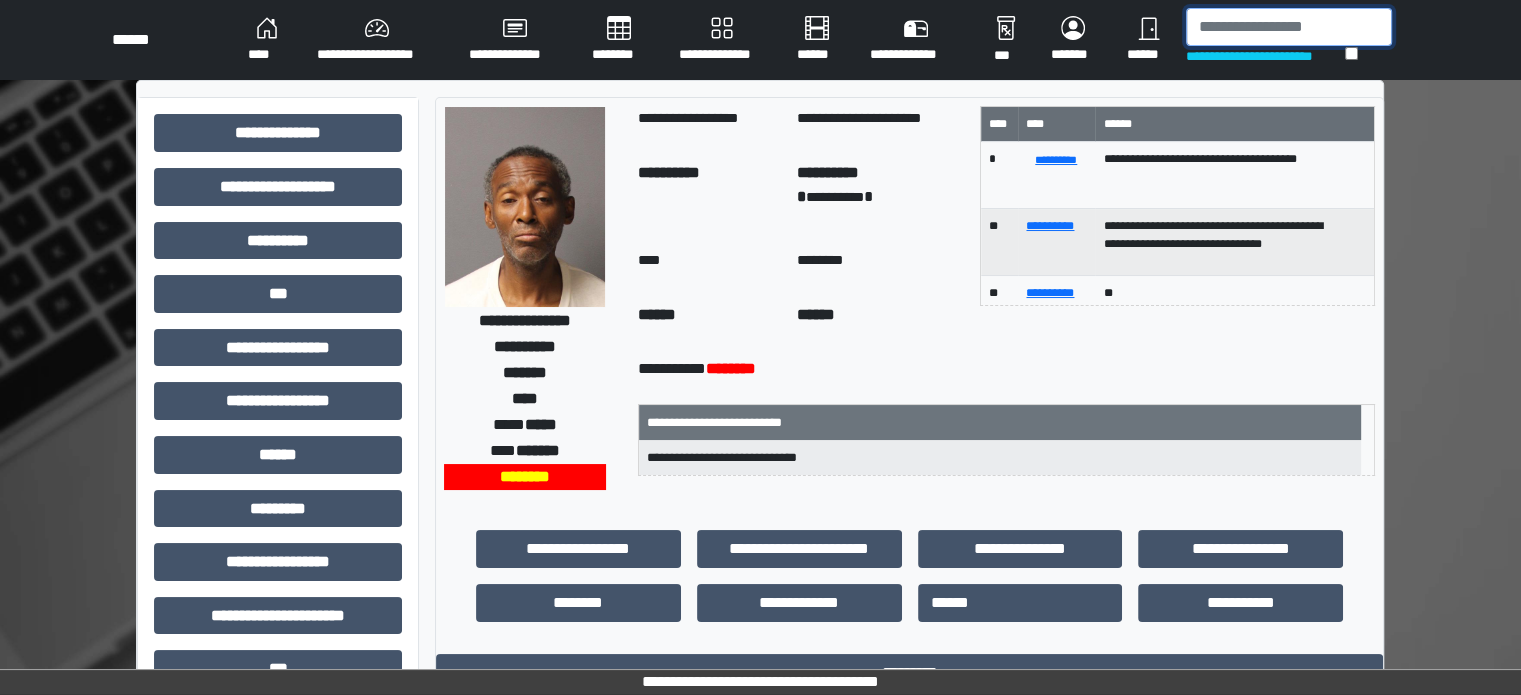 click at bounding box center [1289, 27] 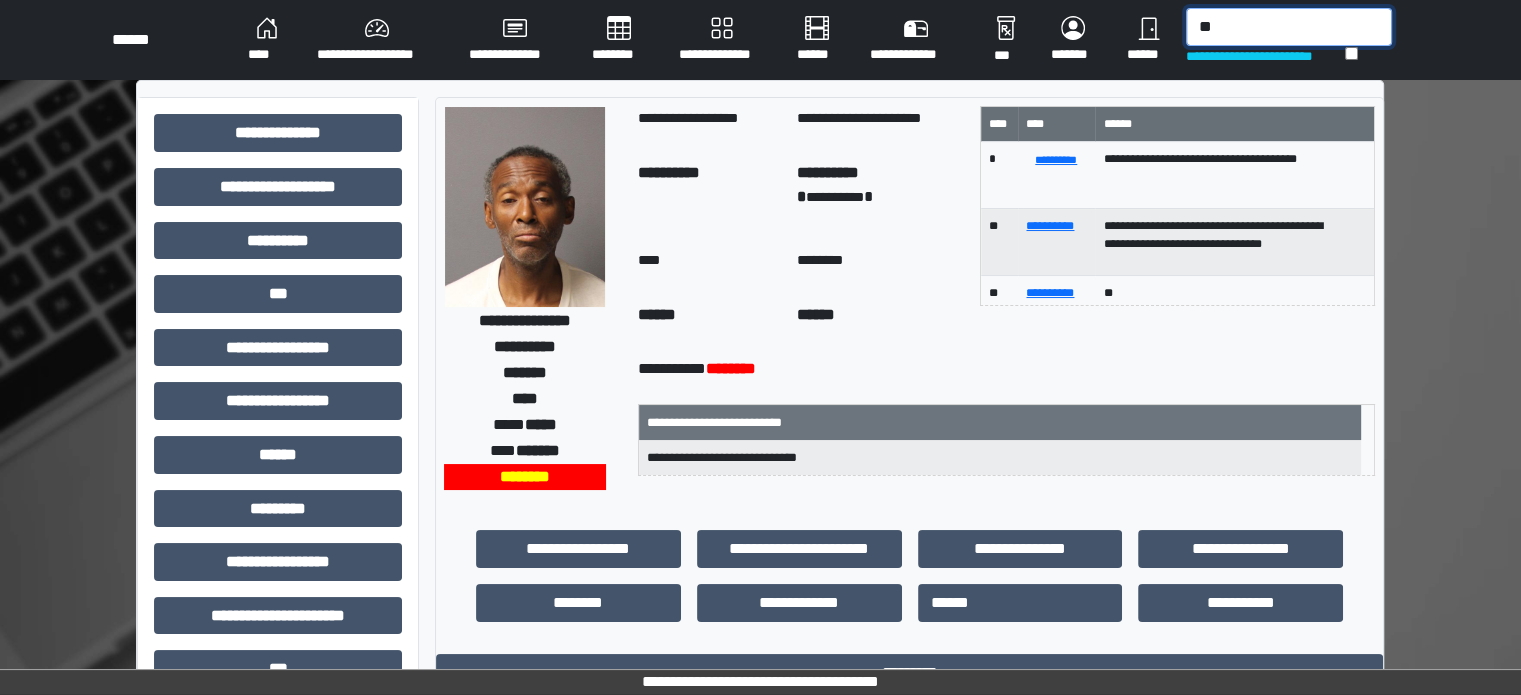 drag, startPoint x: 1350, startPoint y: 31, endPoint x: 1353, endPoint y: 75, distance: 44.102154 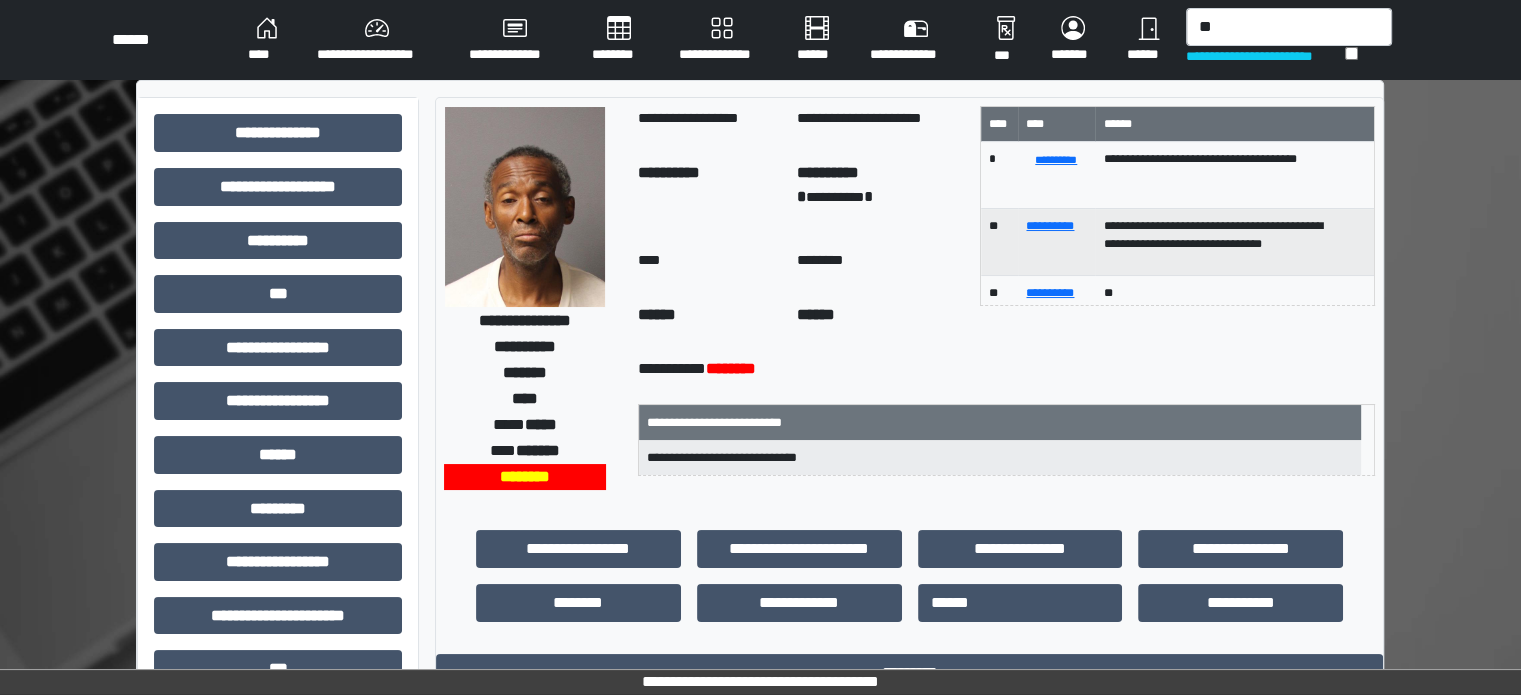 drag, startPoint x: 1353, startPoint y: 75, endPoint x: 1321, endPoint y: 66, distance: 33.24154 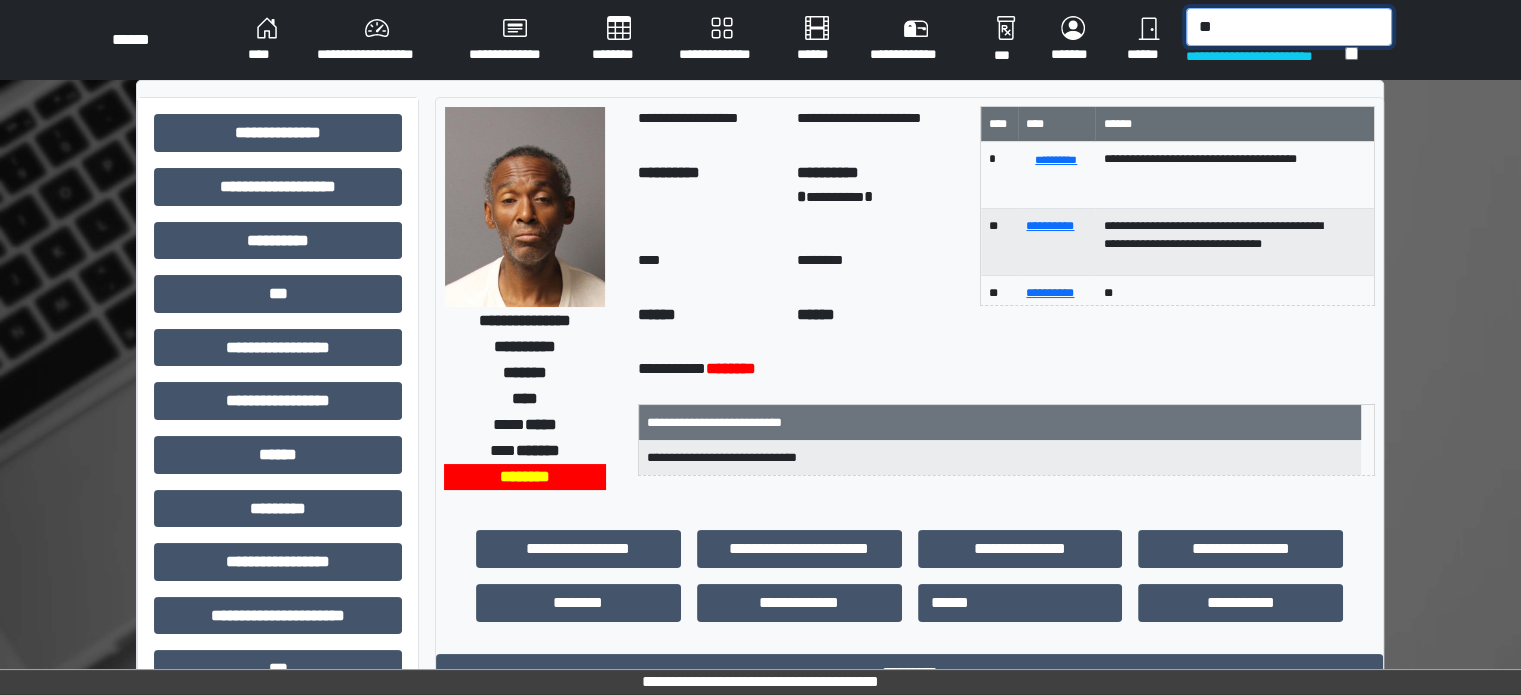 drag, startPoint x: 1321, startPoint y: 66, endPoint x: 1271, endPoint y: 22, distance: 66.6033 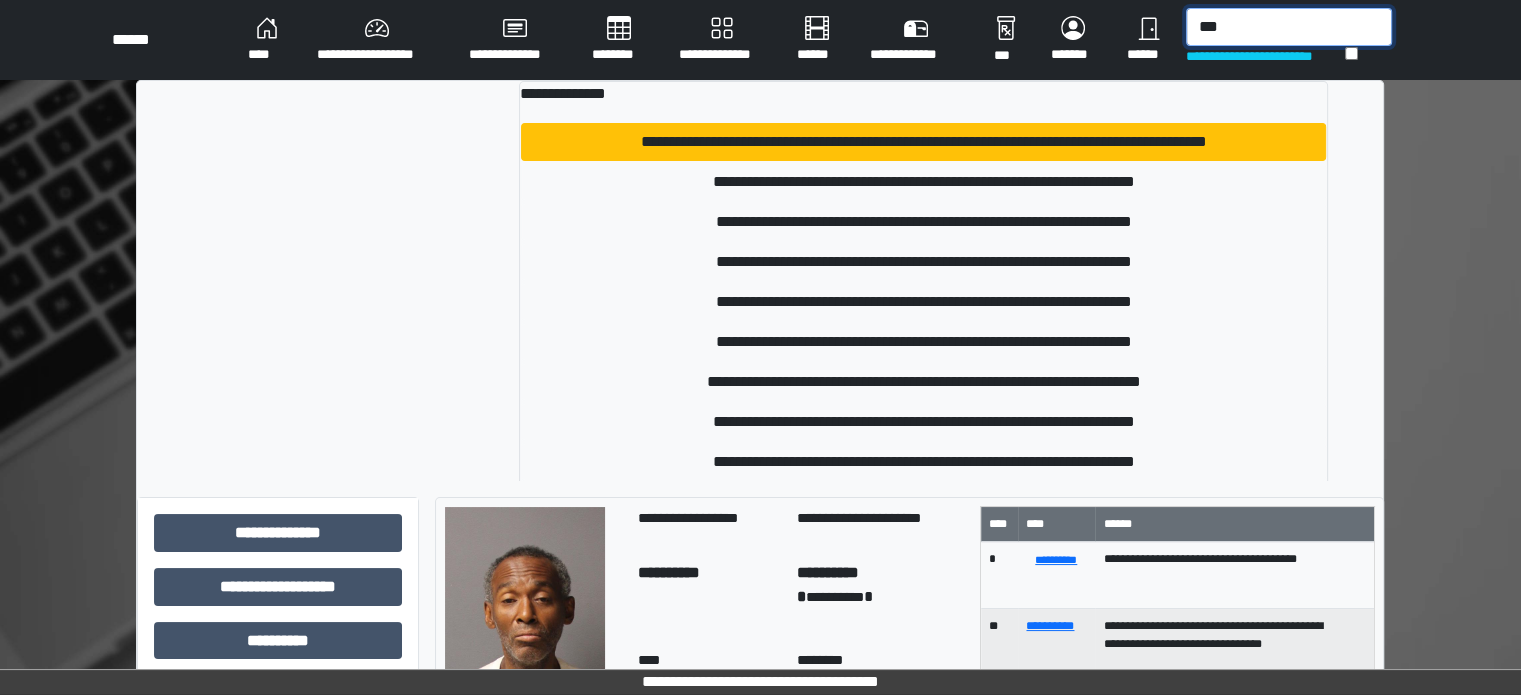 drag, startPoint x: 1271, startPoint y: 23, endPoint x: 1254, endPoint y: 24, distance: 17.029387 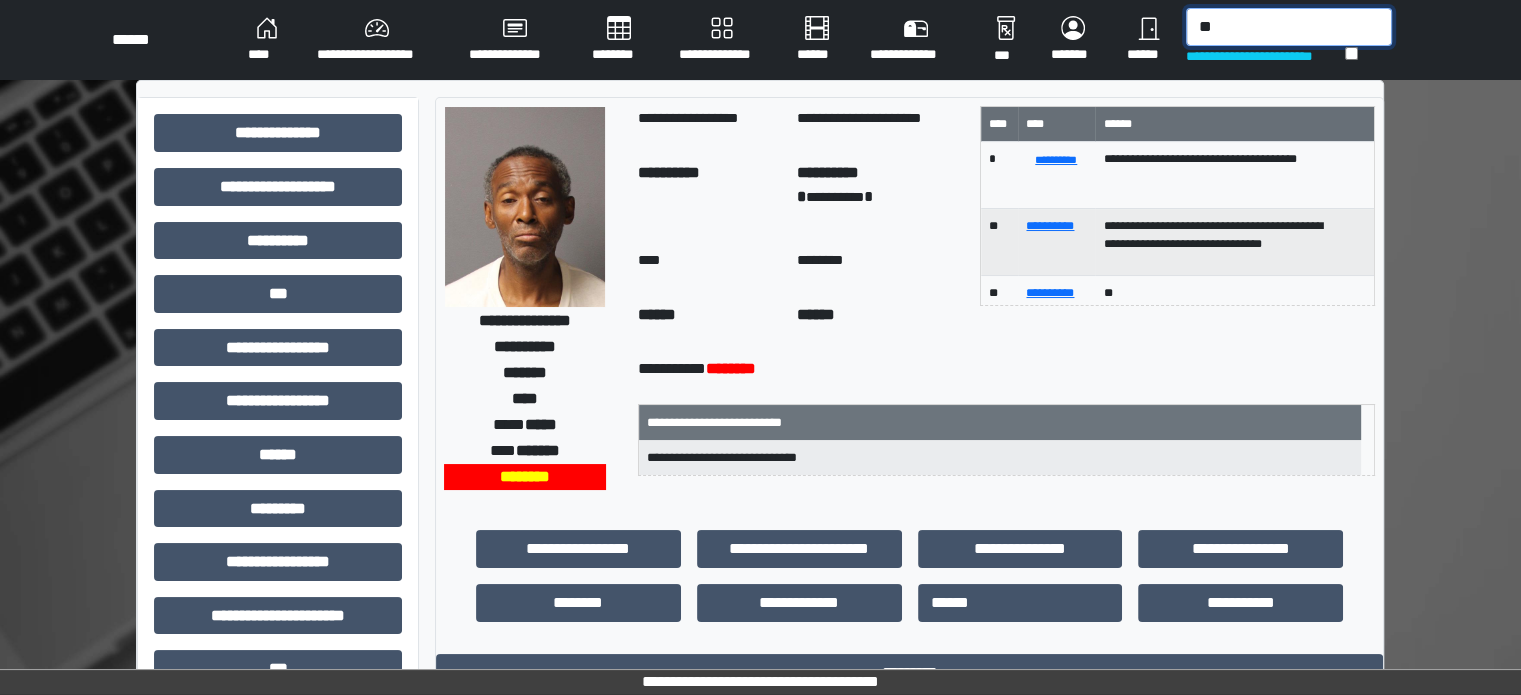 type on "*" 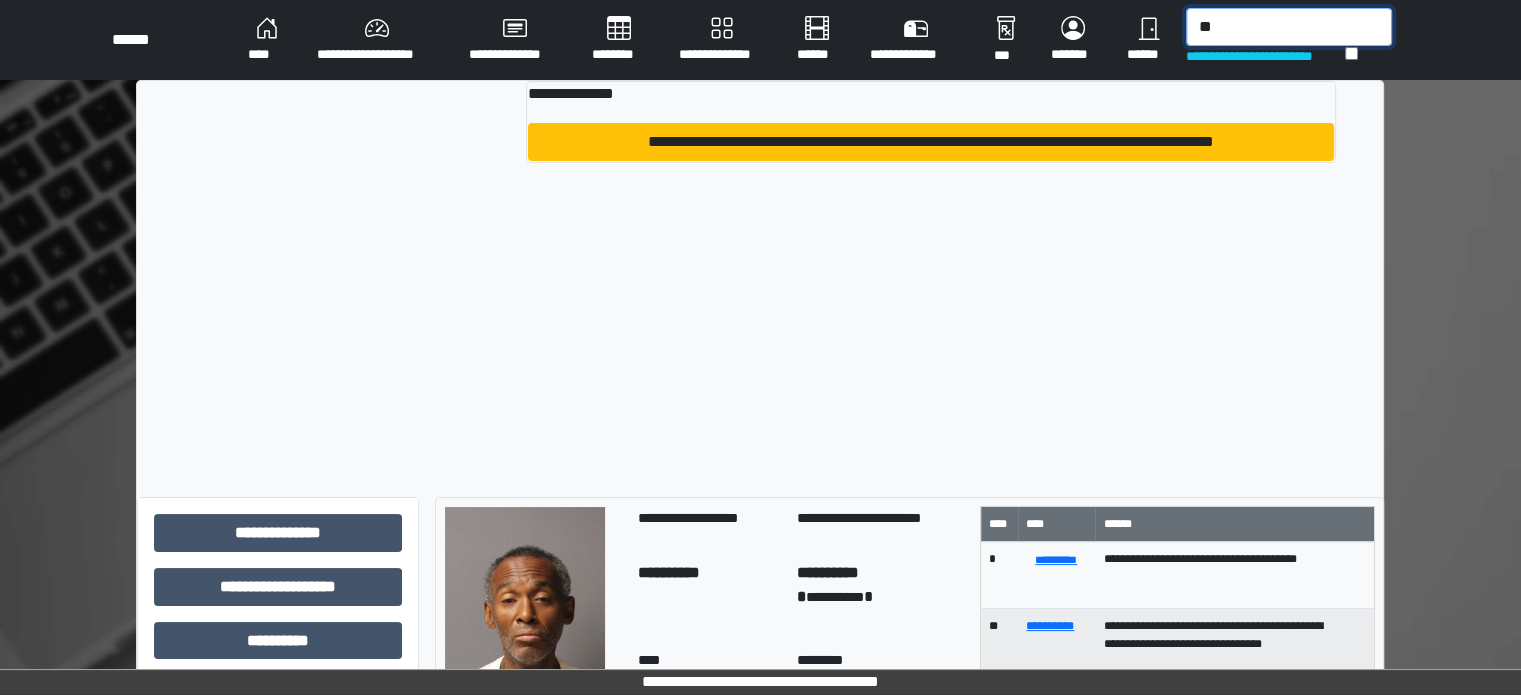 type on "*" 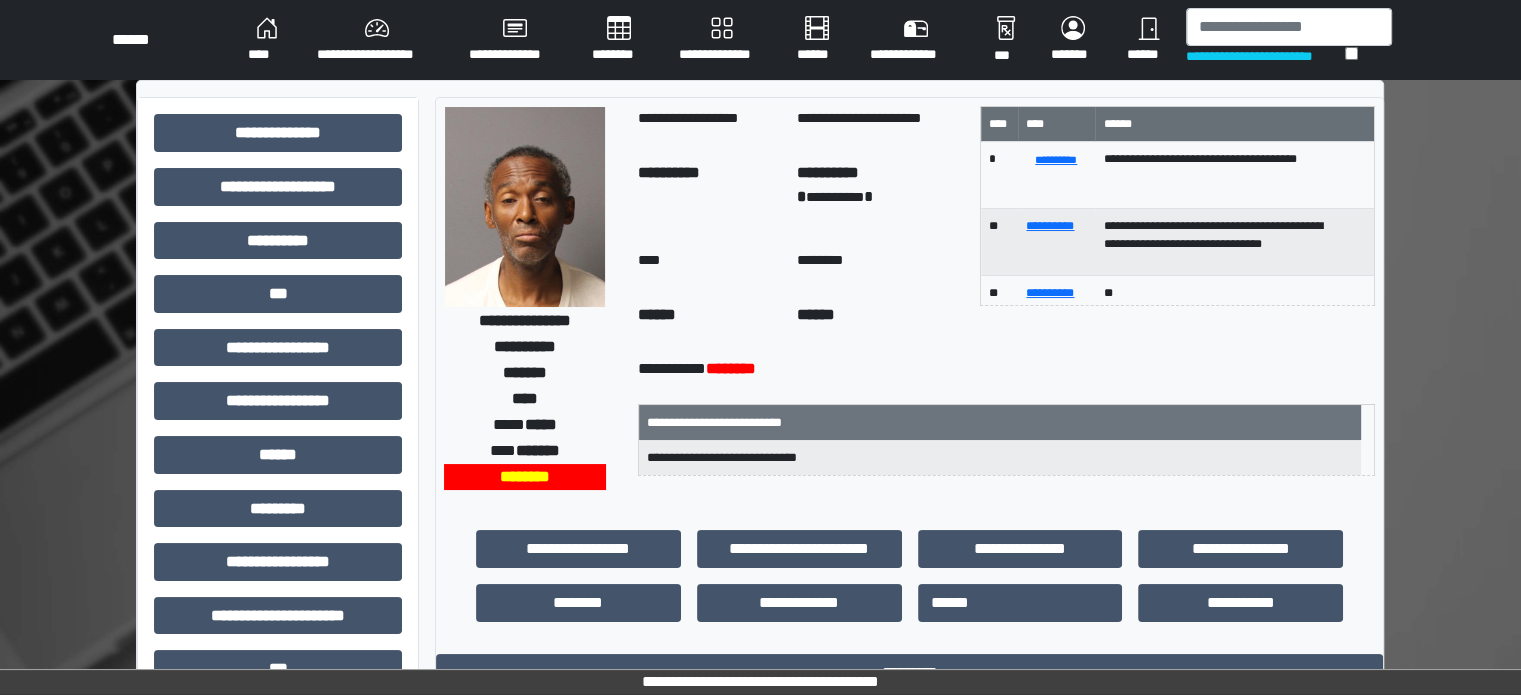 drag, startPoint x: 992, startPoint y: 371, endPoint x: 1024, endPoint y: 309, distance: 69.77106 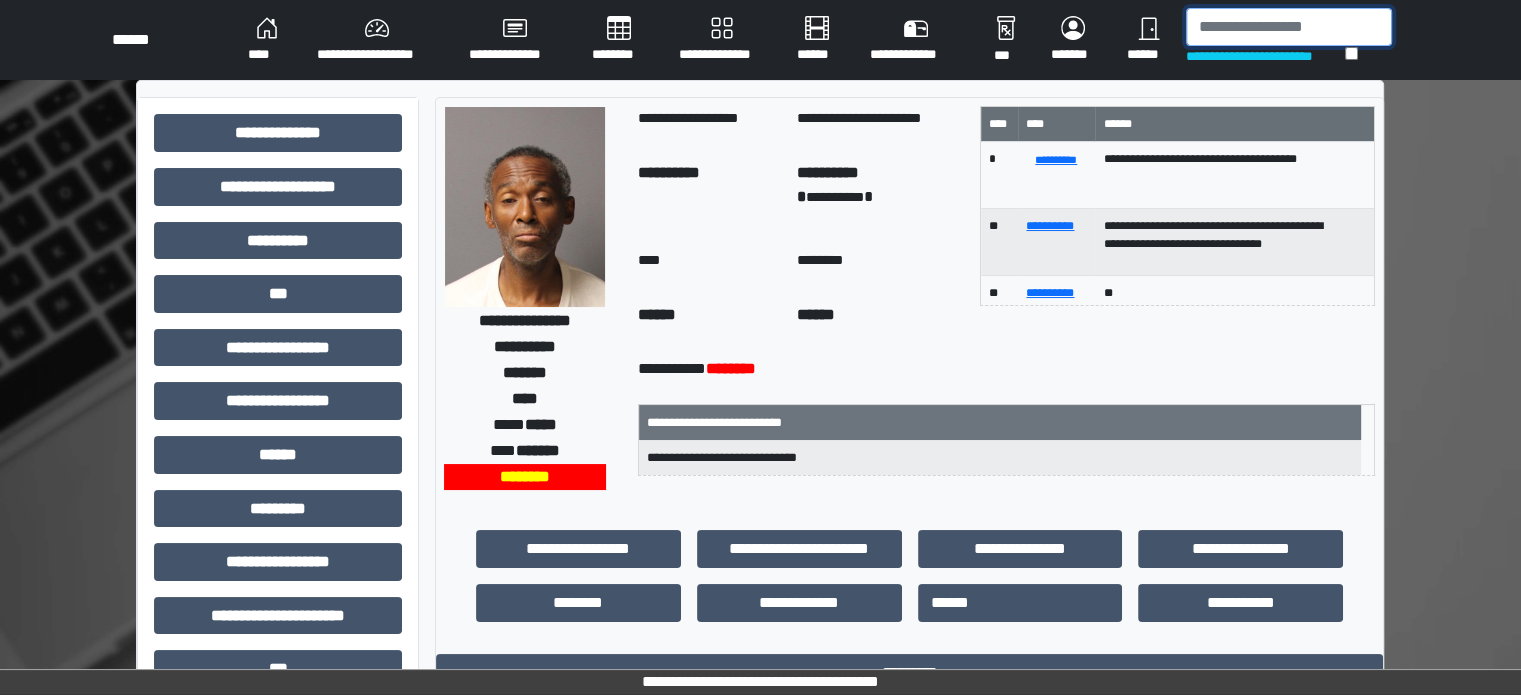 click at bounding box center [1289, 27] 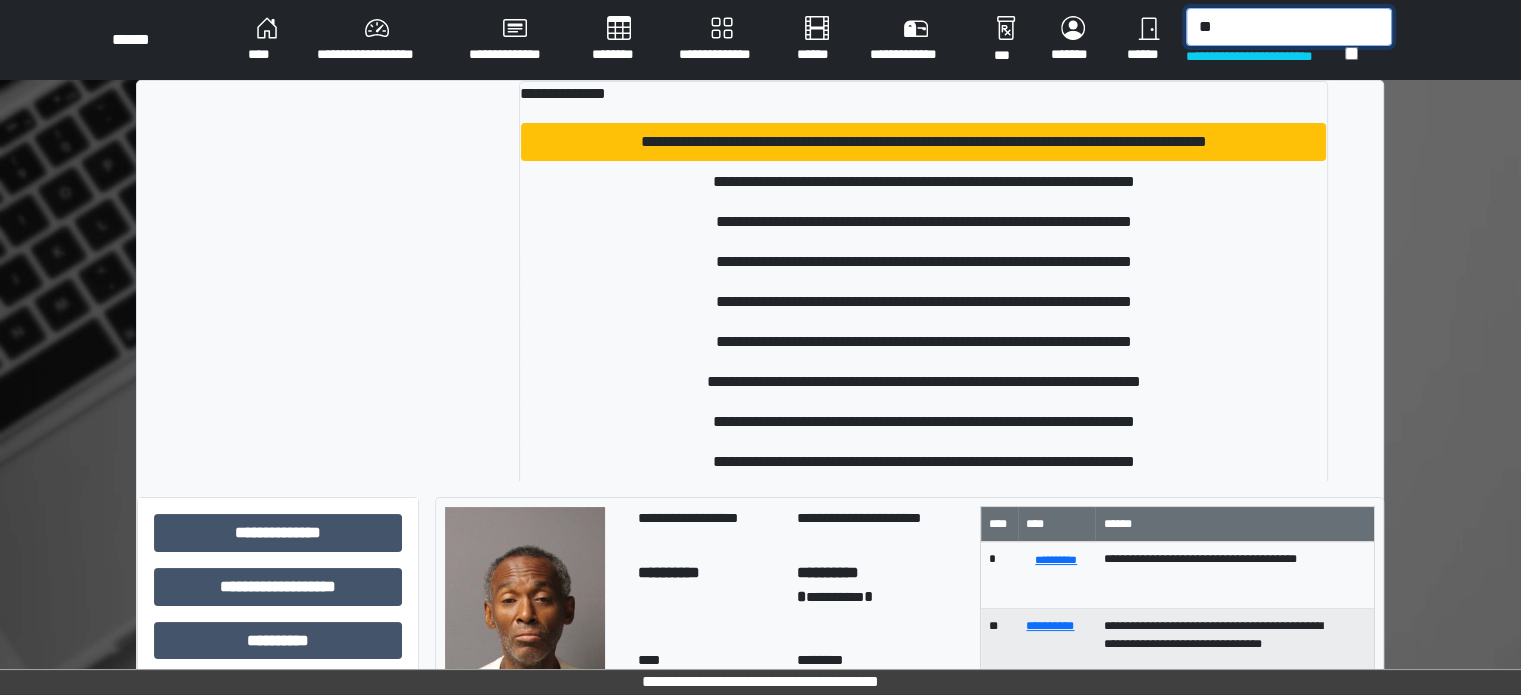 type on "*" 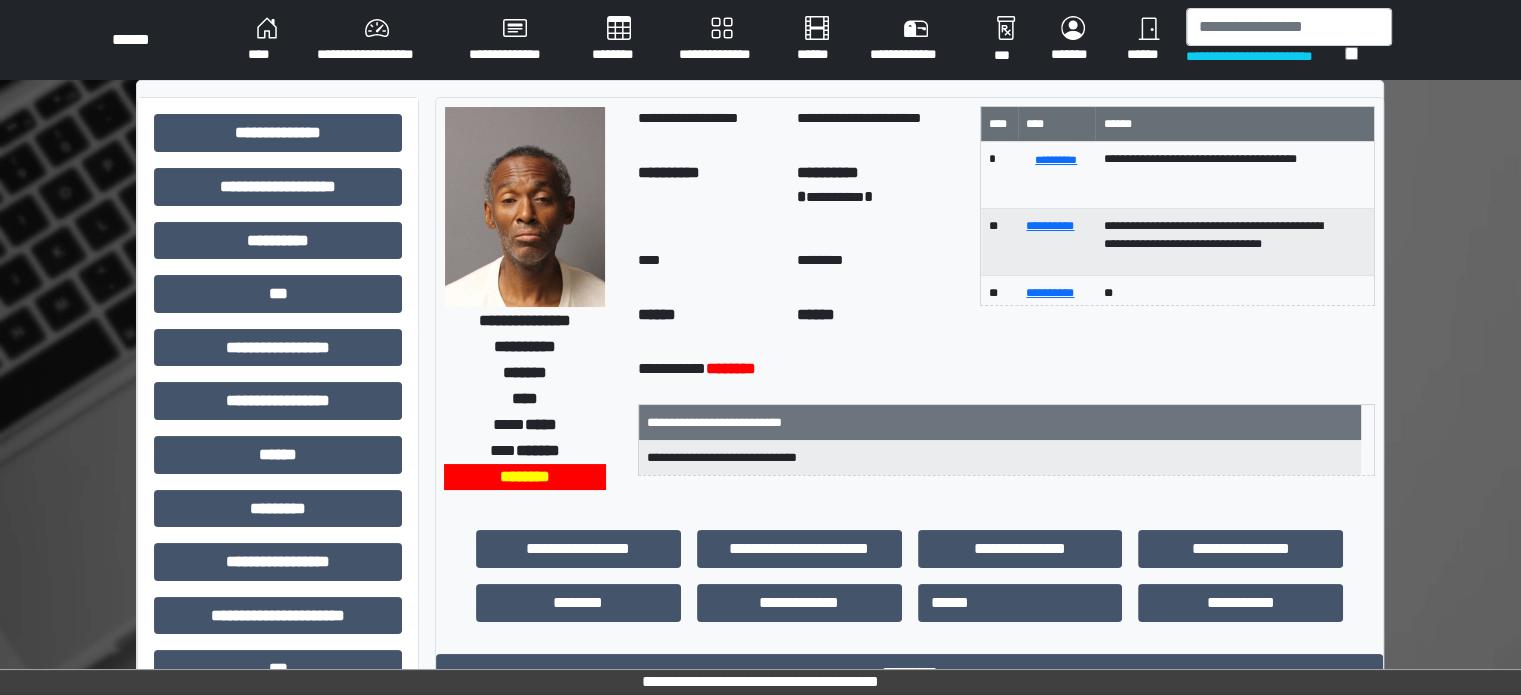 click on "**********" at bounding box center [709, 125] 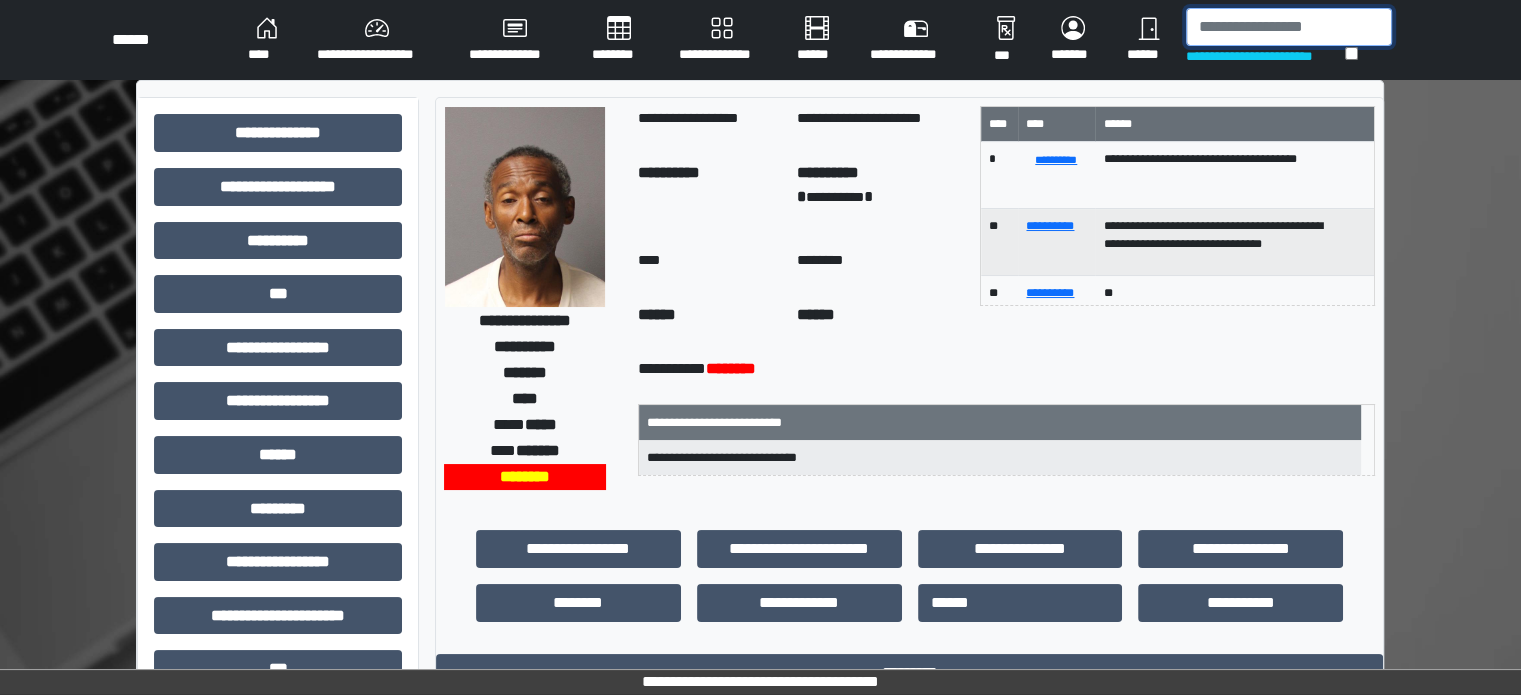 click at bounding box center [1289, 27] 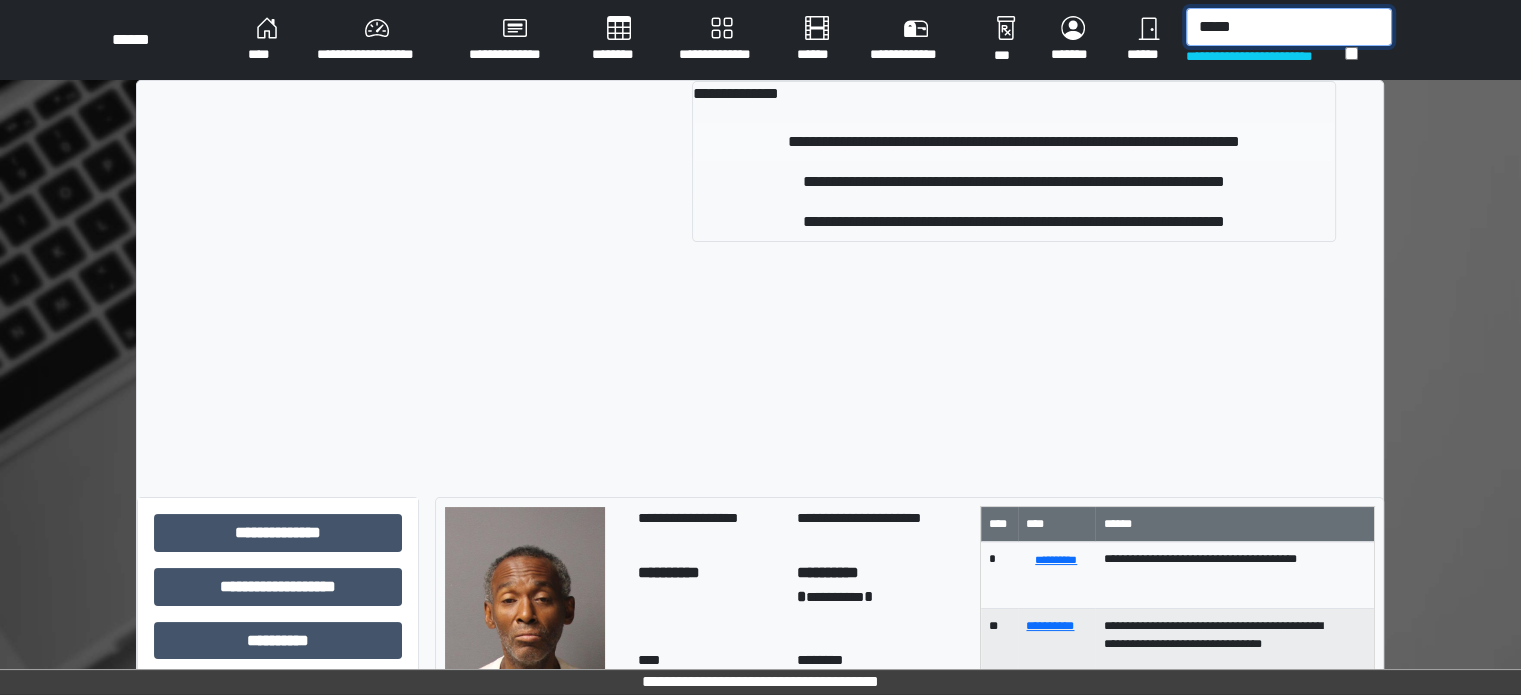 type on "*****" 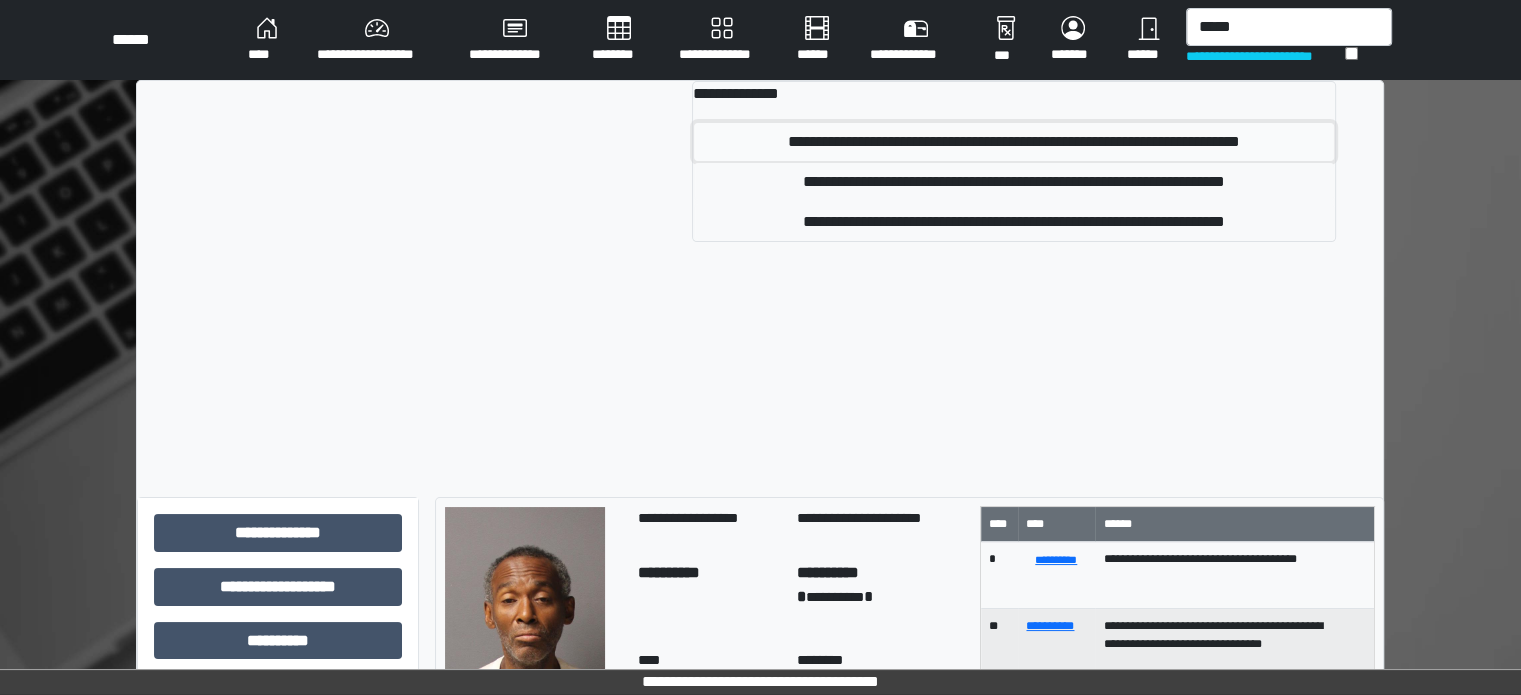click on "**********" at bounding box center (1014, 142) 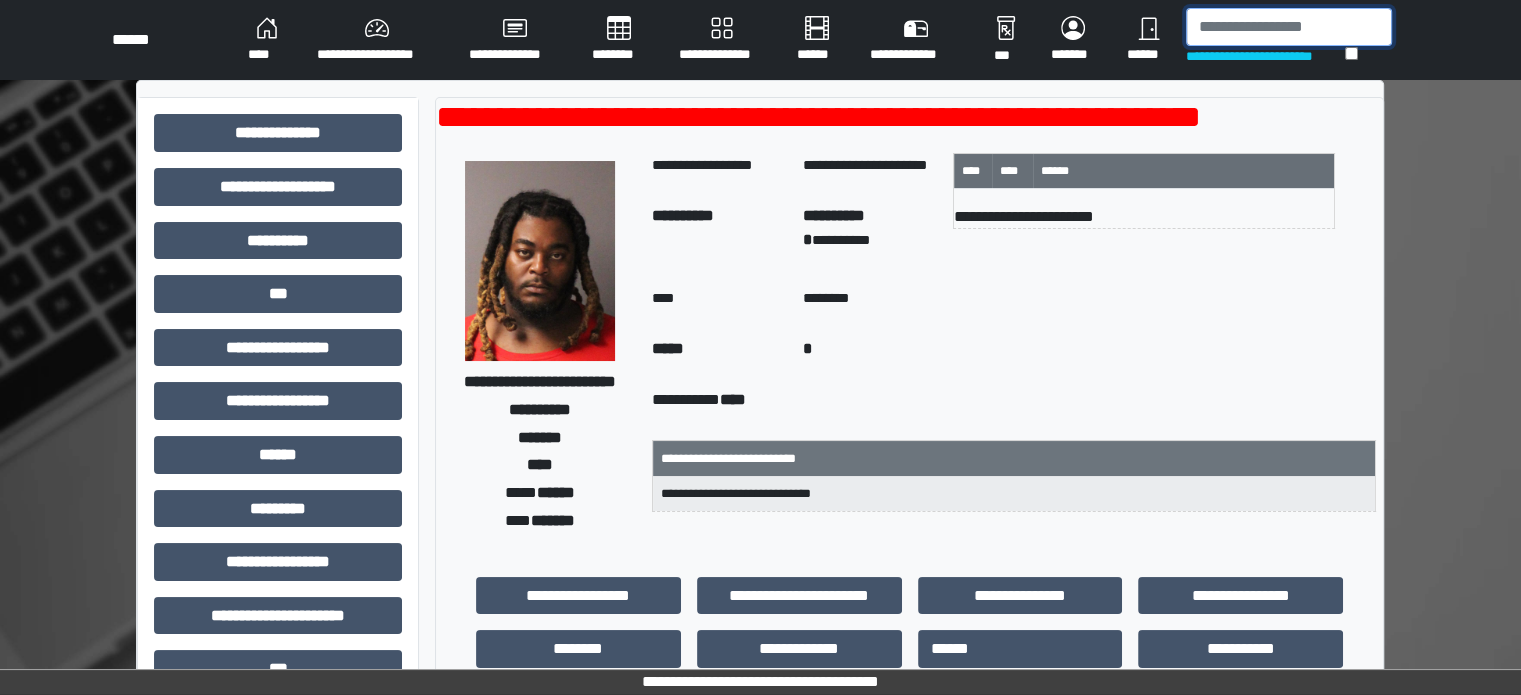 click at bounding box center [1289, 27] 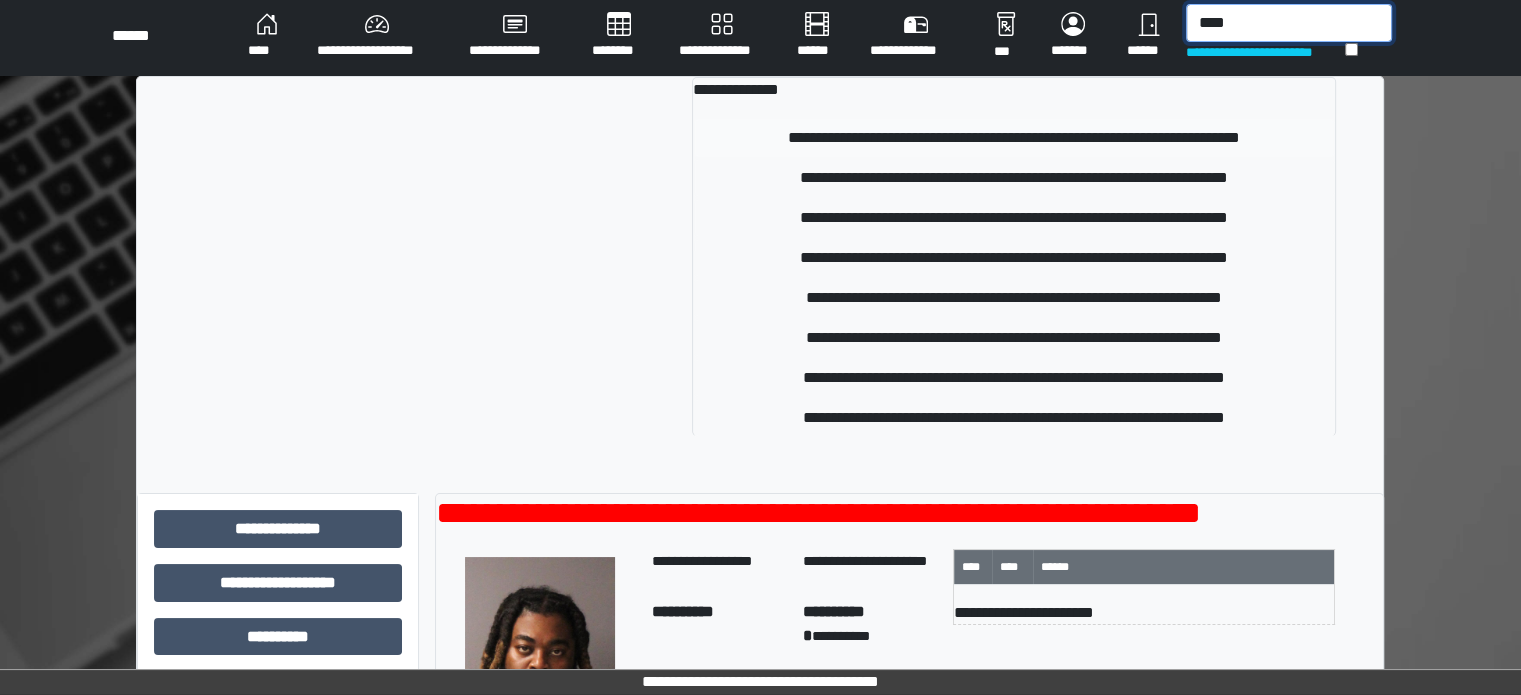 scroll, scrollTop: 0, scrollLeft: 0, axis: both 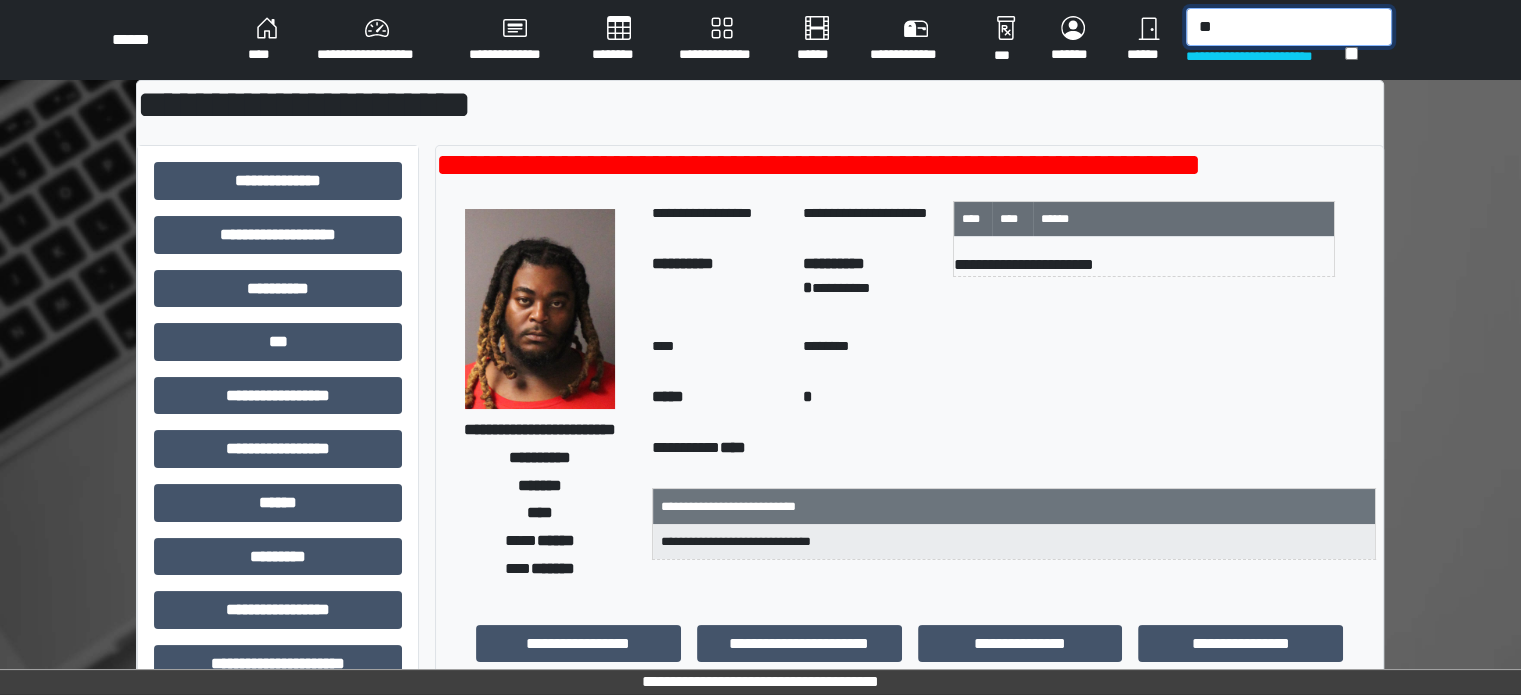 type on "*" 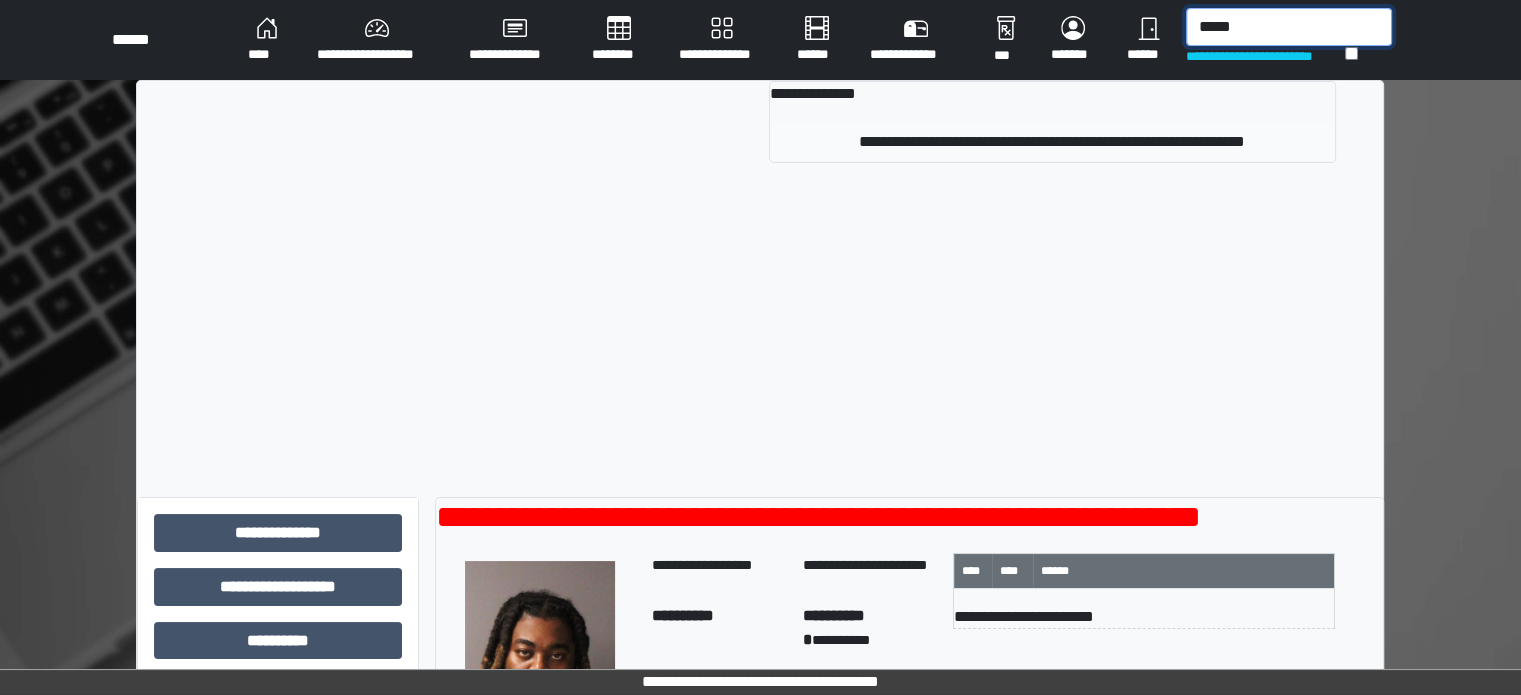 type on "*****" 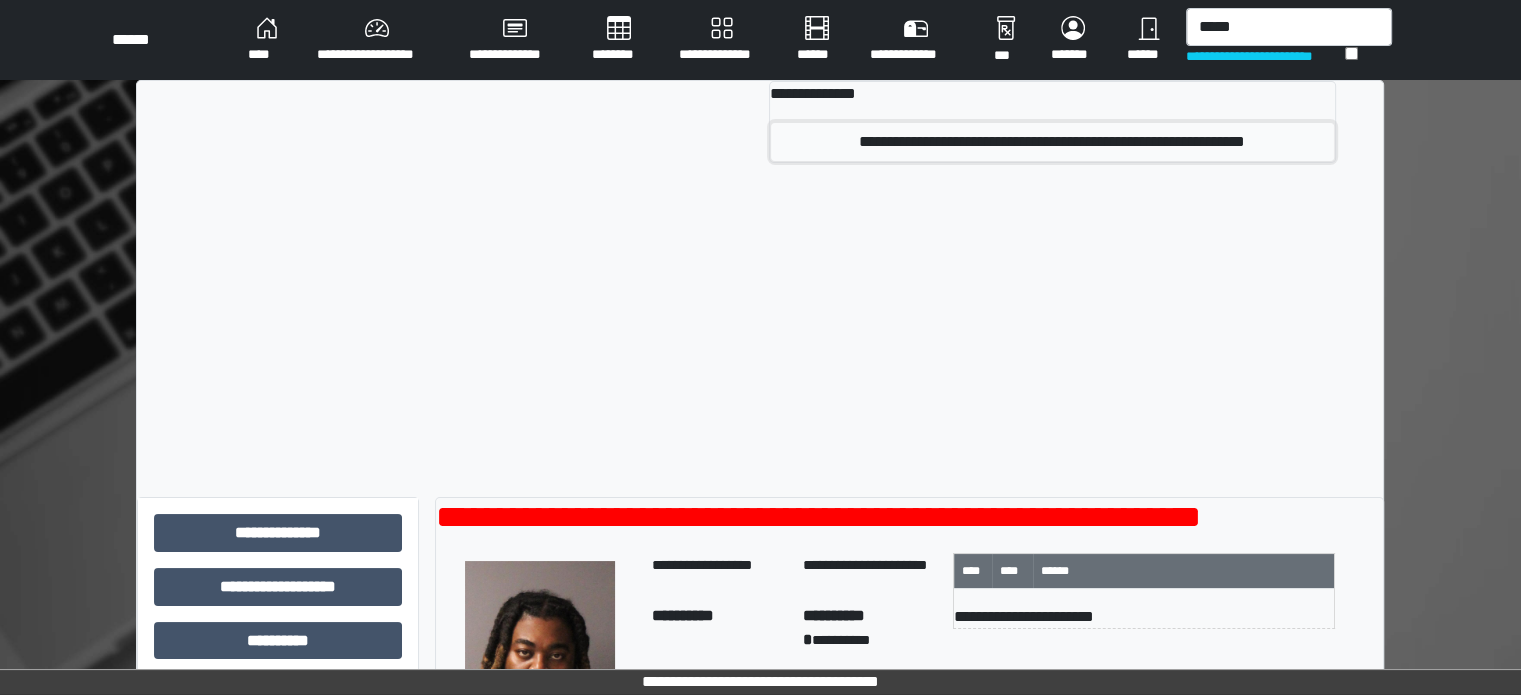 click on "**********" at bounding box center (1052, 142) 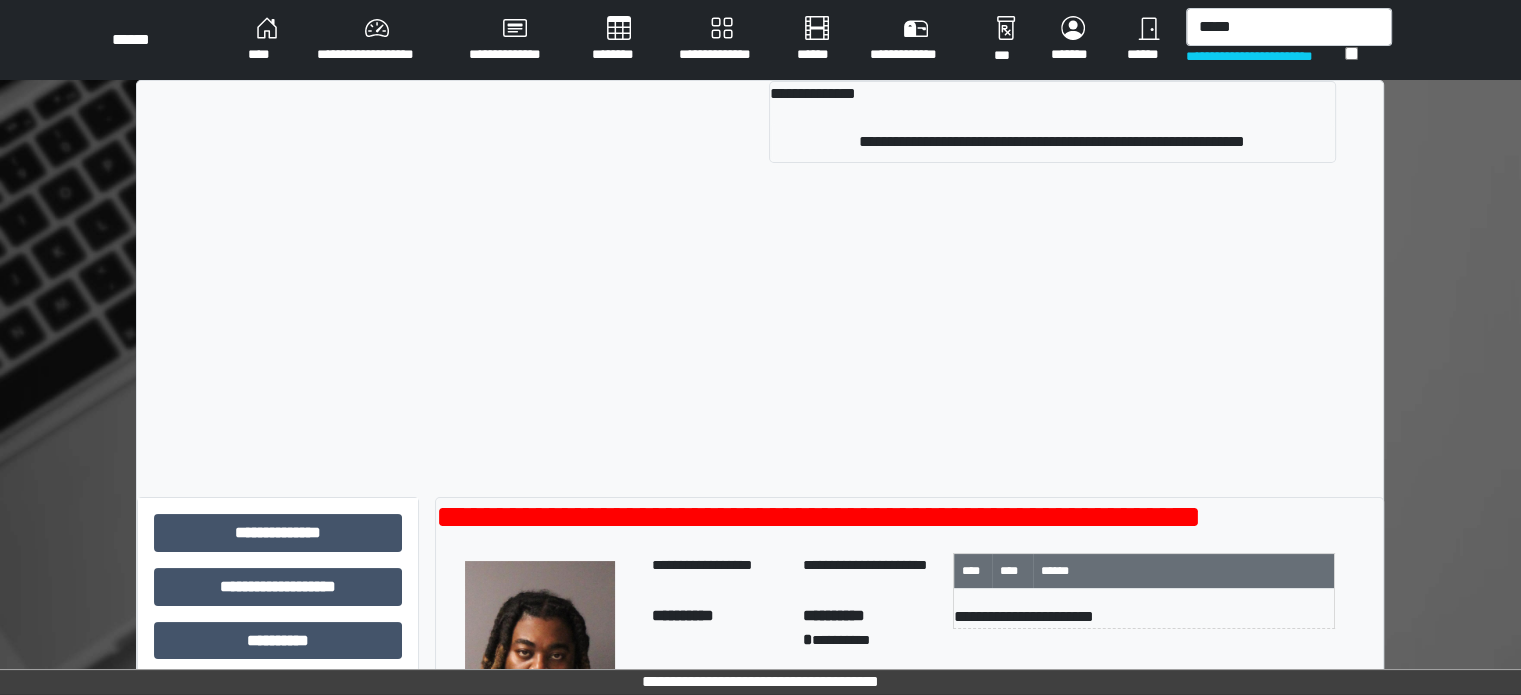 type 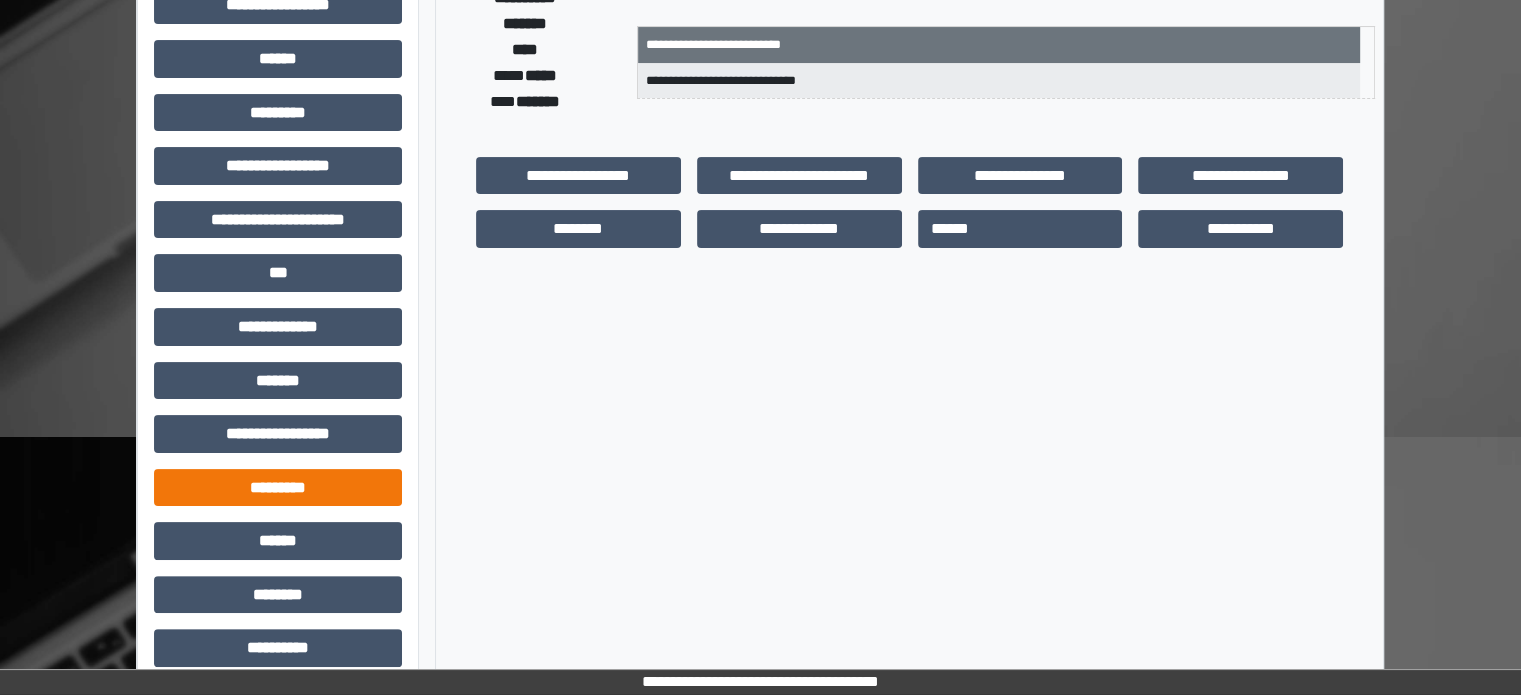 scroll, scrollTop: 471, scrollLeft: 0, axis: vertical 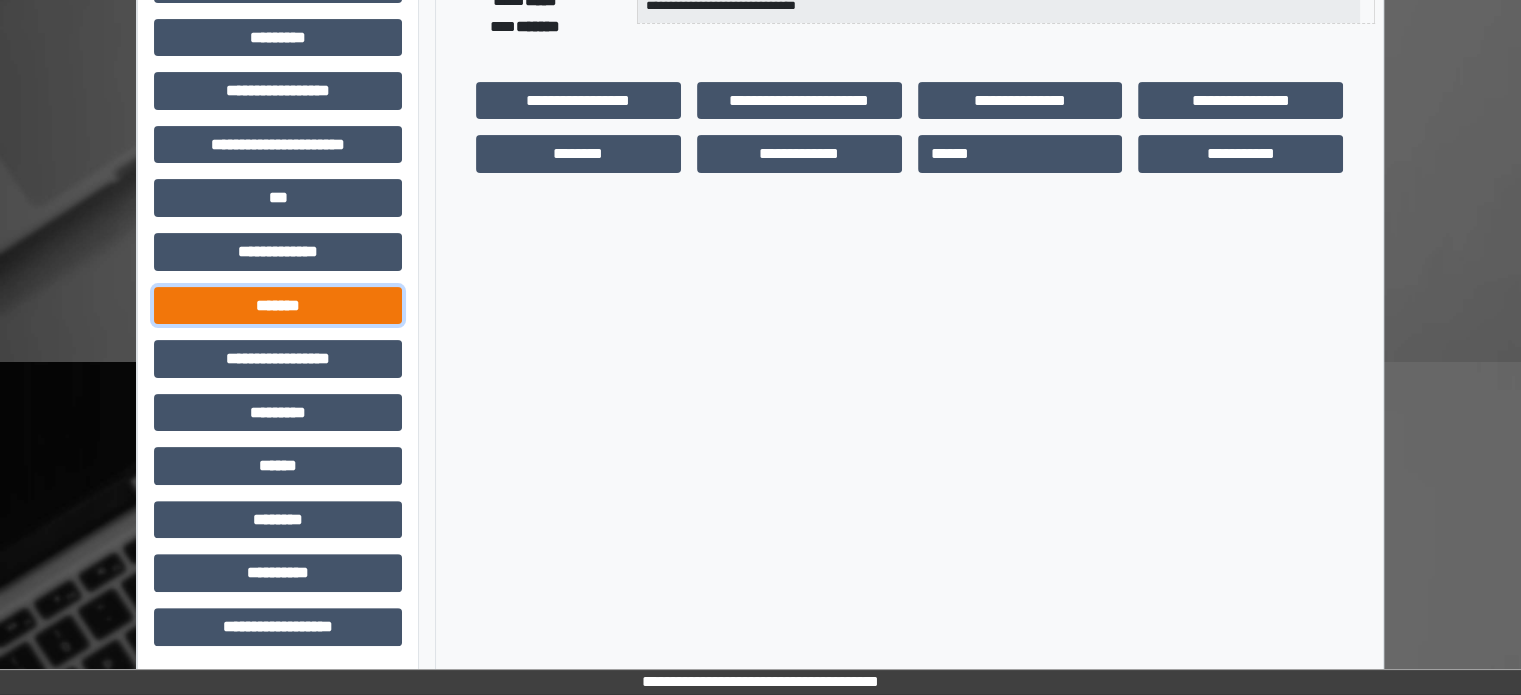 click on "*******" at bounding box center (278, 306) 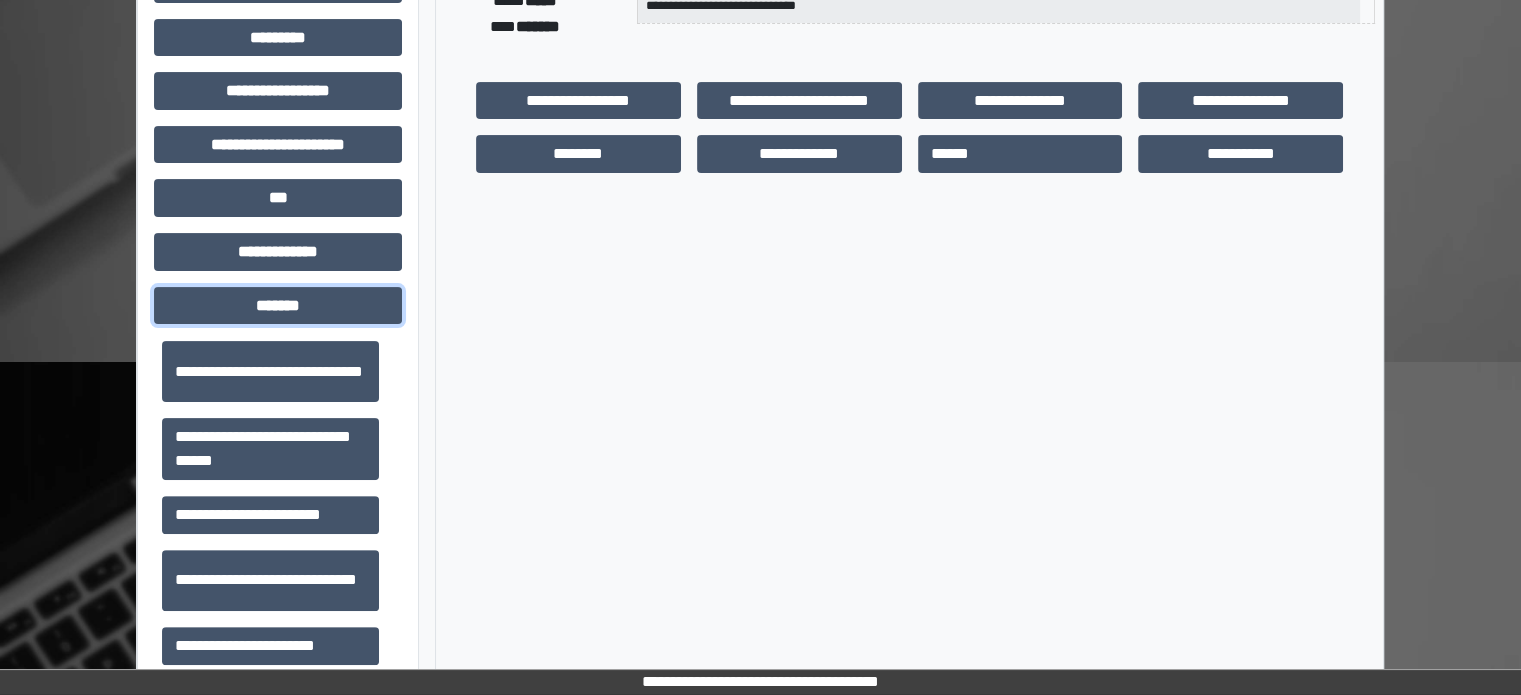 scroll, scrollTop: 500, scrollLeft: 0, axis: vertical 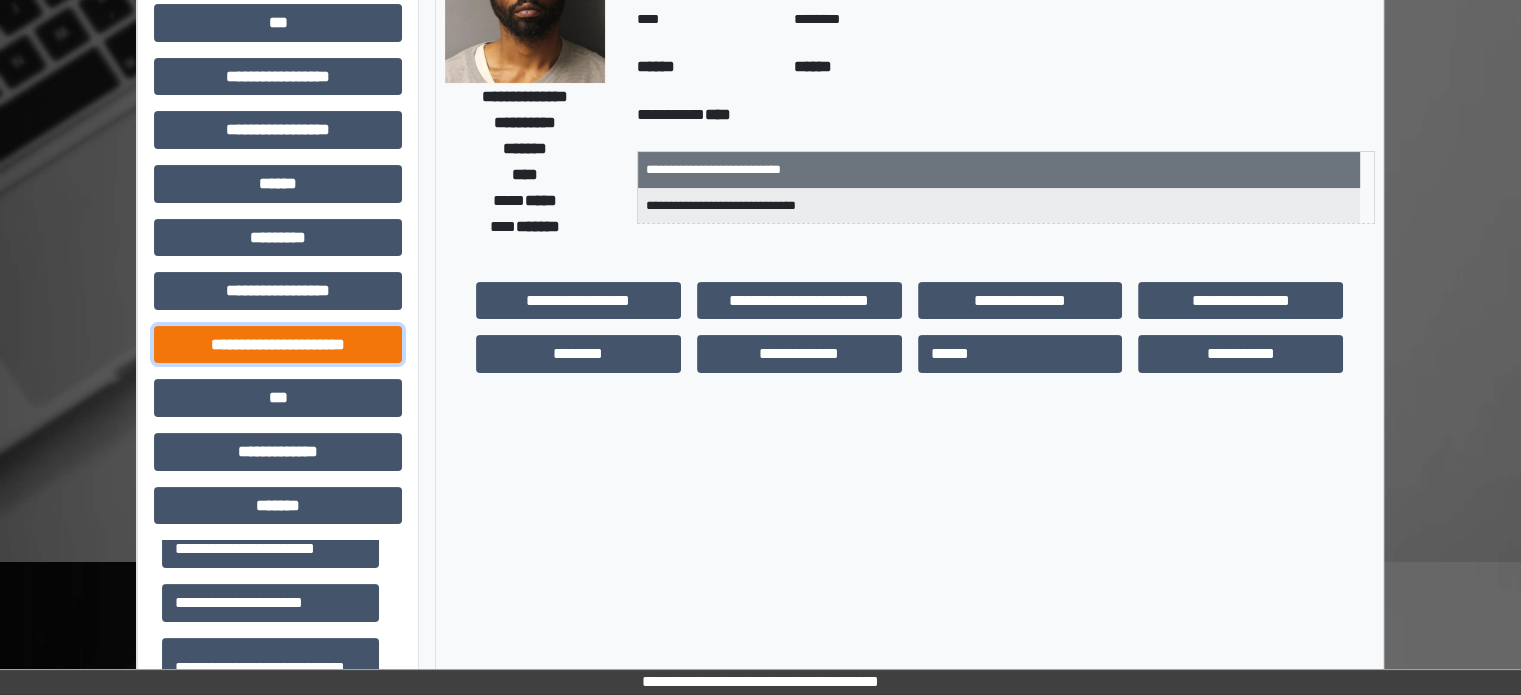 click on "**********" at bounding box center (278, 345) 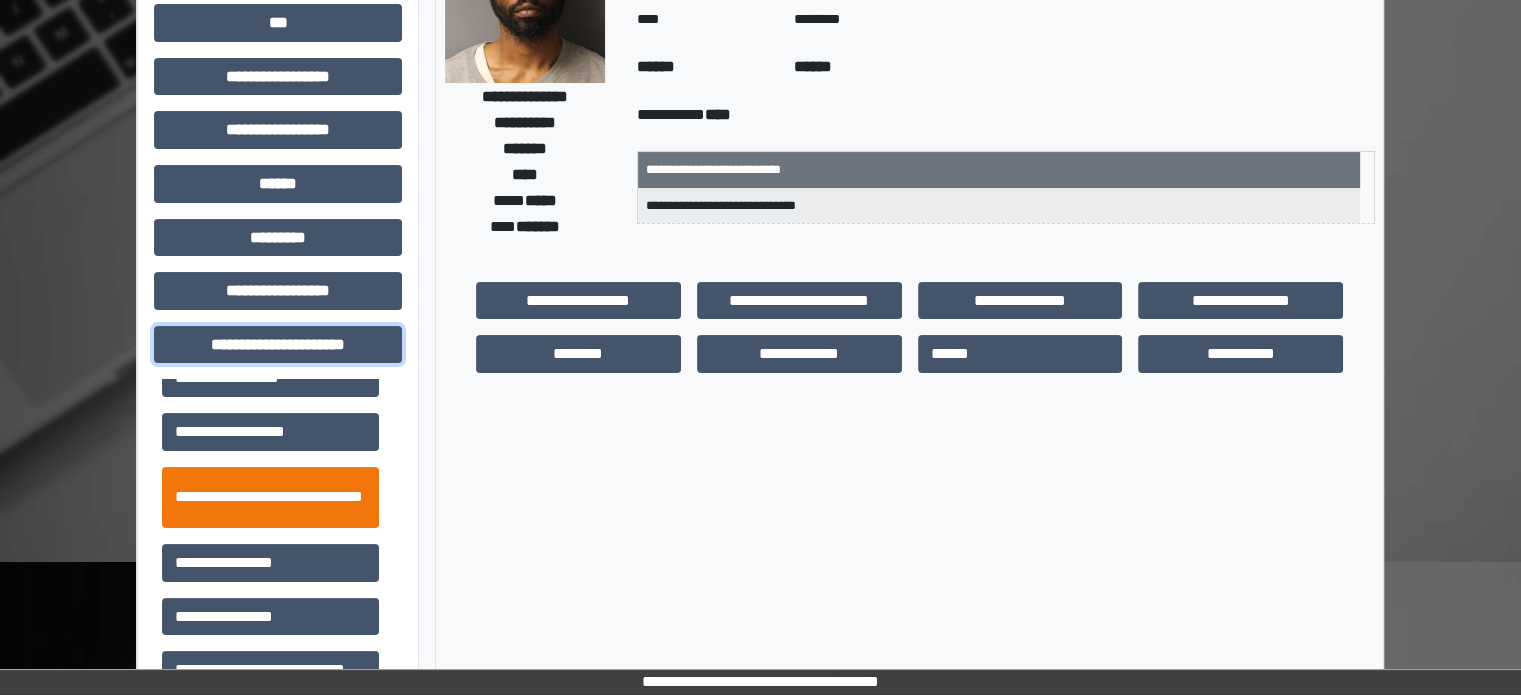 scroll, scrollTop: 42, scrollLeft: 0, axis: vertical 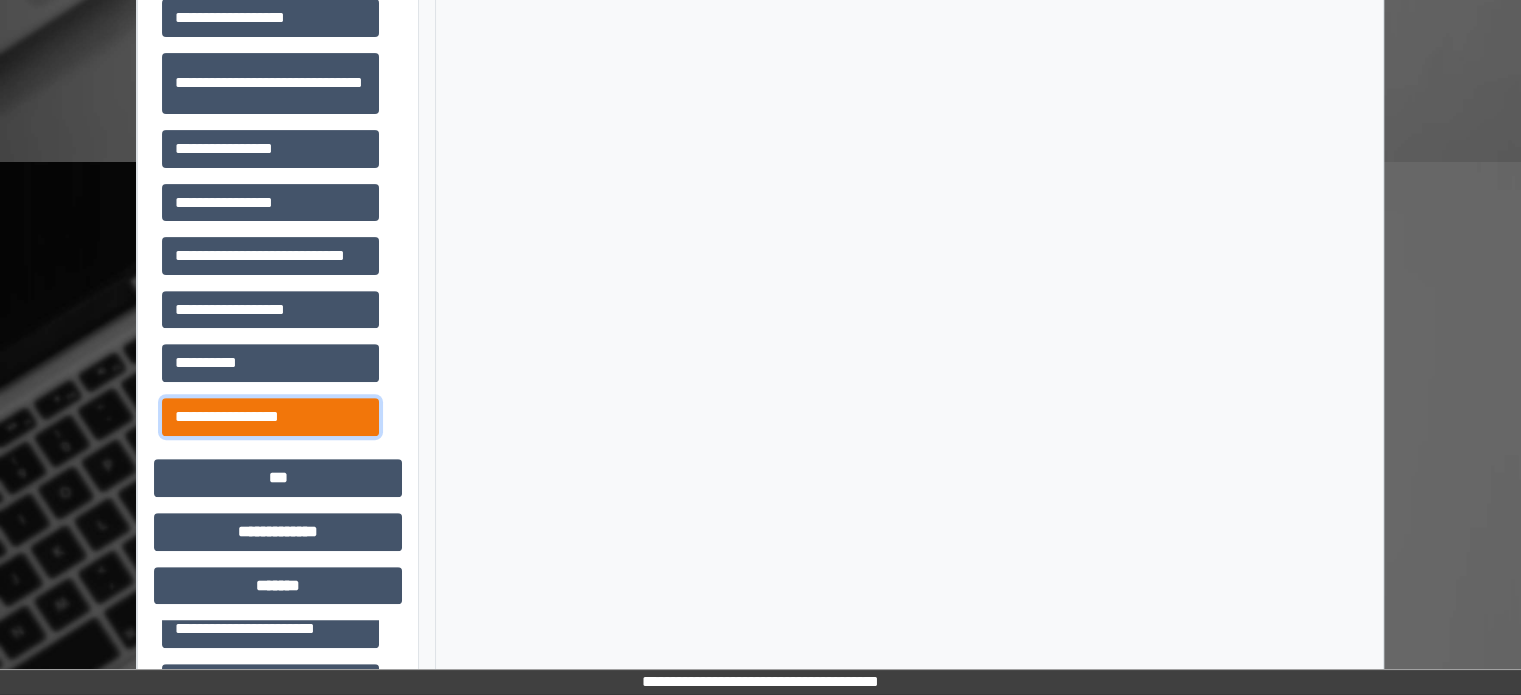 click on "**********" at bounding box center (270, 417) 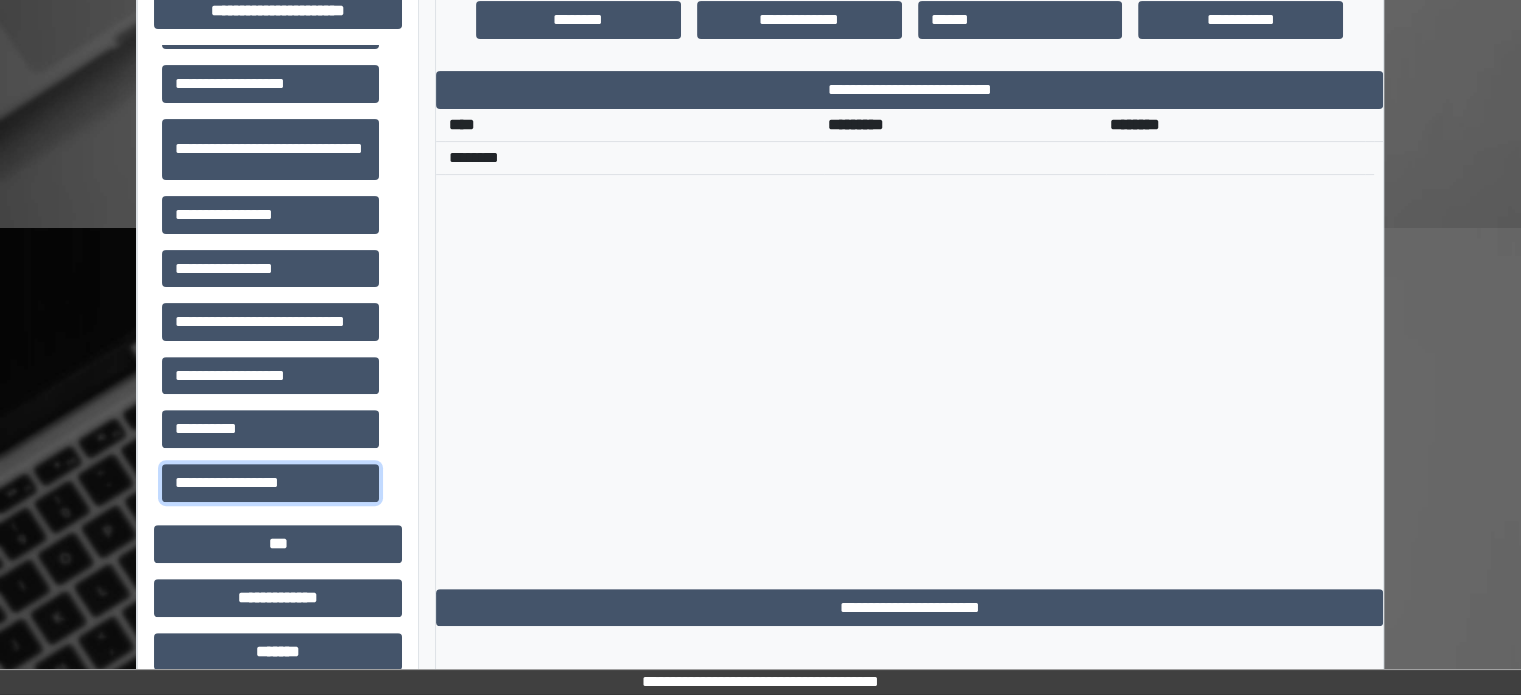 scroll, scrollTop: 571, scrollLeft: 0, axis: vertical 